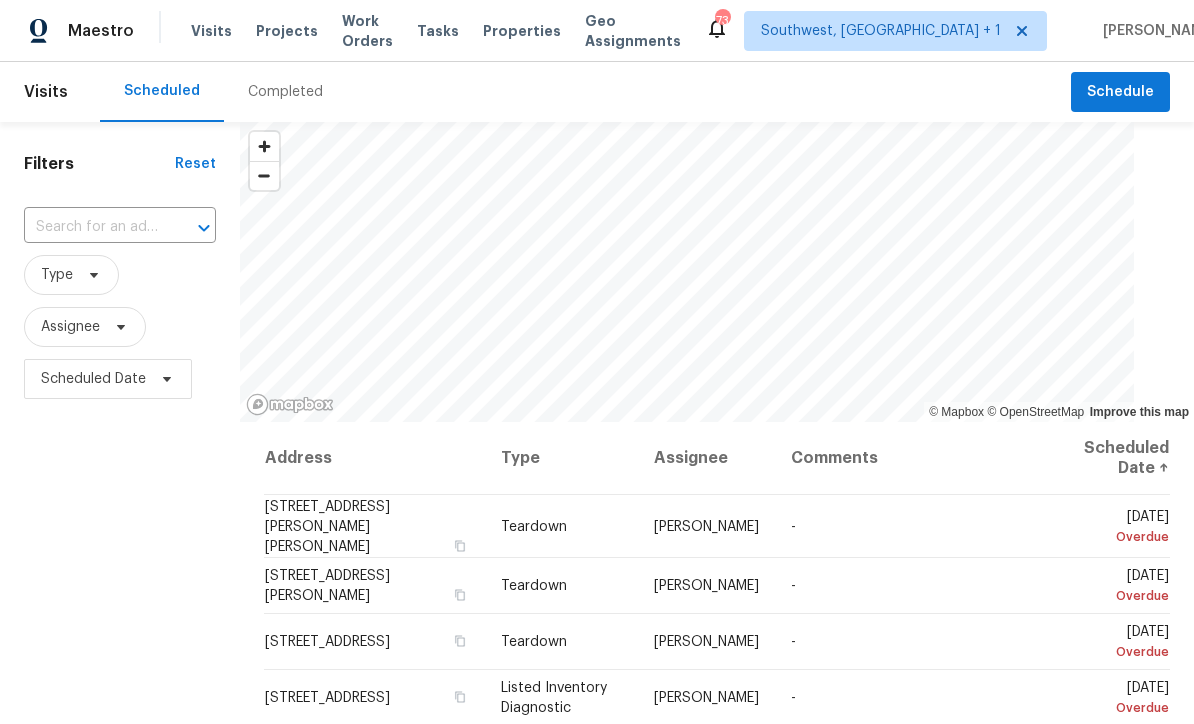 scroll, scrollTop: 1, scrollLeft: 0, axis: vertical 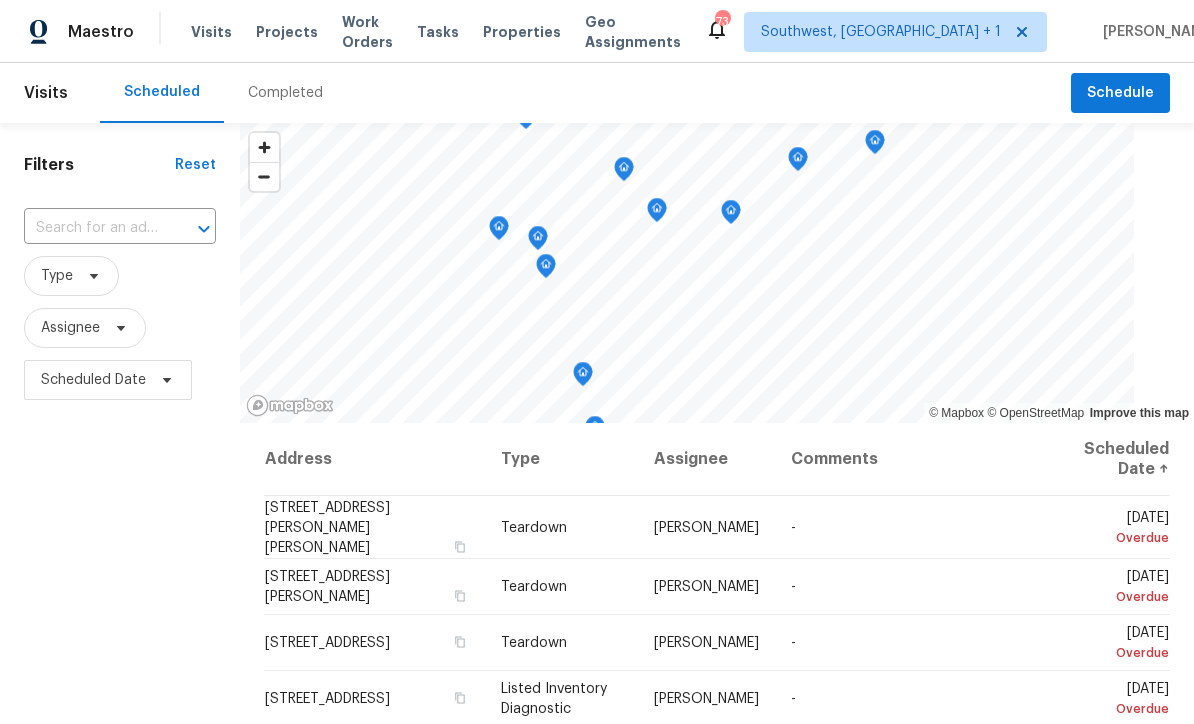 click on "Projects" at bounding box center (287, 32) 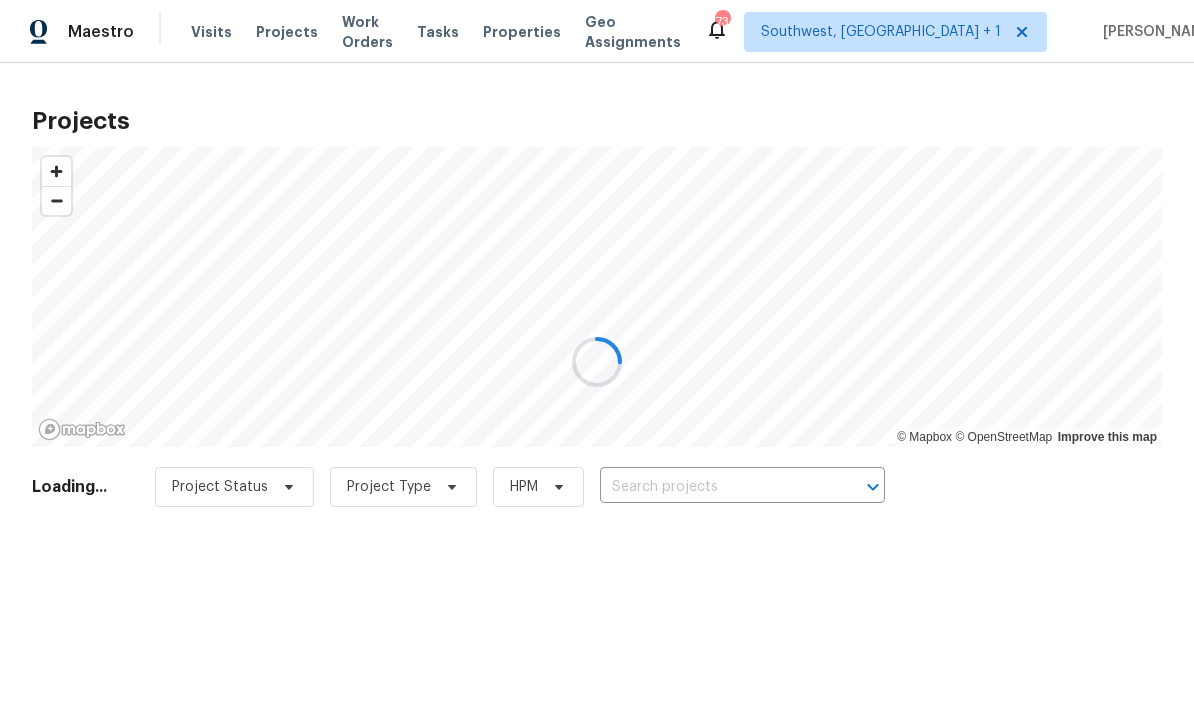 scroll, scrollTop: 0, scrollLeft: 0, axis: both 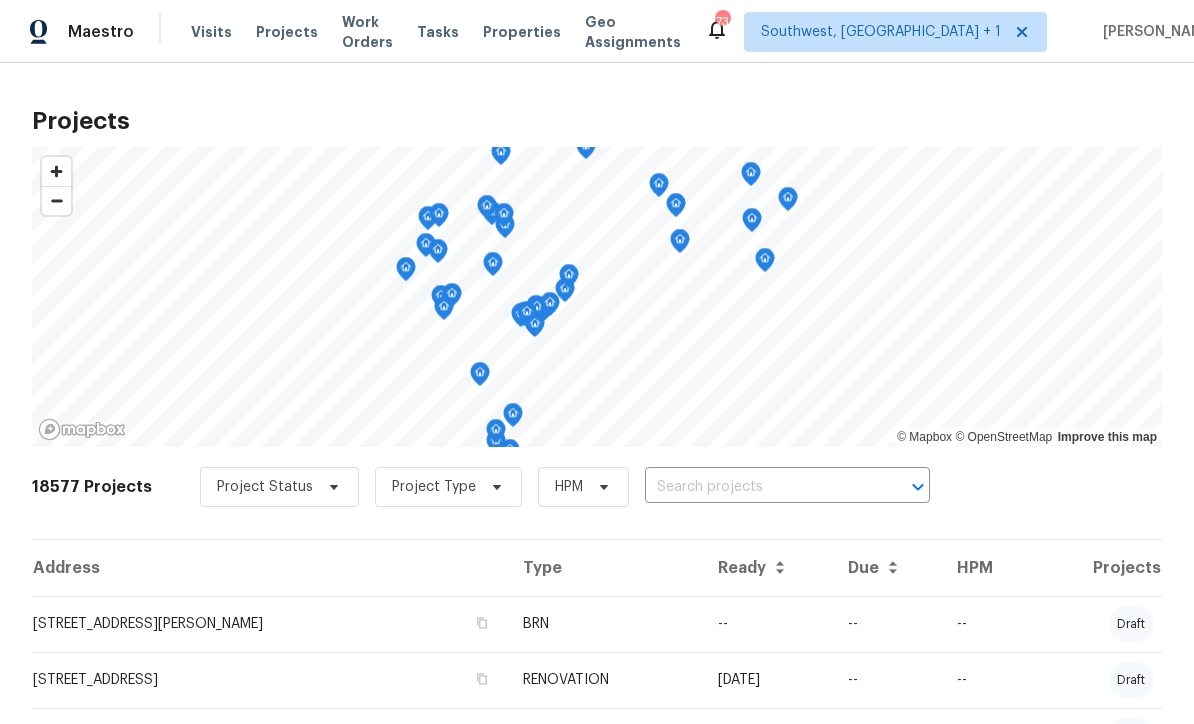 click at bounding box center [759, 487] 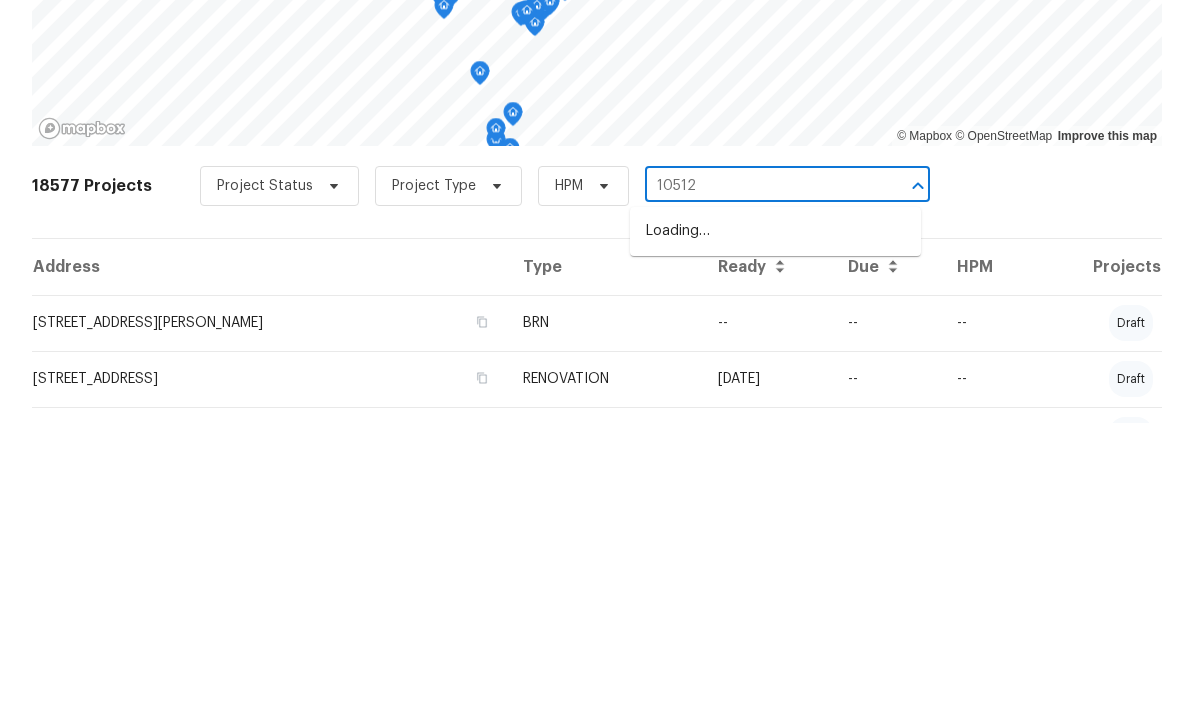 type on "10512" 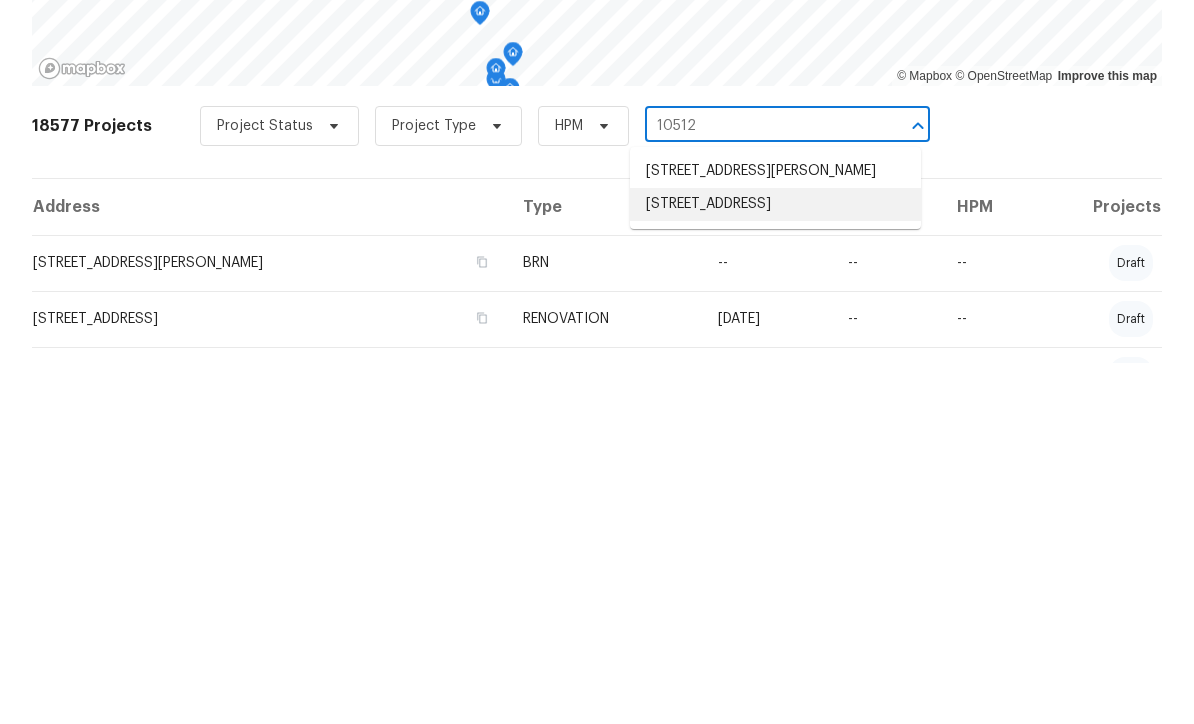 click on "[STREET_ADDRESS]" at bounding box center (775, 565) 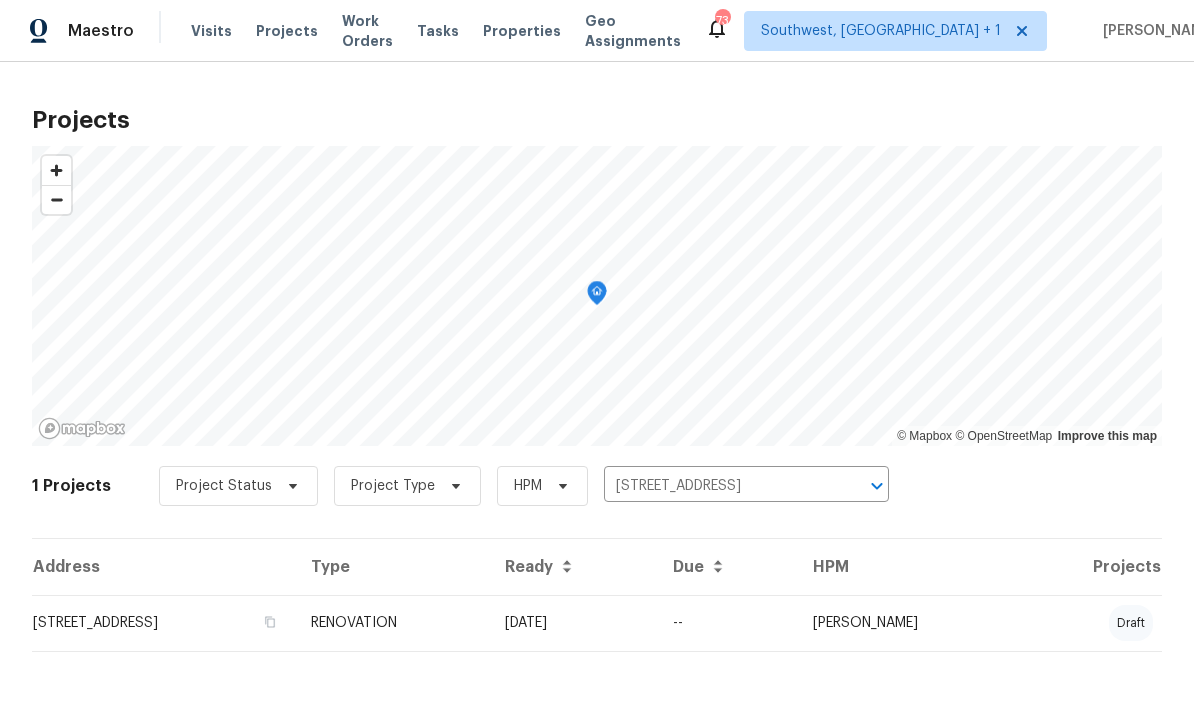 click on "[DATE]" at bounding box center [573, 624] 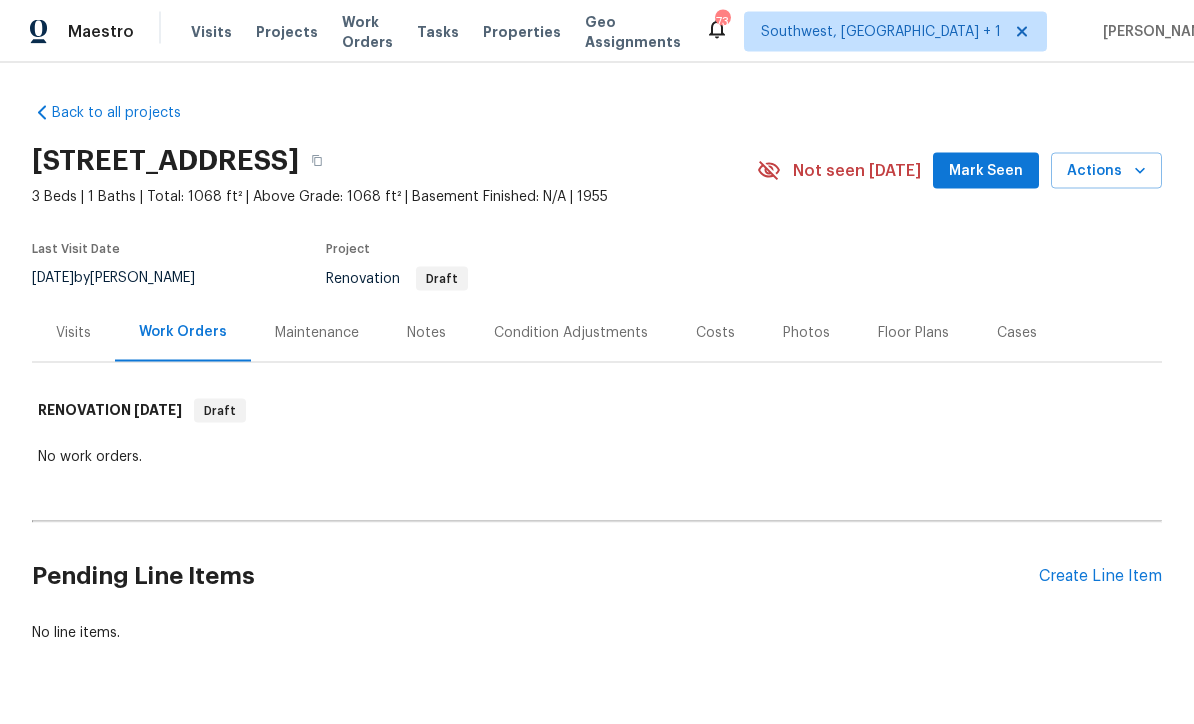scroll, scrollTop: 54, scrollLeft: 0, axis: vertical 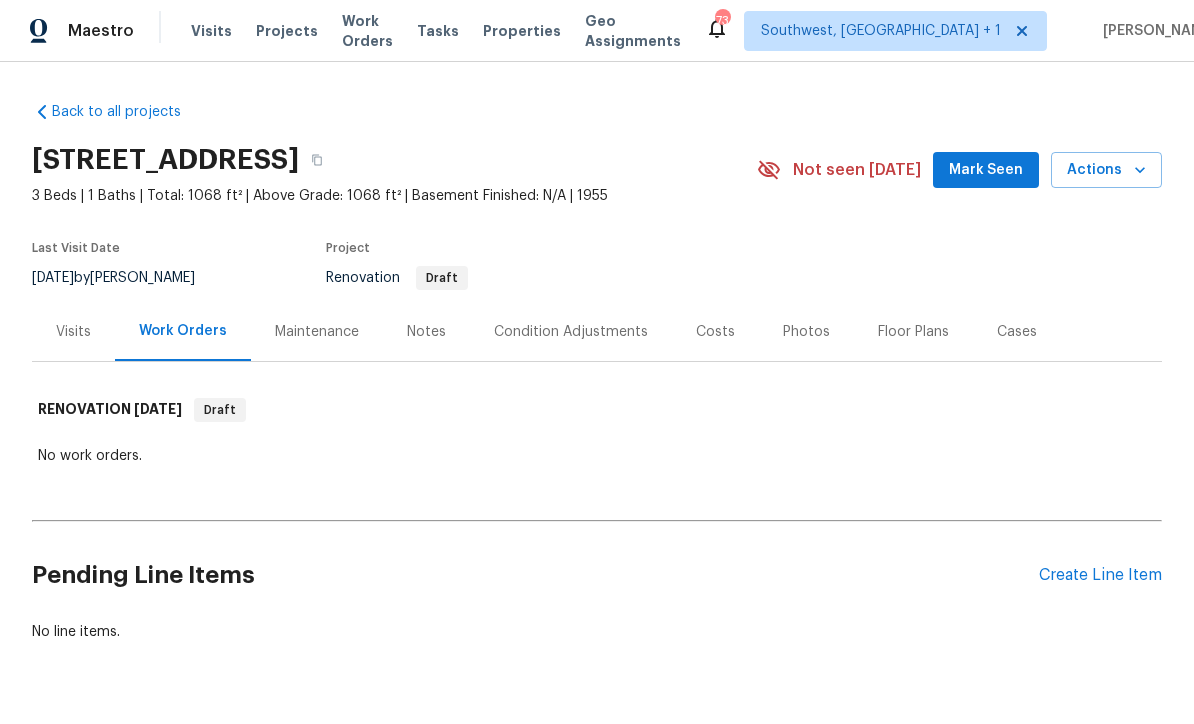click on "Condition Adjustments" at bounding box center [571, 333] 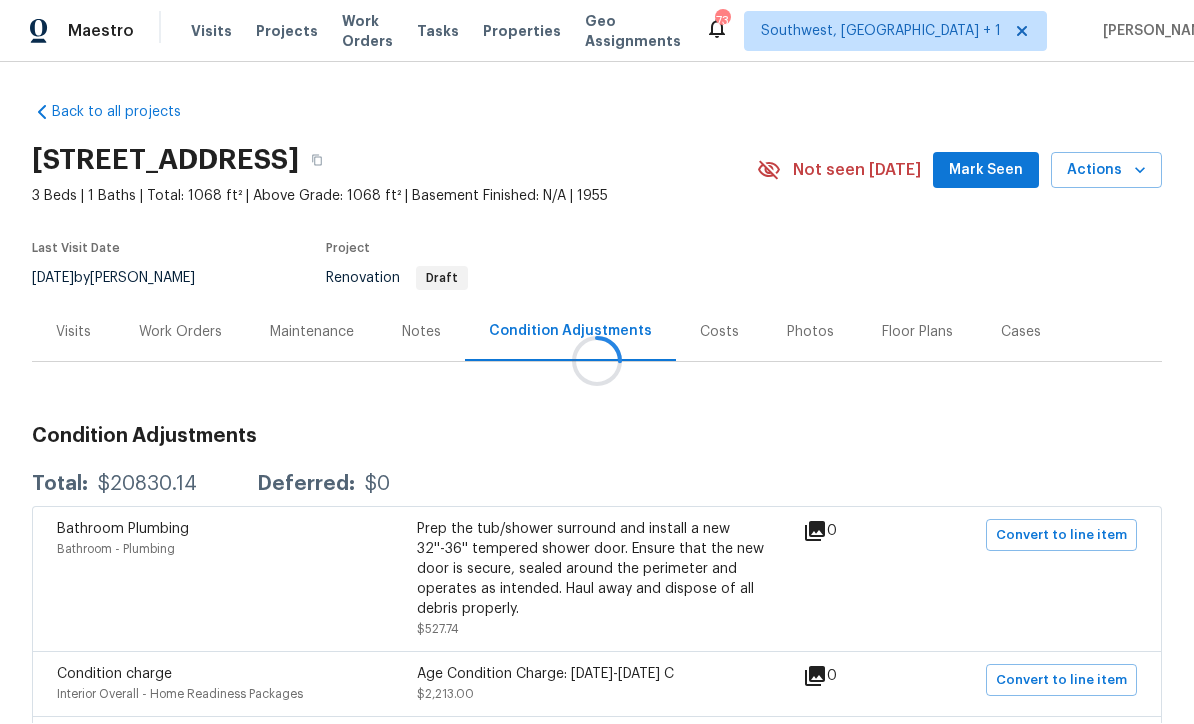 scroll, scrollTop: 1, scrollLeft: 0, axis: vertical 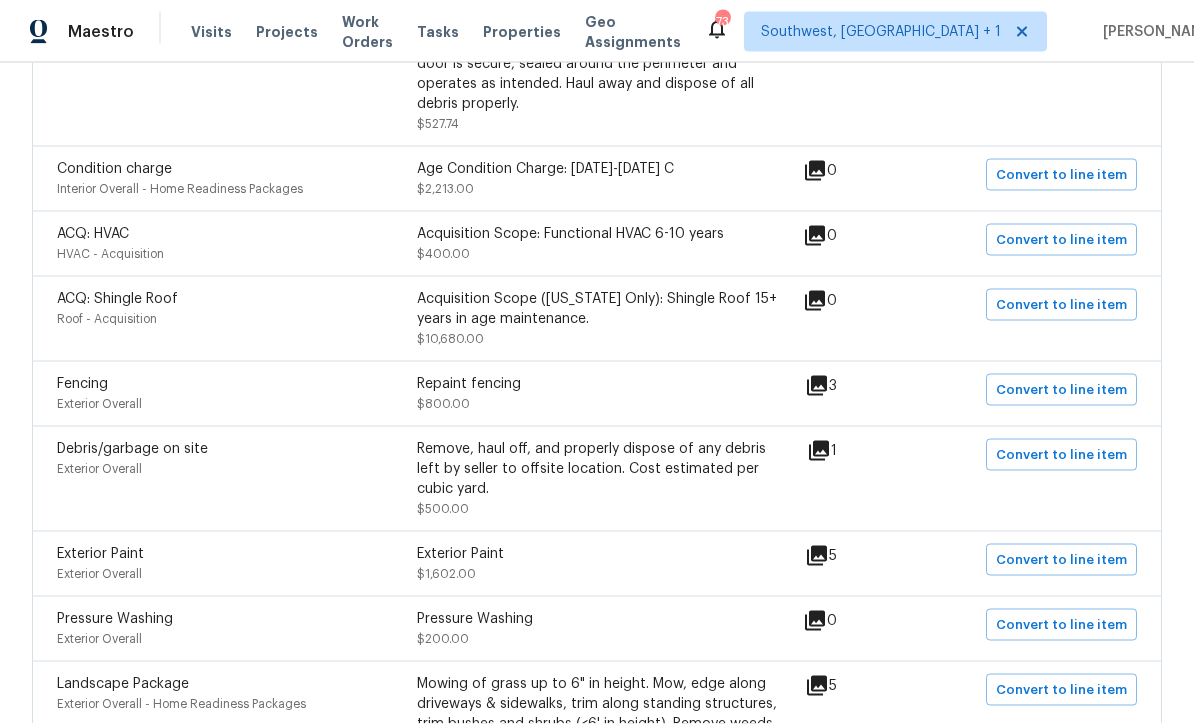 click 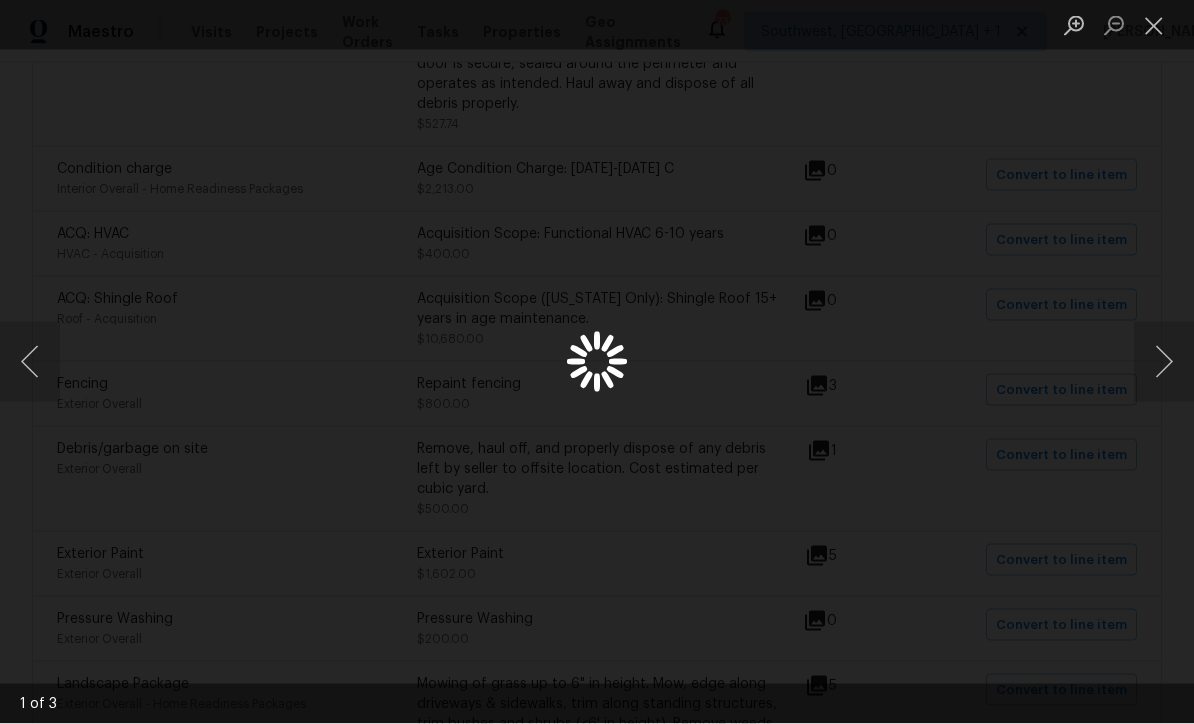 scroll, scrollTop: 1, scrollLeft: 0, axis: vertical 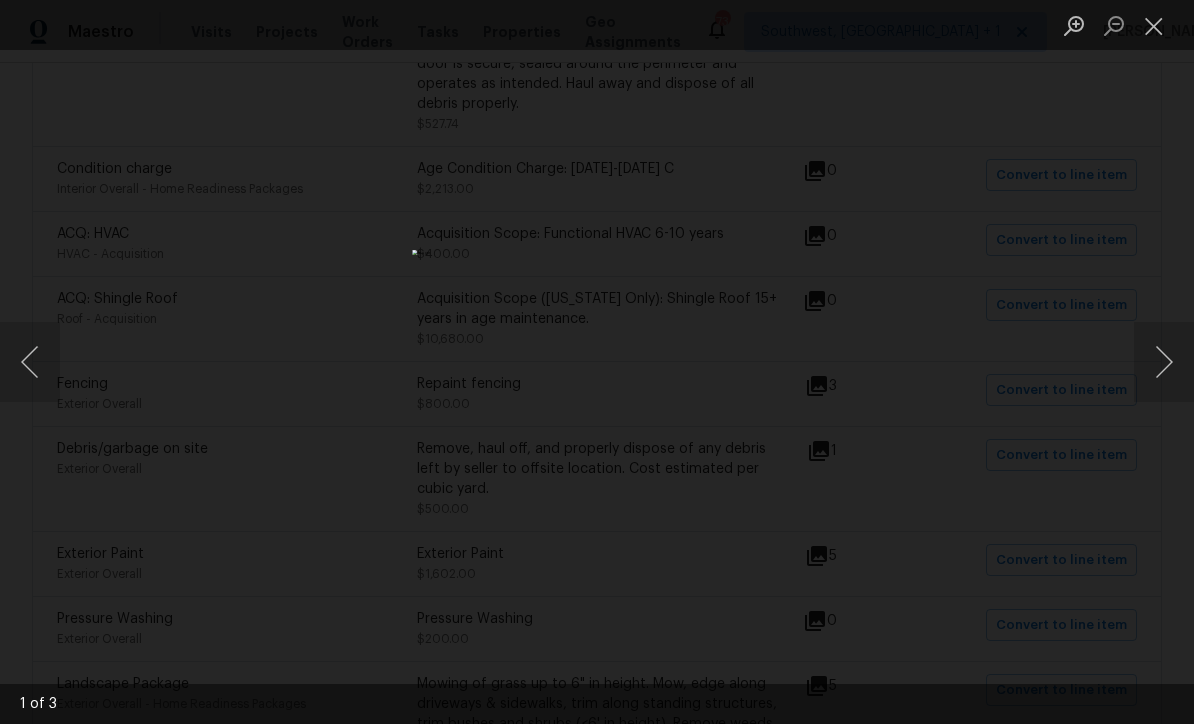 click at bounding box center [1164, 362] 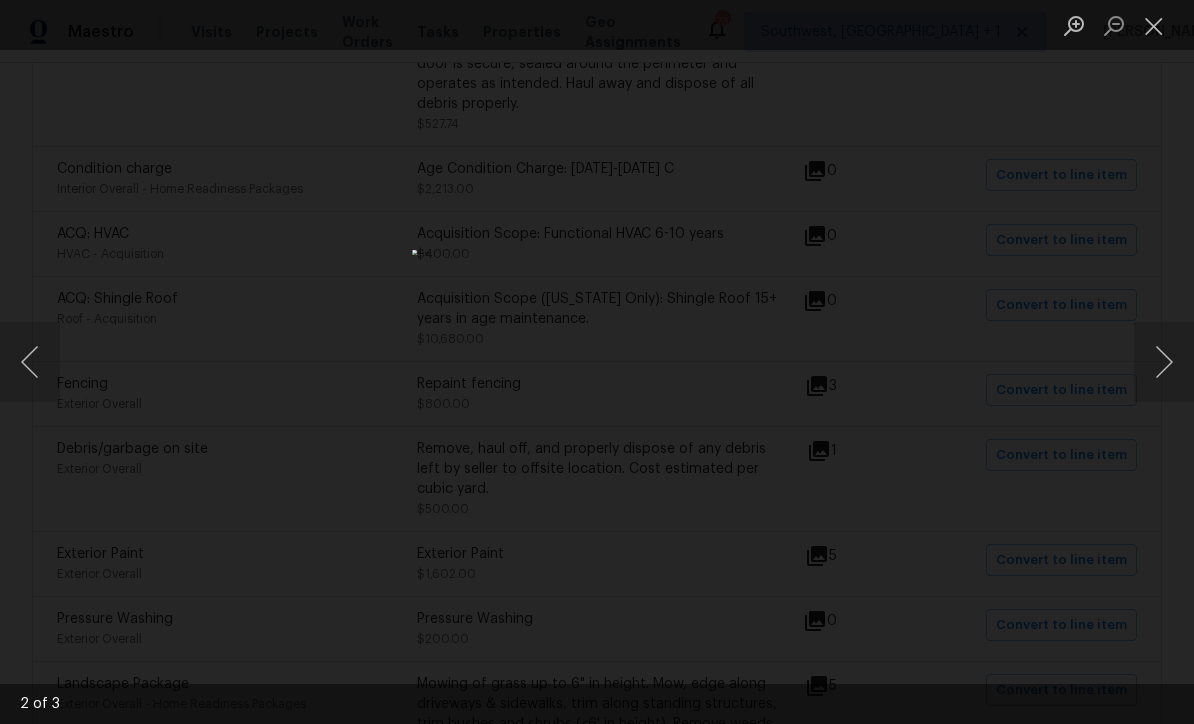 click at bounding box center (1164, 362) 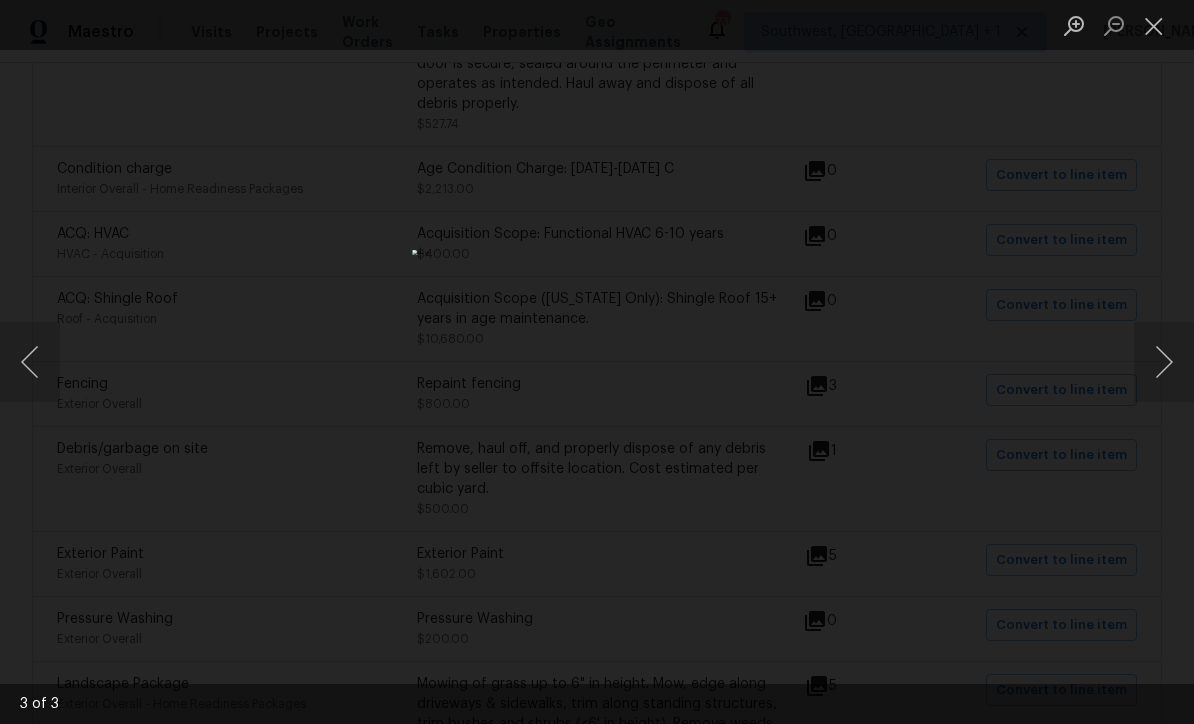 click at bounding box center [1164, 362] 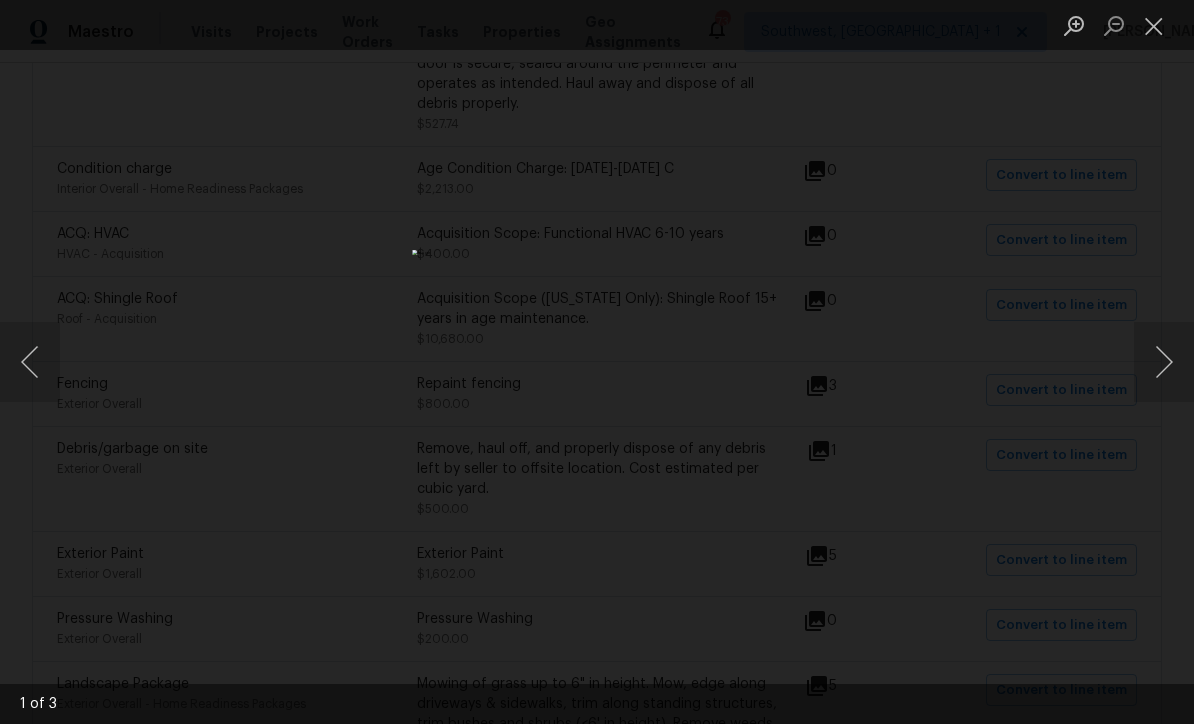 click at bounding box center [1154, 25] 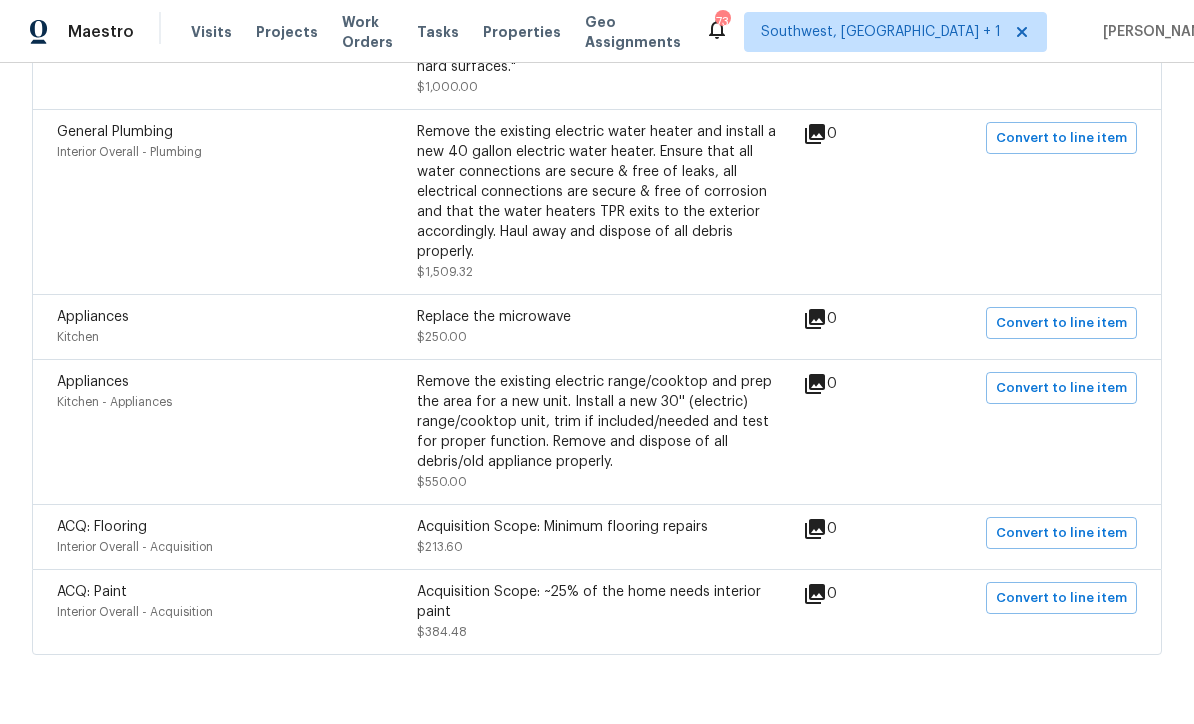 scroll, scrollTop: 1242, scrollLeft: 0, axis: vertical 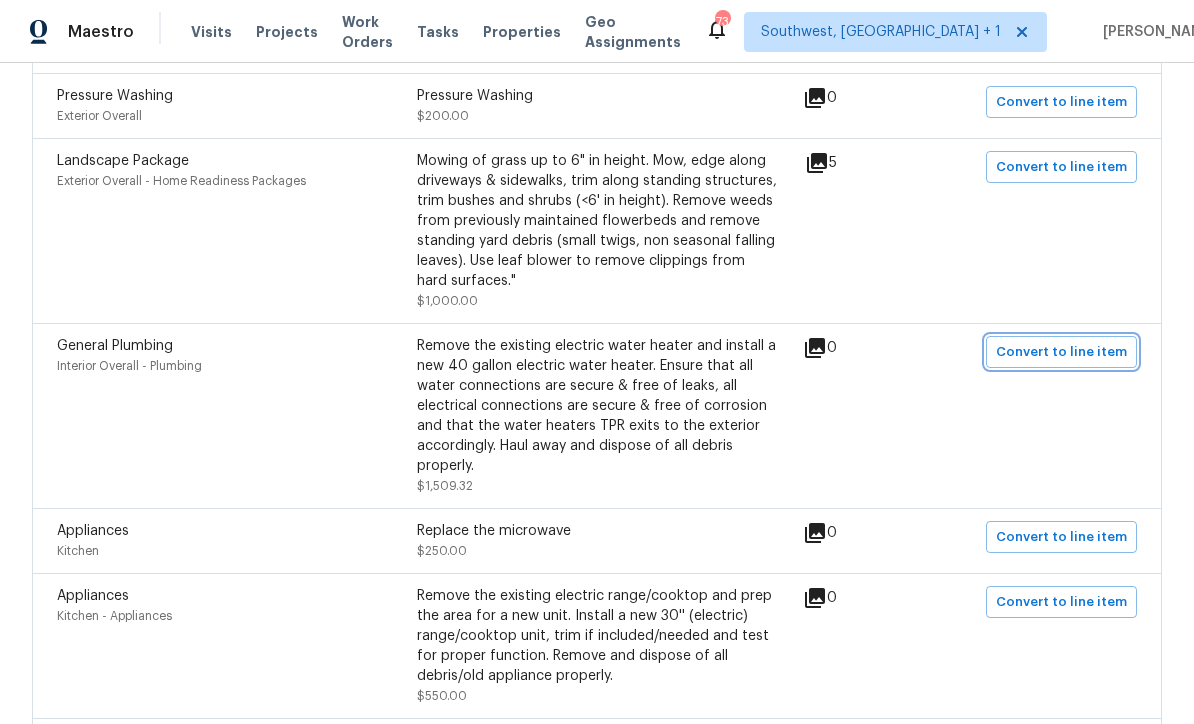 click on "Convert to line item" at bounding box center (1061, 352) 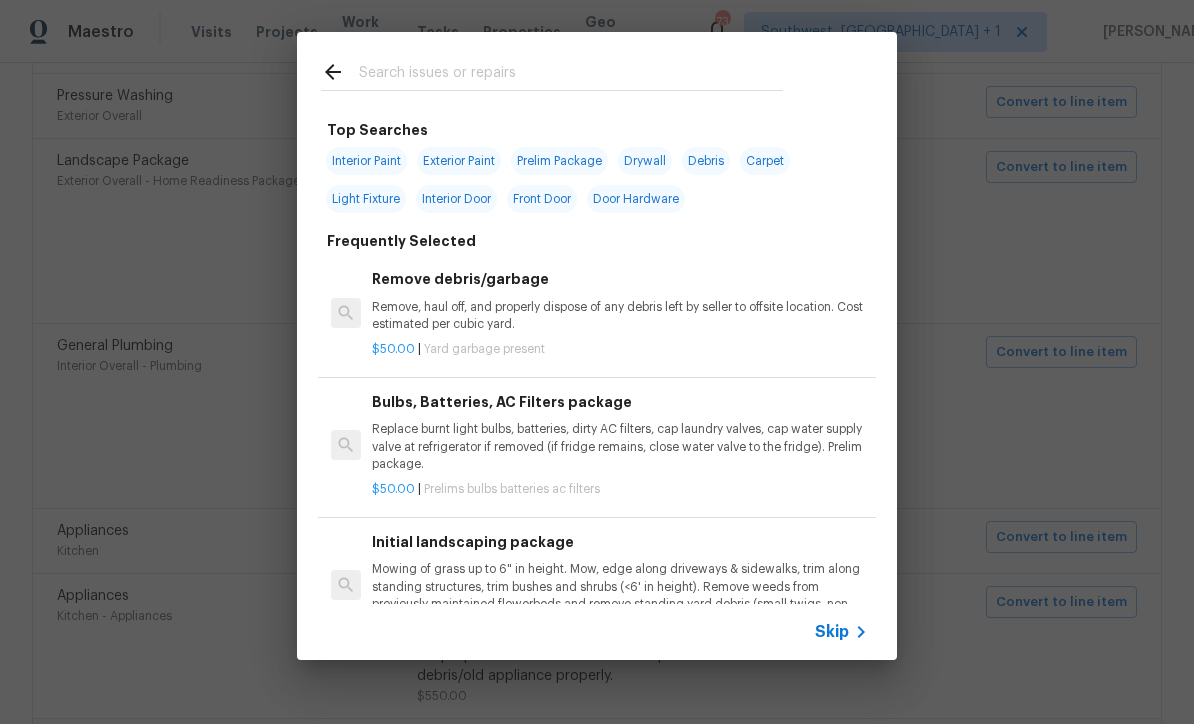 click 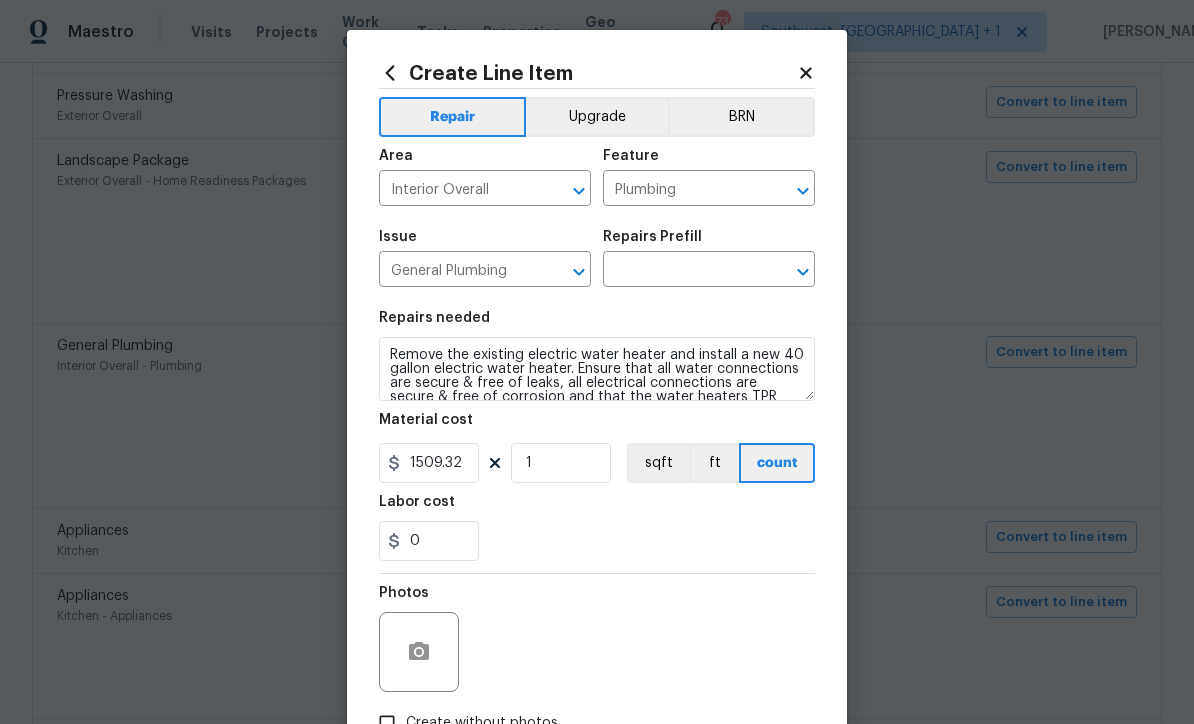 click at bounding box center (681, 271) 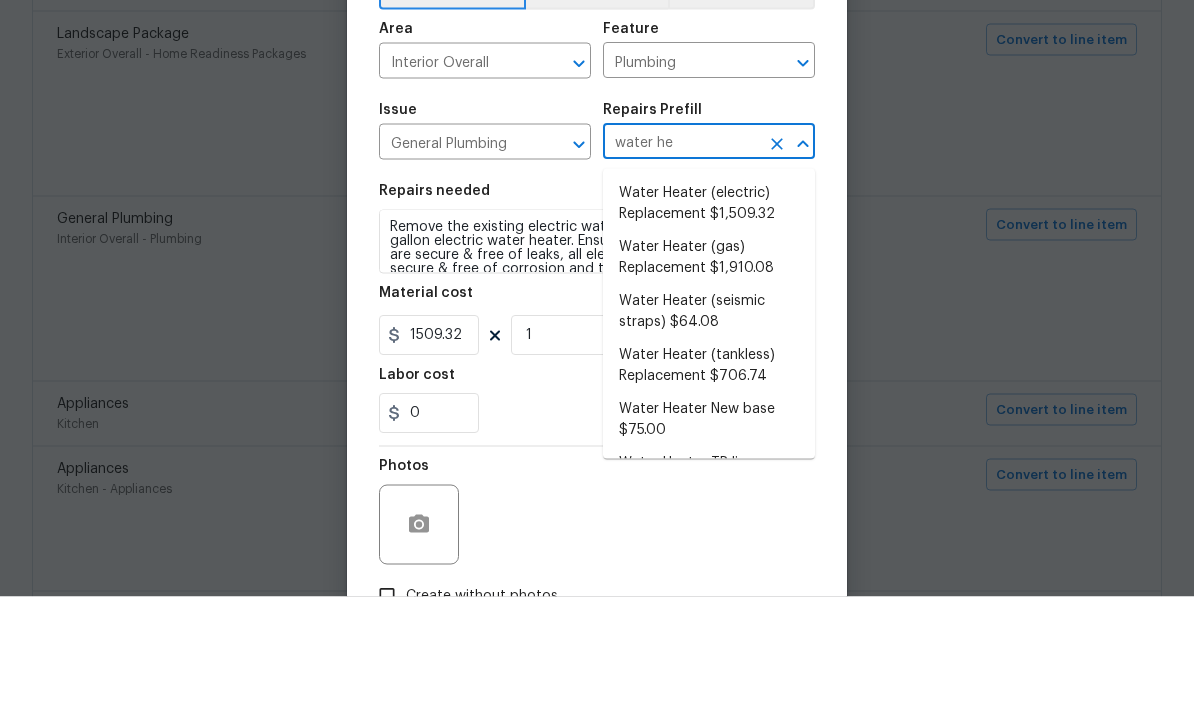scroll, scrollTop: 66, scrollLeft: 0, axis: vertical 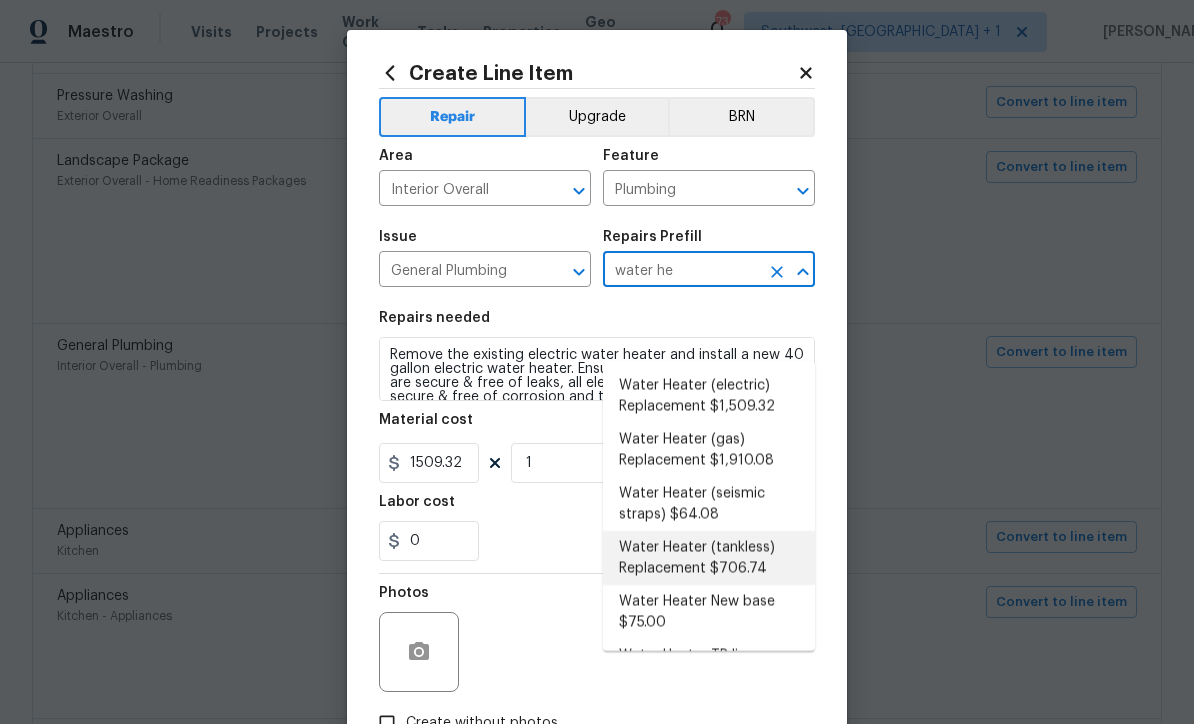 click on "Water Heater (tankless) Replacement $706.74" at bounding box center (709, 558) 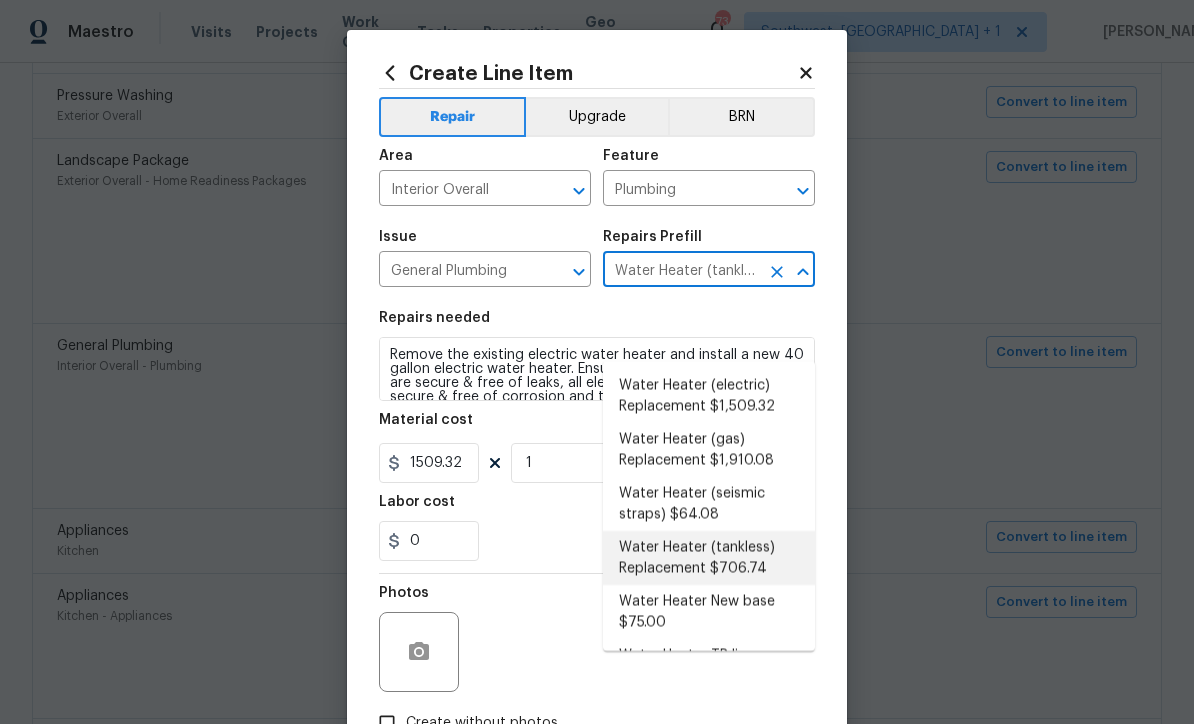 type 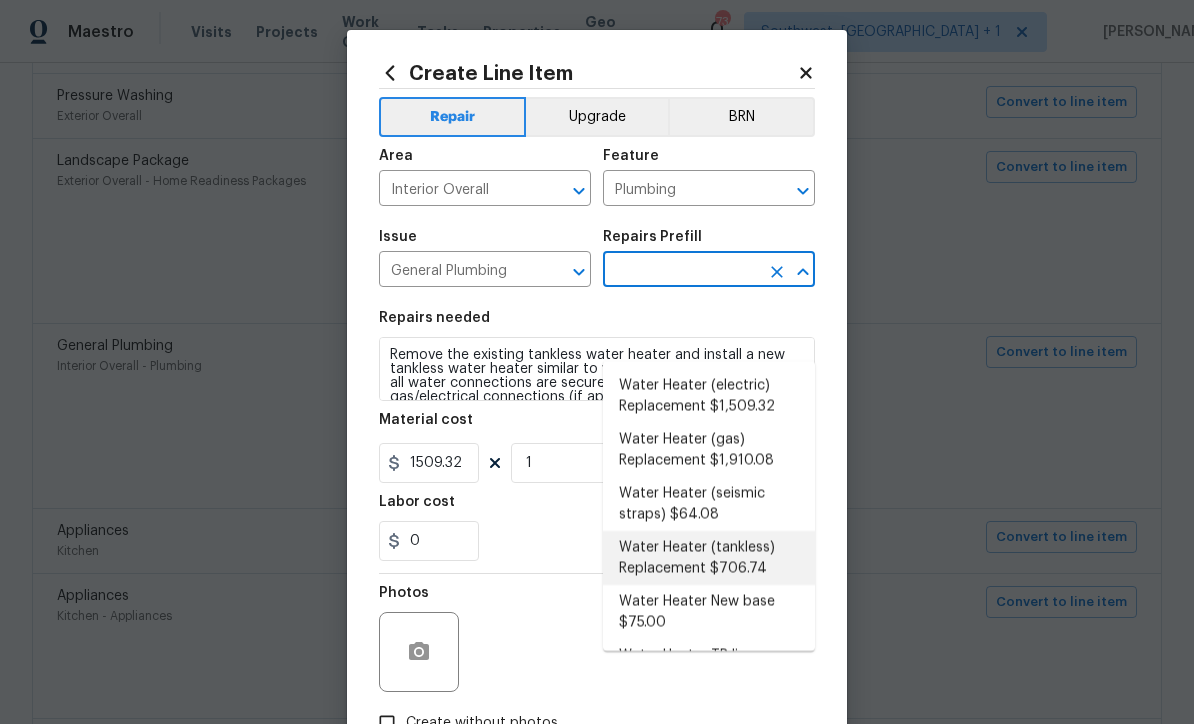 type on "Water Heater (tankless) Replacement $706.74" 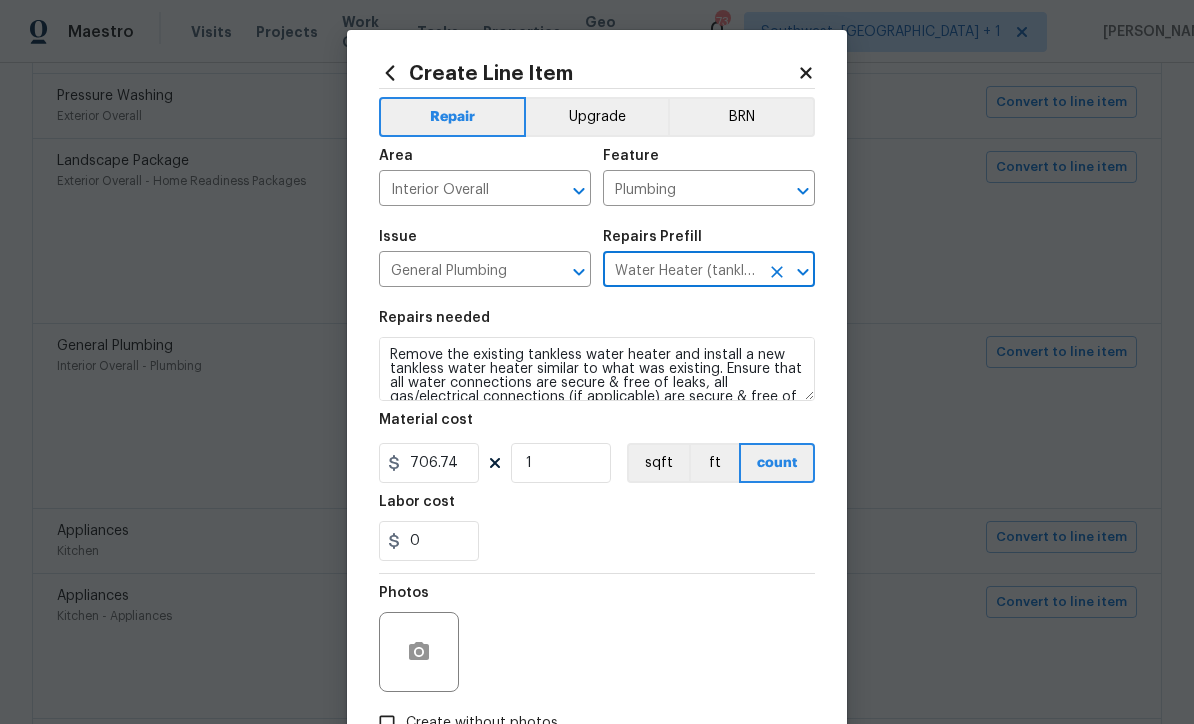 scroll, scrollTop: 80, scrollLeft: 0, axis: vertical 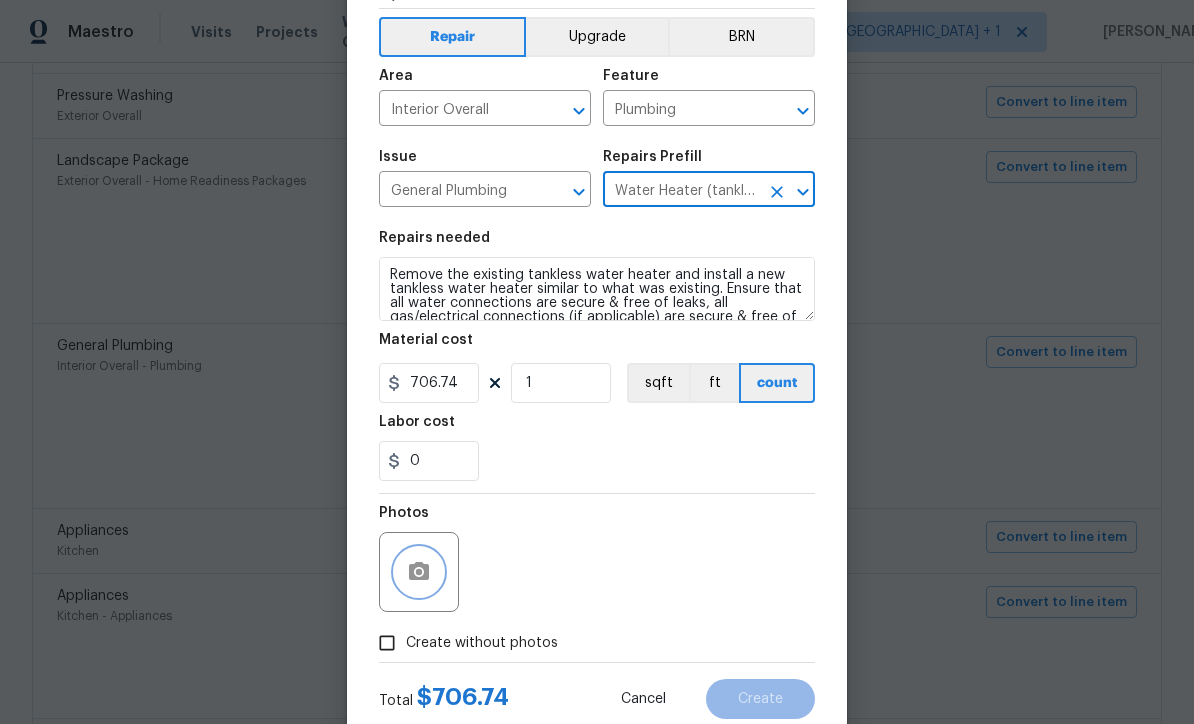 click at bounding box center [419, 572] 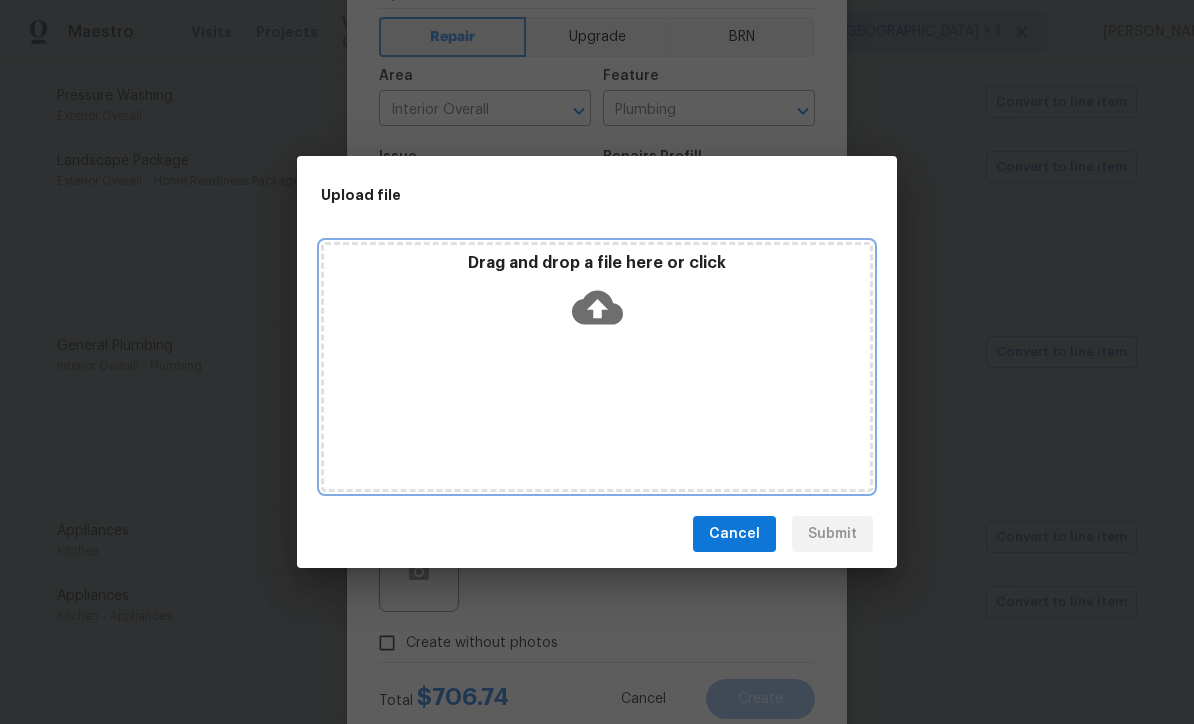 click 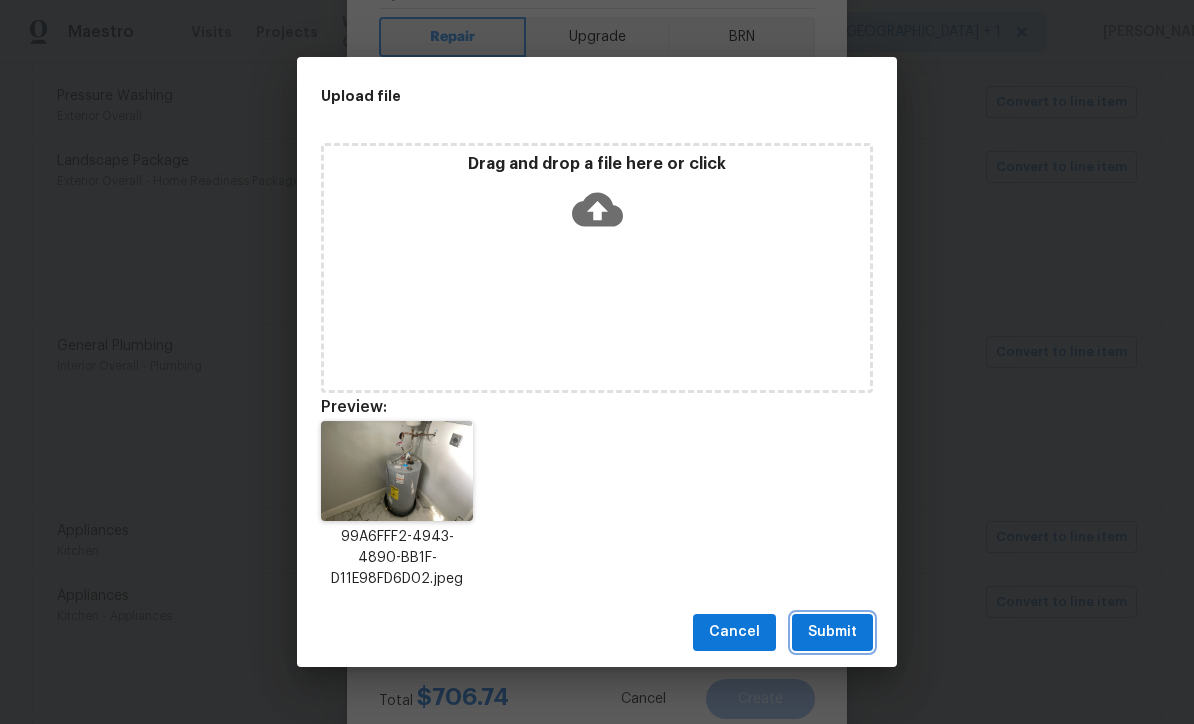 click on "Submit" at bounding box center [832, 632] 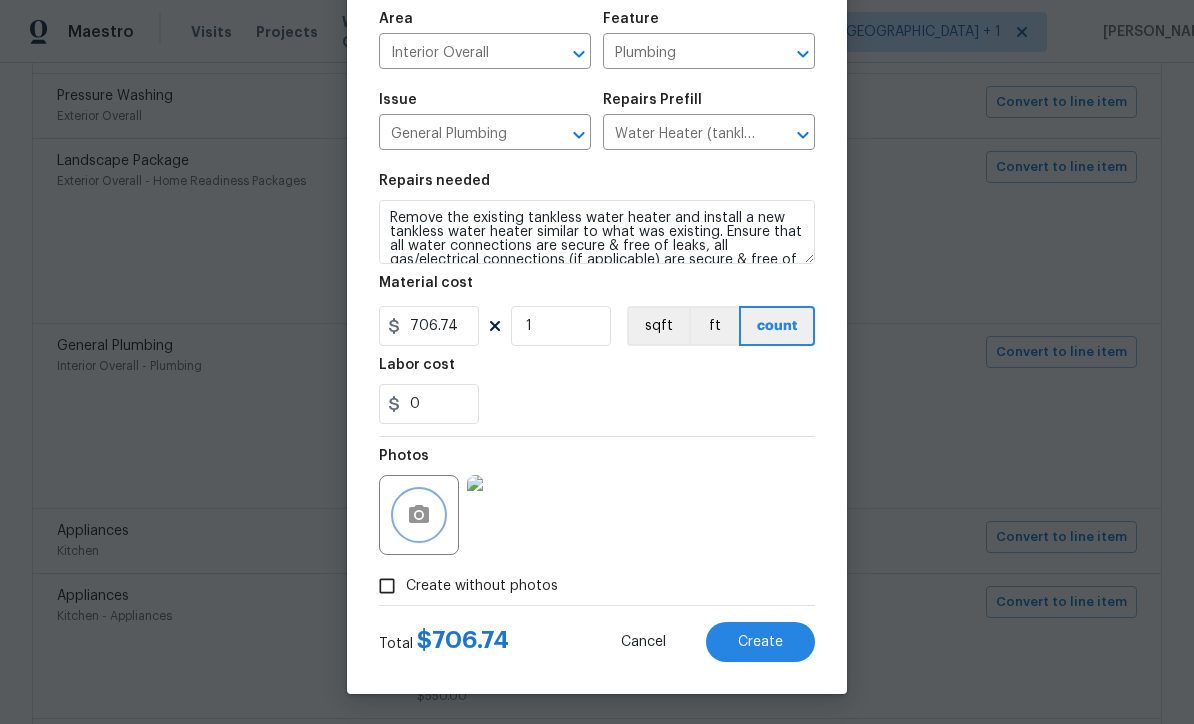 scroll, scrollTop: 141, scrollLeft: 0, axis: vertical 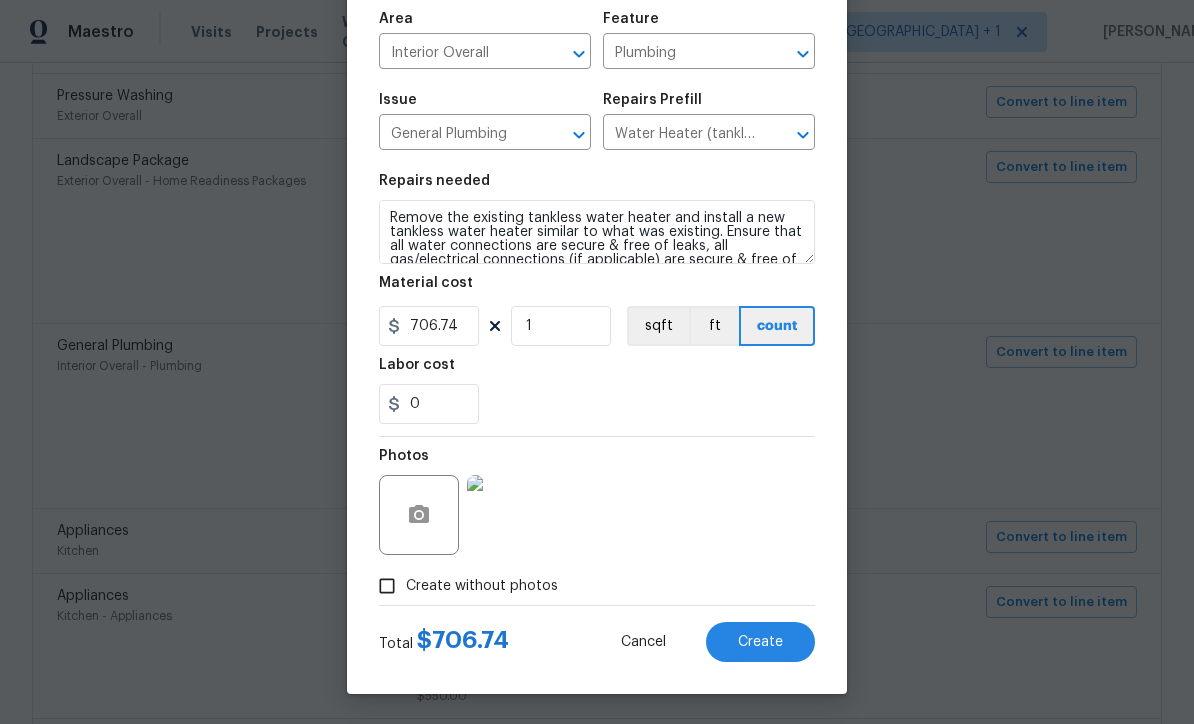 click on "Create" at bounding box center (760, 642) 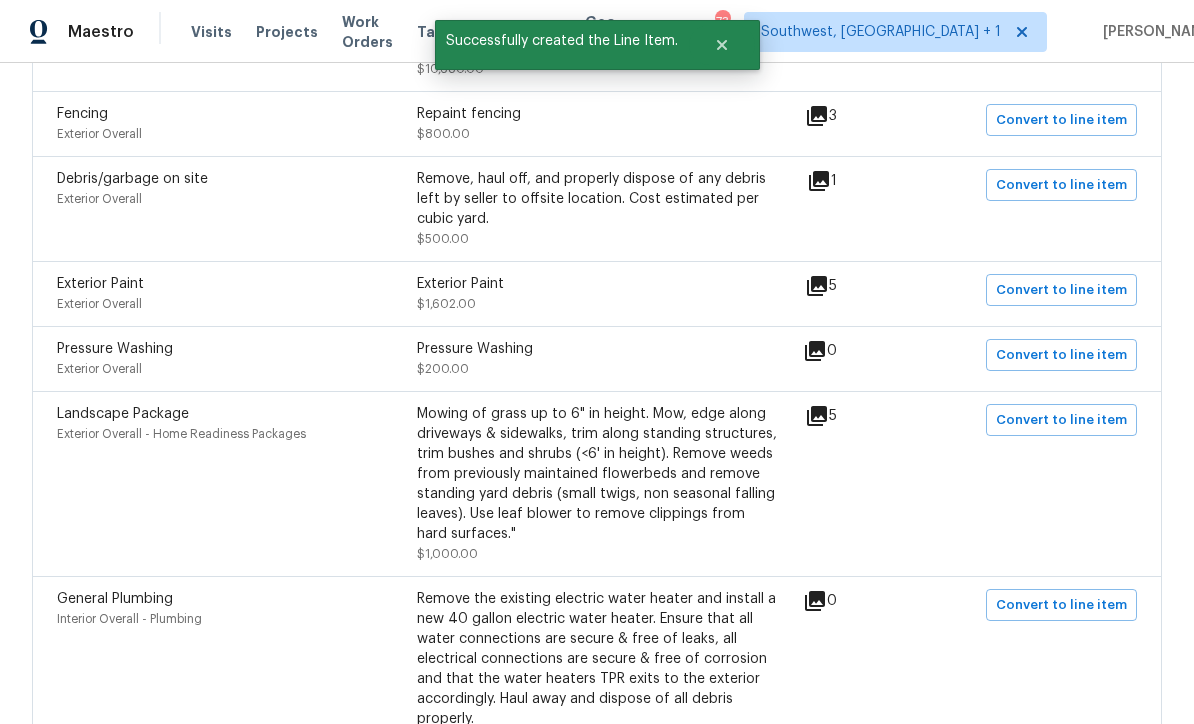 scroll, scrollTop: 773, scrollLeft: 0, axis: vertical 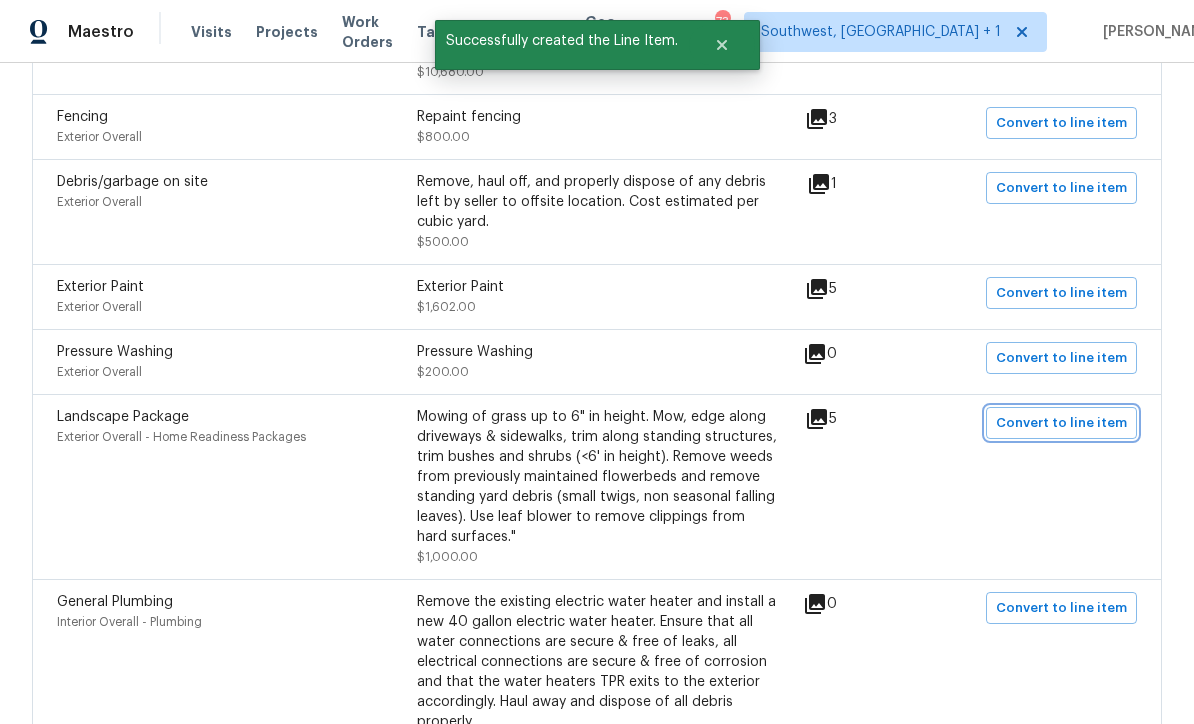 click on "Convert to line item" at bounding box center (1061, 423) 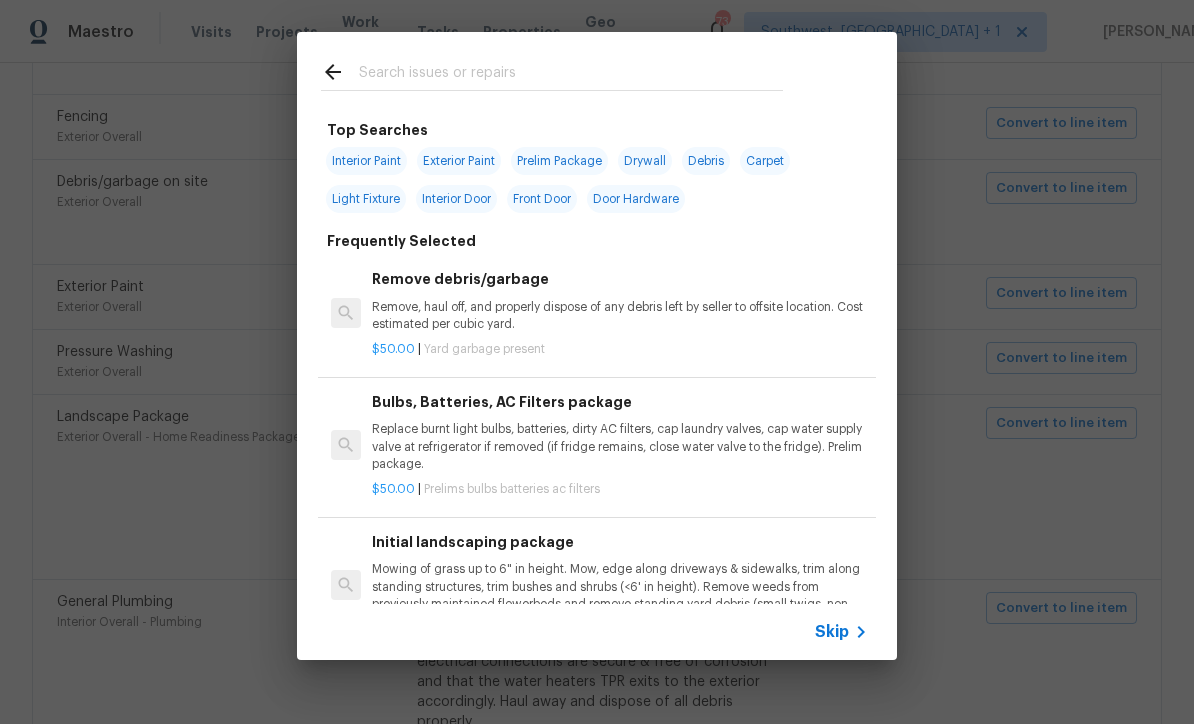 click on "Skip" at bounding box center (832, 632) 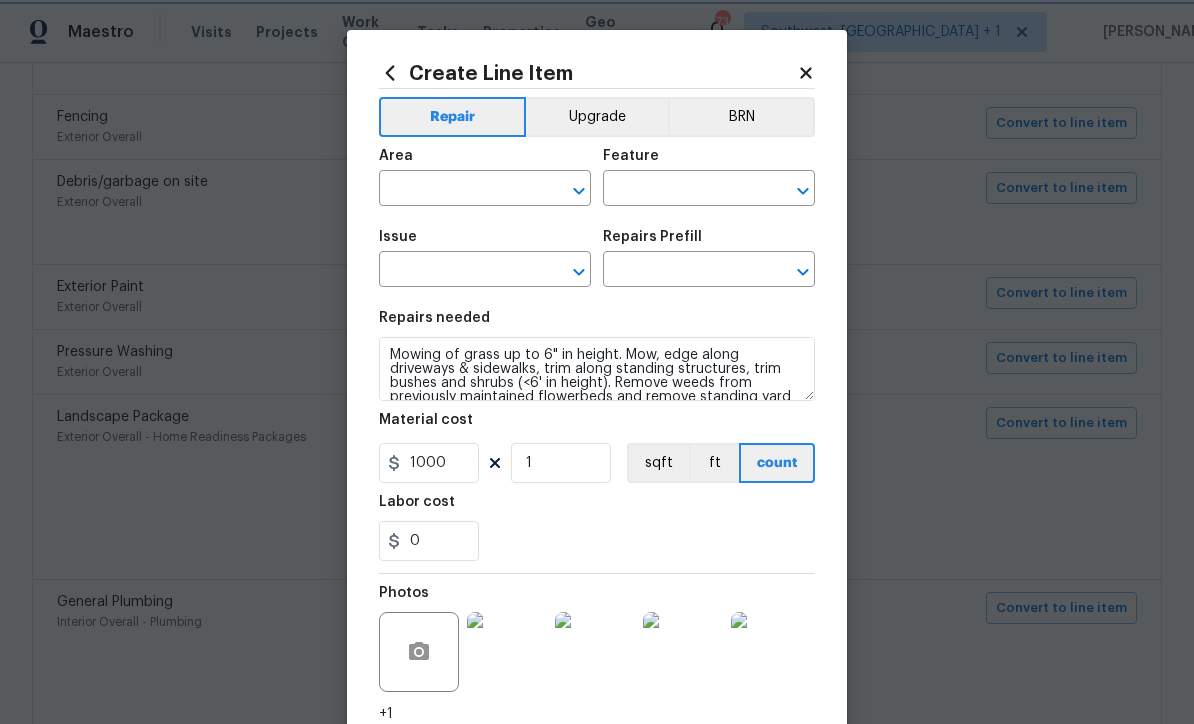 type on "Exterior Overall" 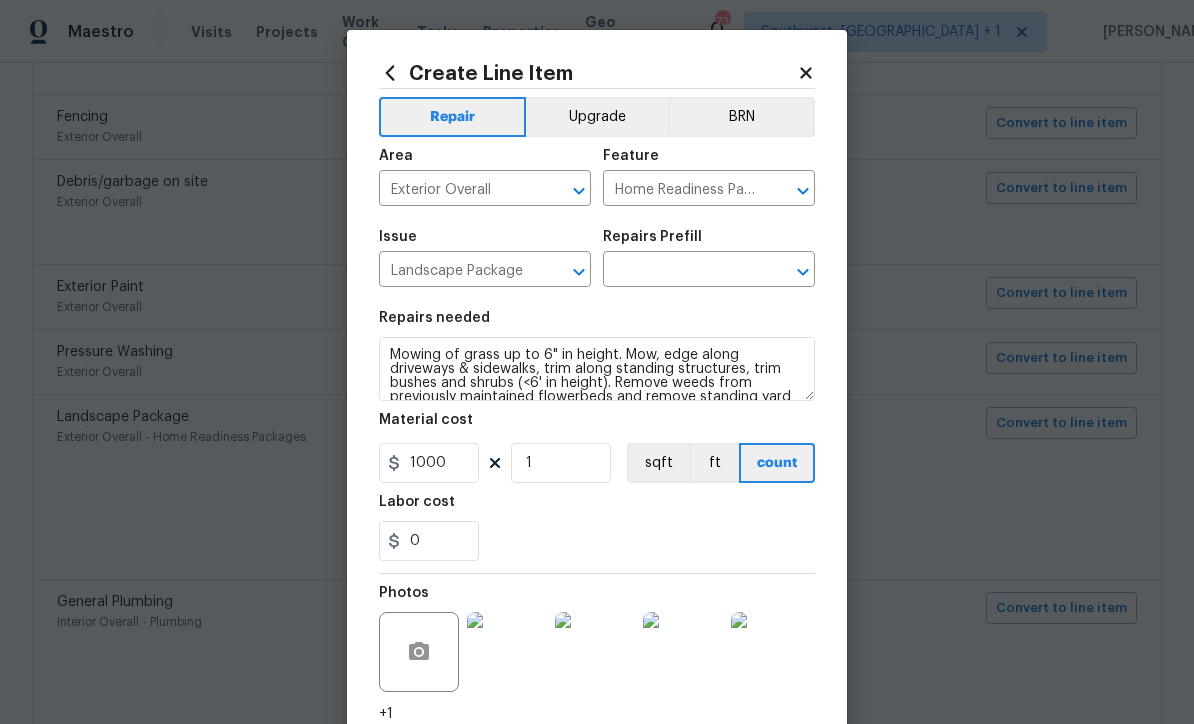 click at bounding box center [681, 271] 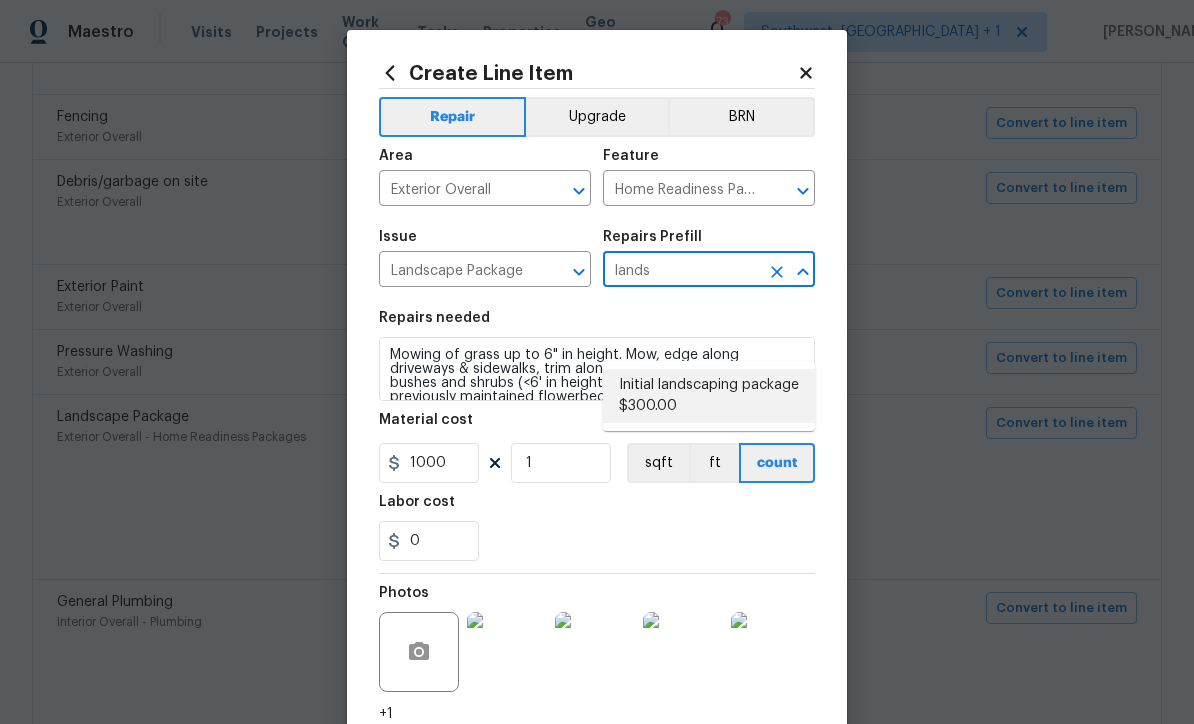 click on "Initial landscaping package $300.00" at bounding box center (709, 396) 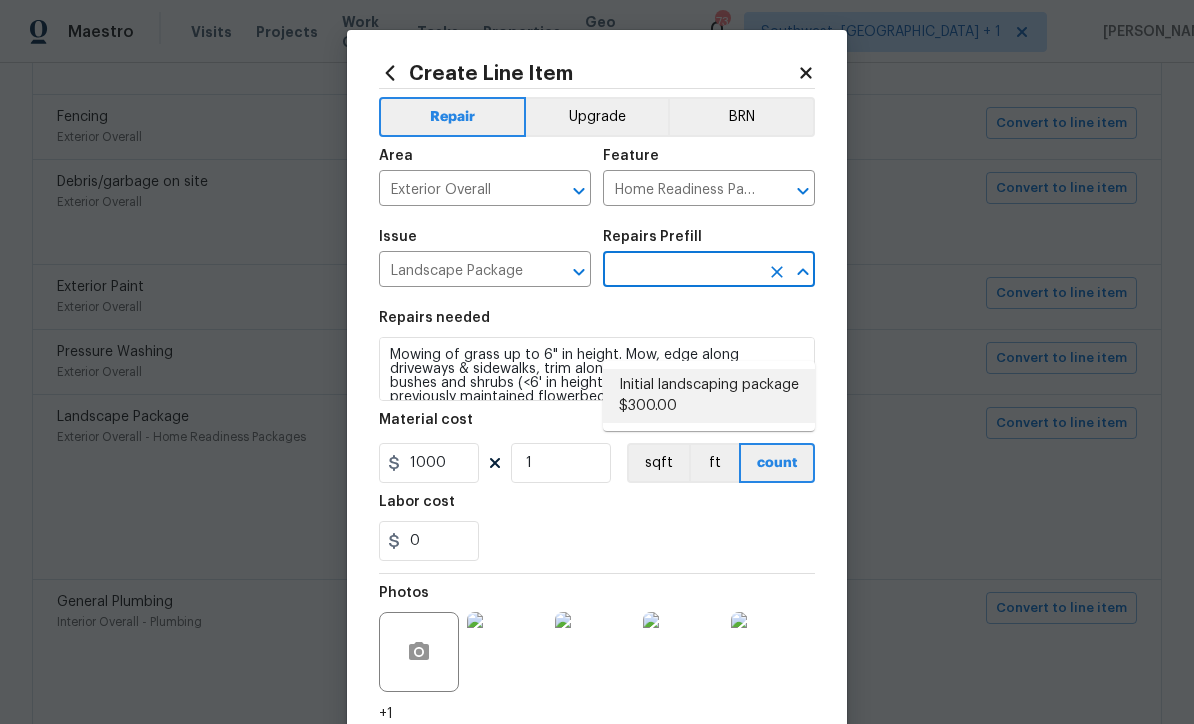 type on "Initial landscaping package $300.00" 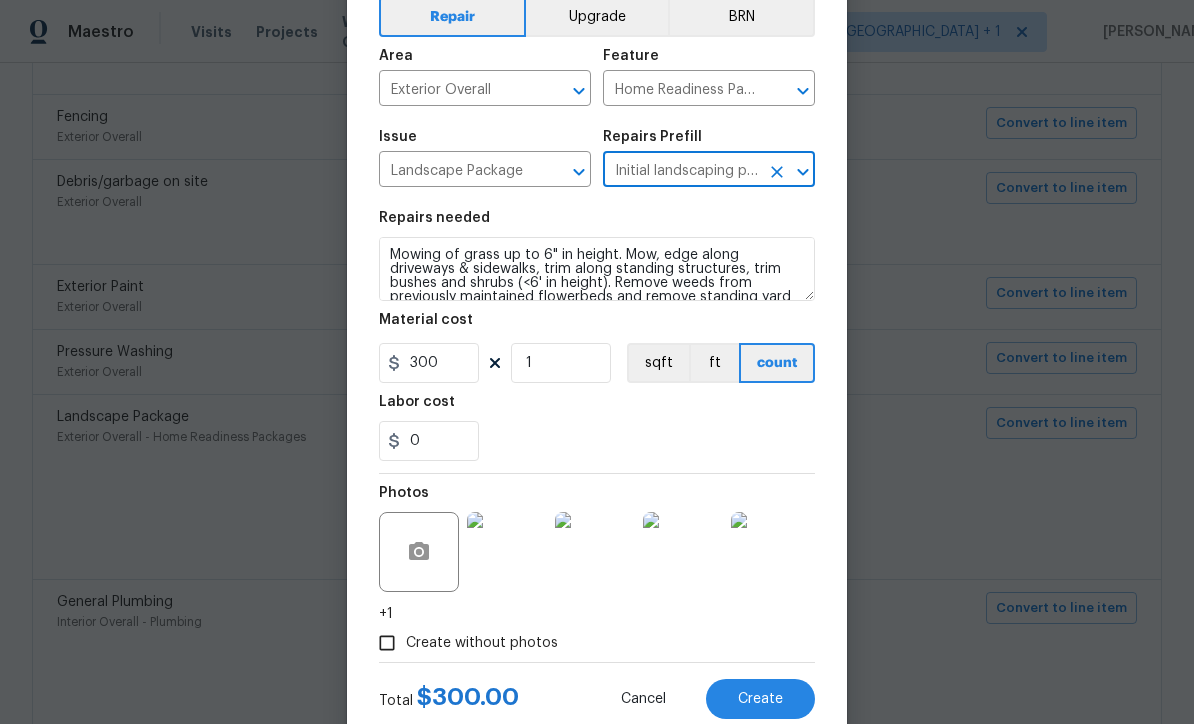 scroll, scrollTop: 103, scrollLeft: 0, axis: vertical 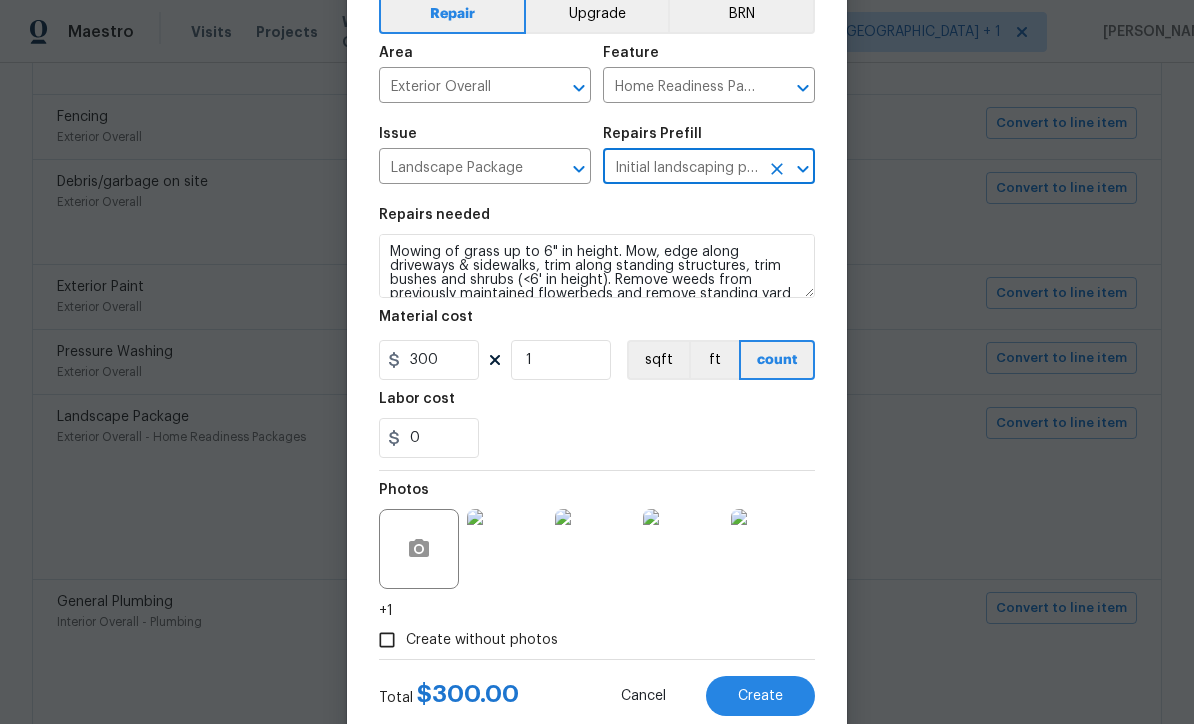 click on "Home Readiness Packages" at bounding box center [681, 87] 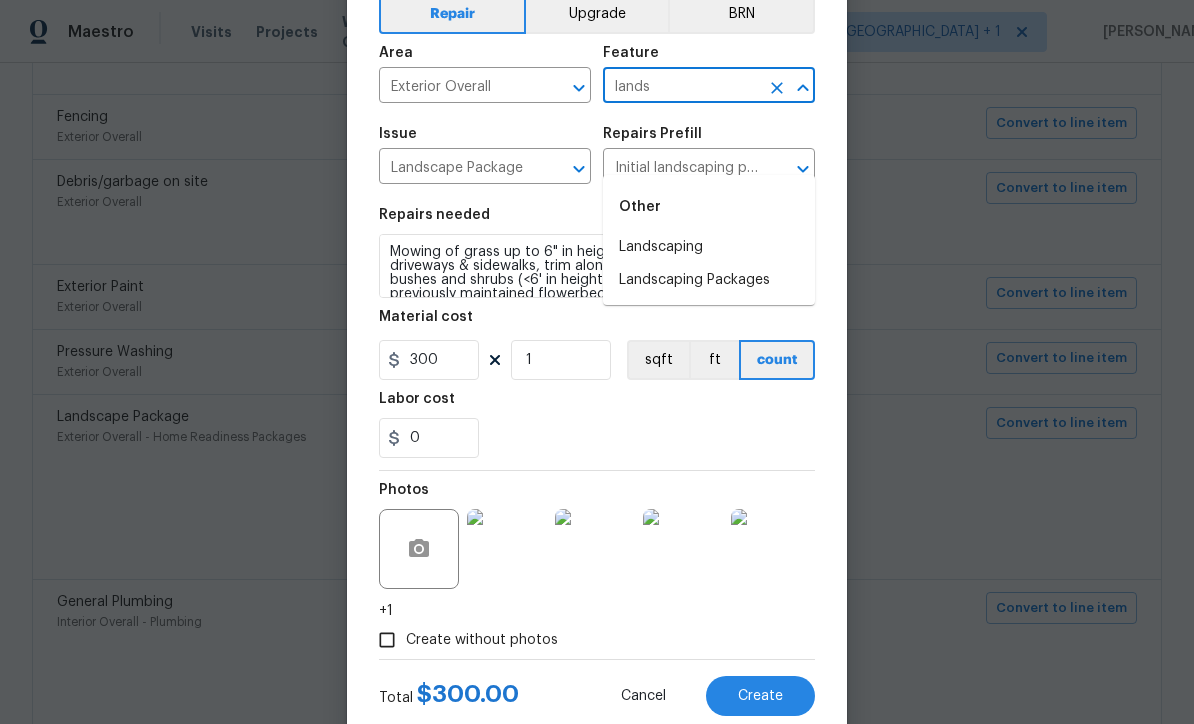click on "Landscaping Packages" at bounding box center [709, 280] 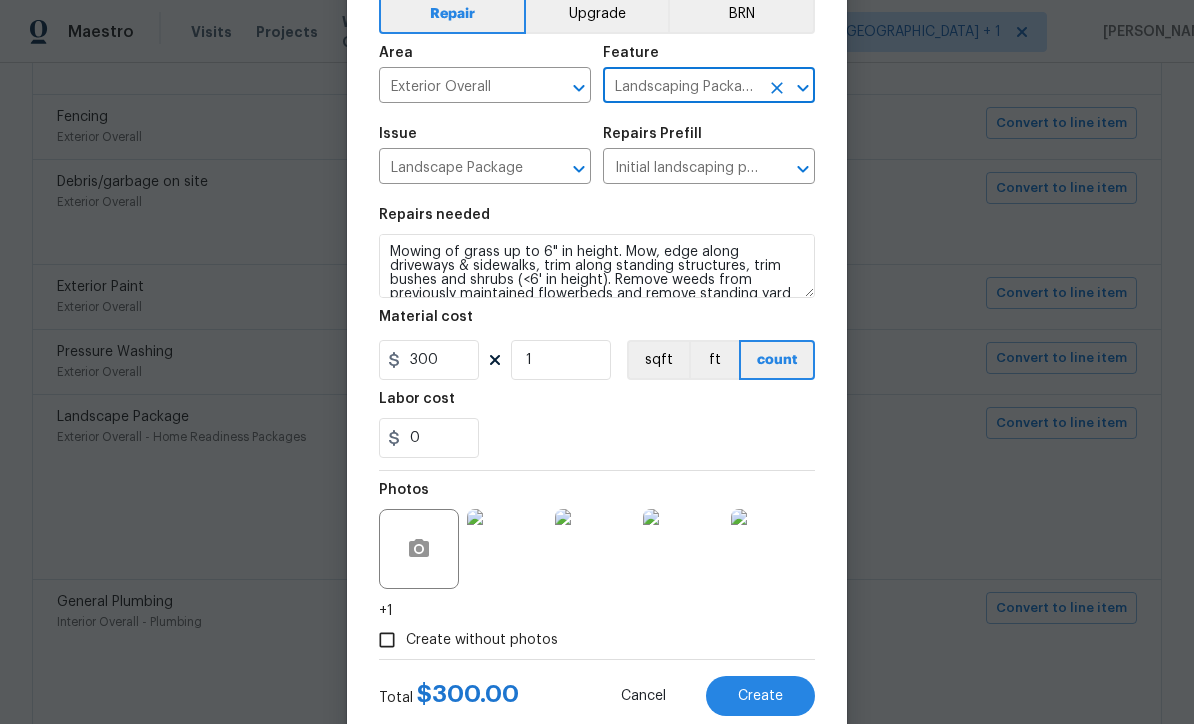 click on "0" at bounding box center [597, 438] 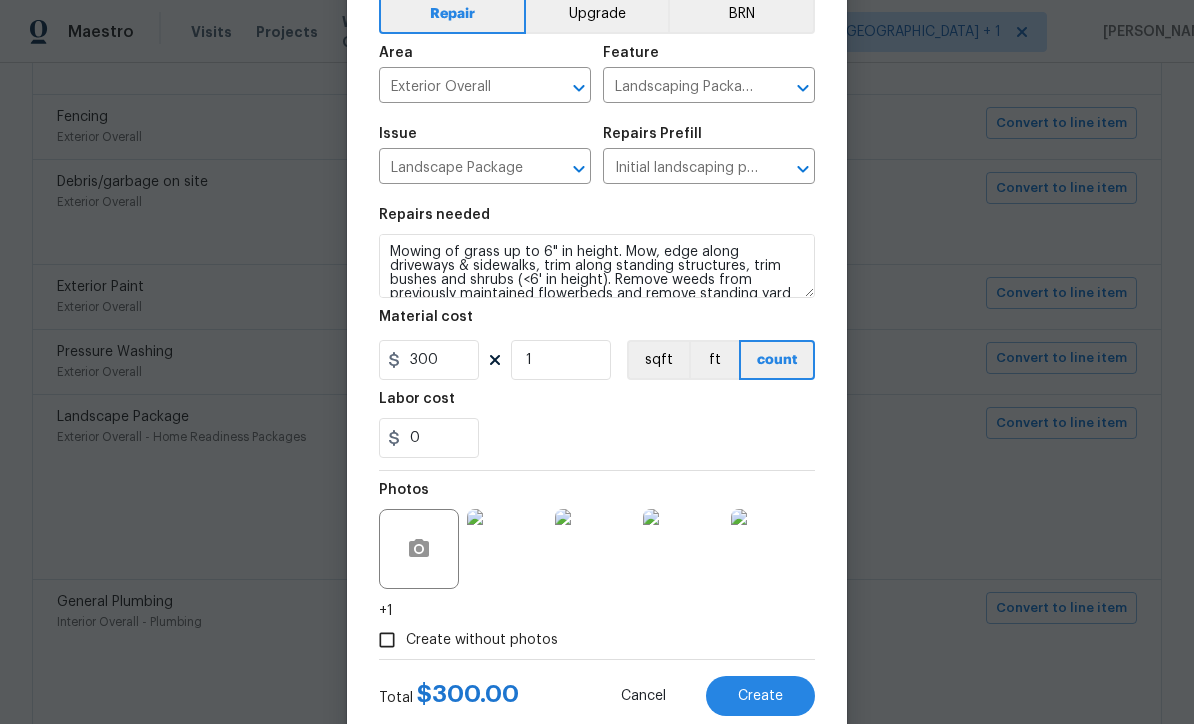 click on "Create" at bounding box center [760, 696] 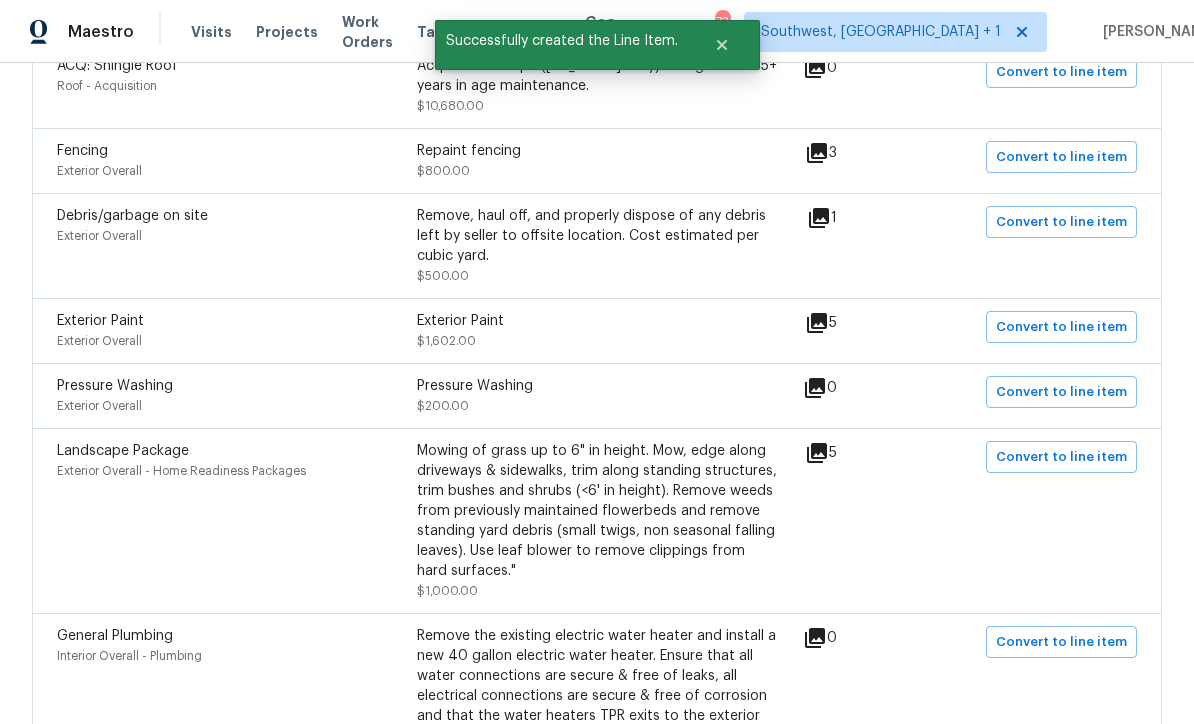 scroll, scrollTop: 740, scrollLeft: 0, axis: vertical 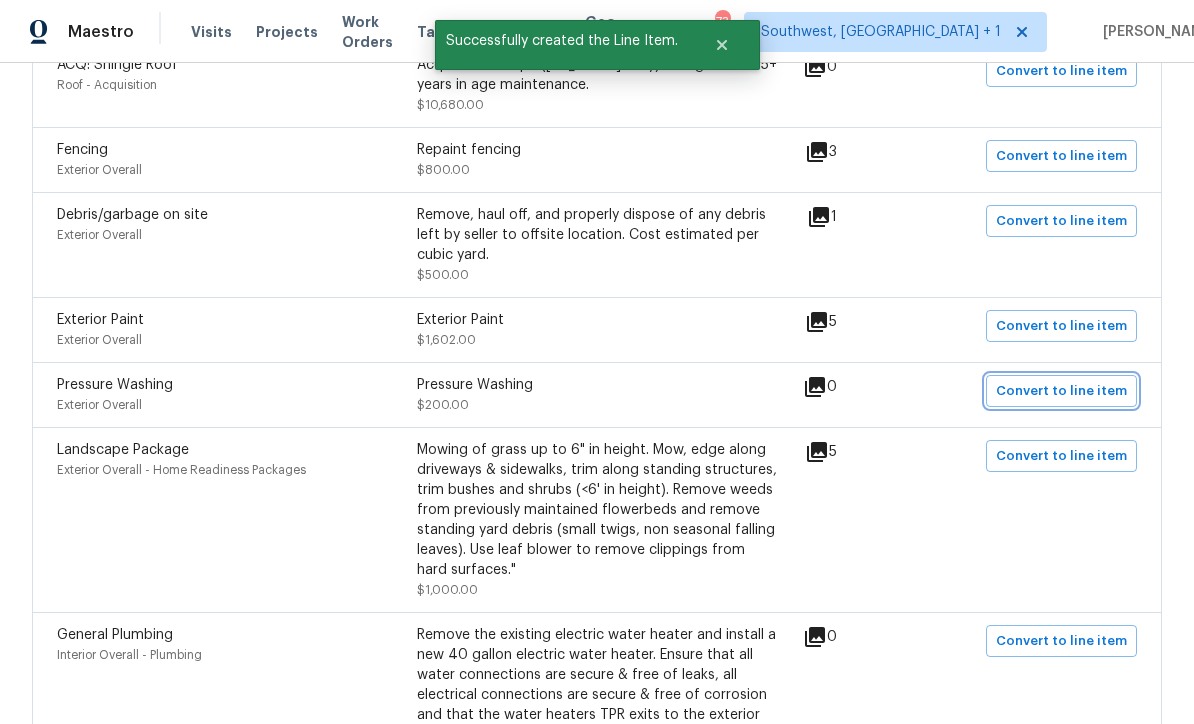 click on "Convert to line item" at bounding box center (1061, 391) 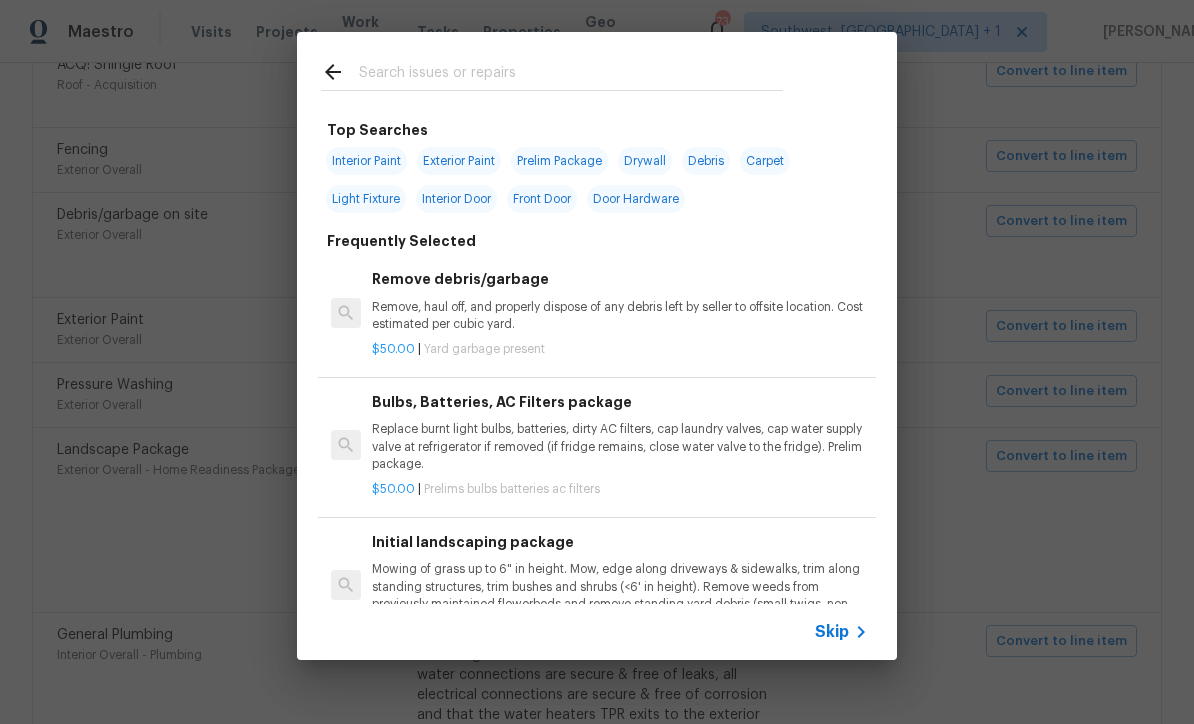click on "Skip" at bounding box center [844, 632] 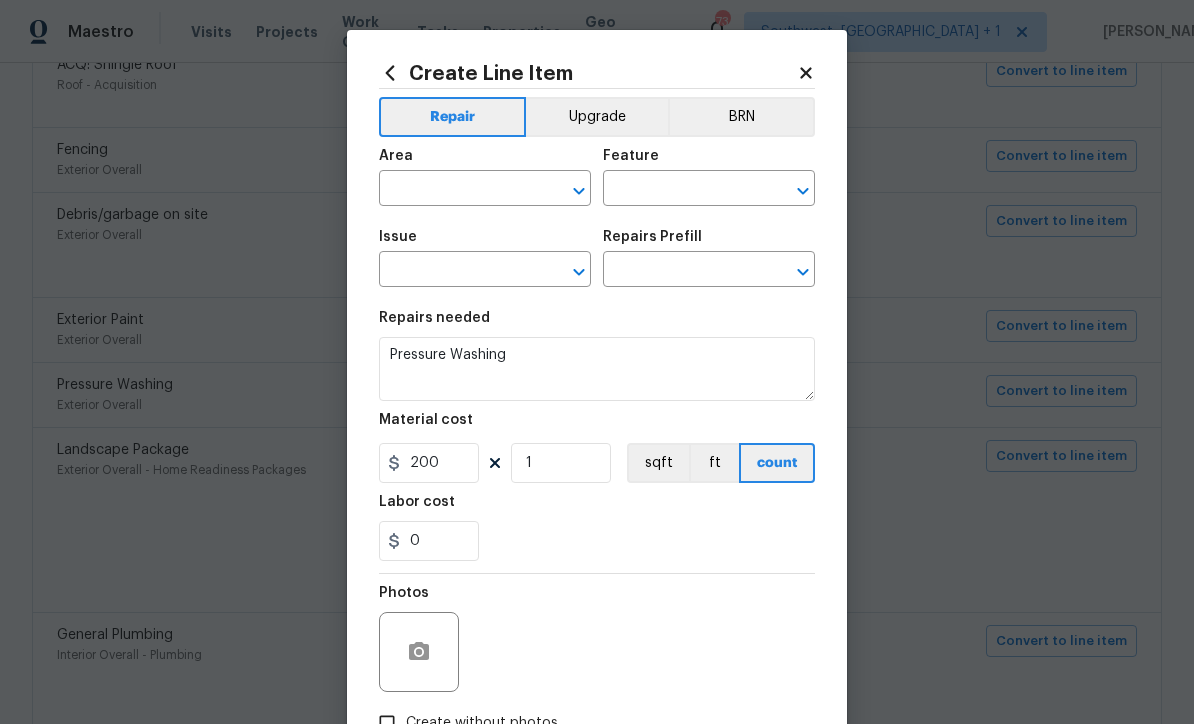 type on "Exterior Overall" 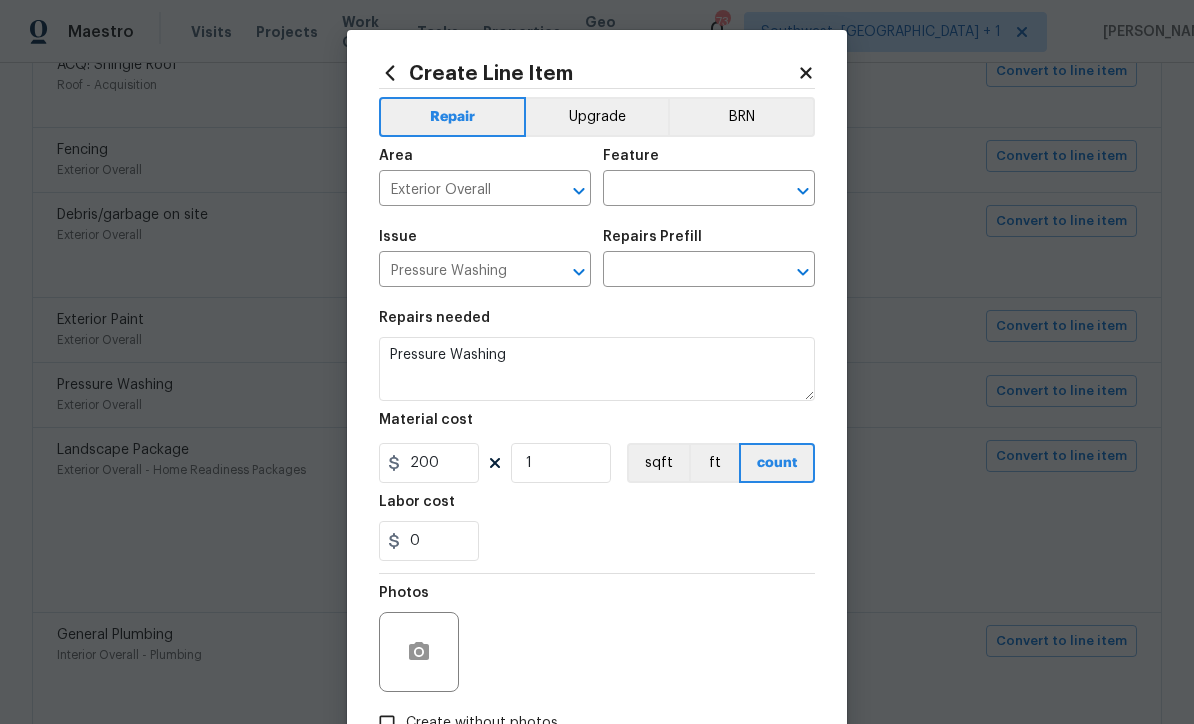 click at bounding box center [681, 190] 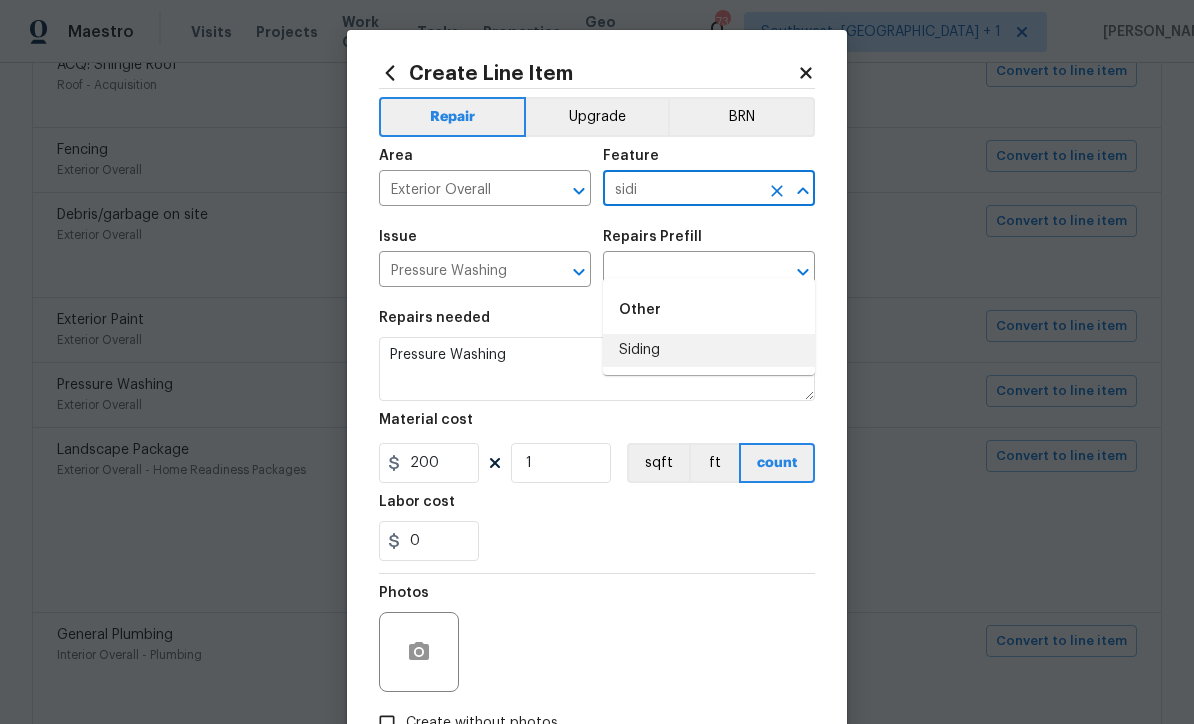 click on "Siding" at bounding box center [709, 350] 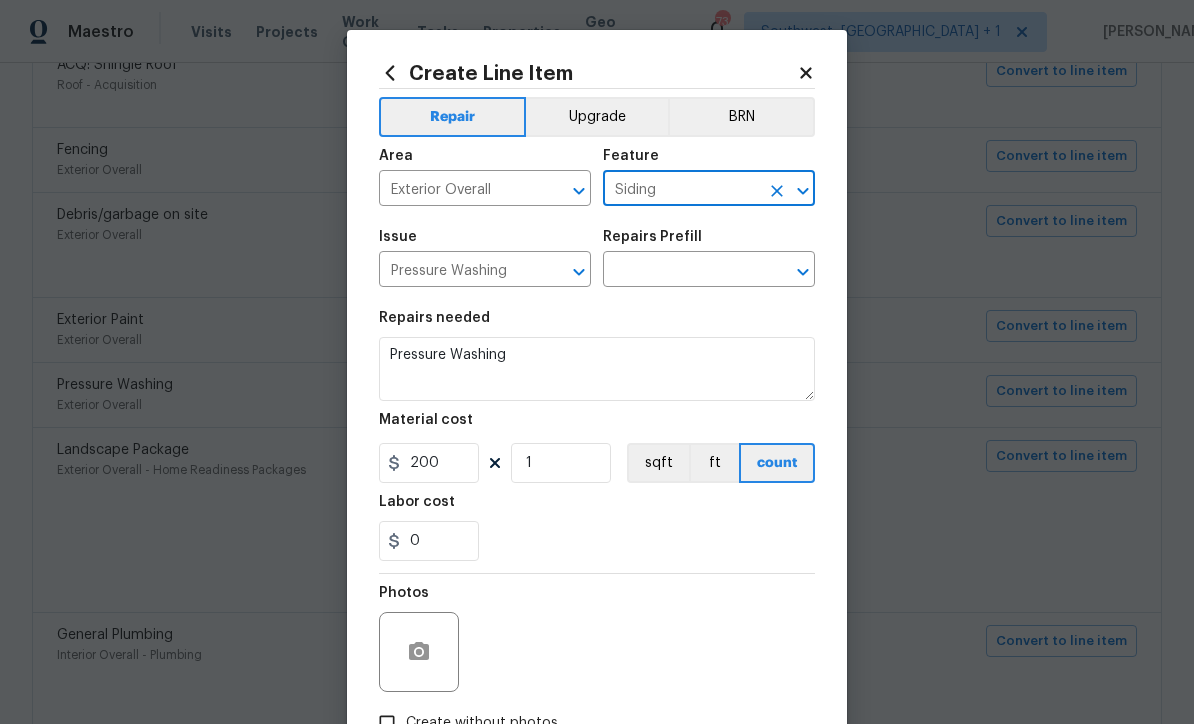 click at bounding box center (681, 271) 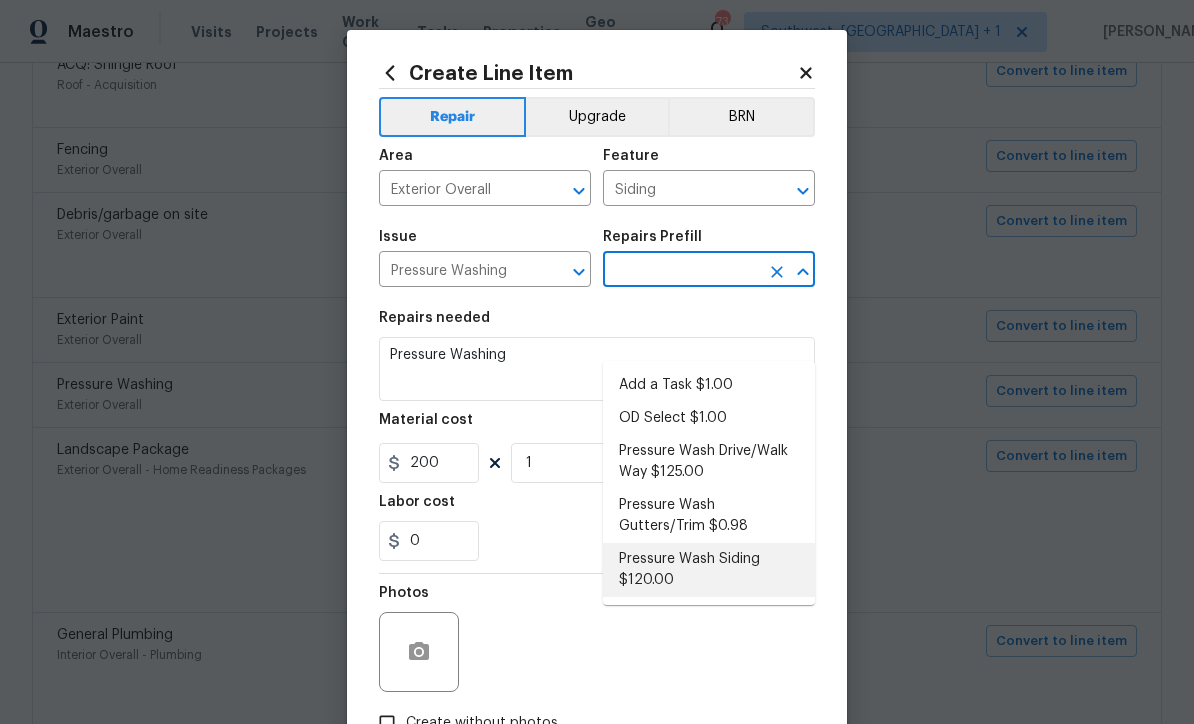 click on "Pressure Wash Siding $120.00" at bounding box center [709, 570] 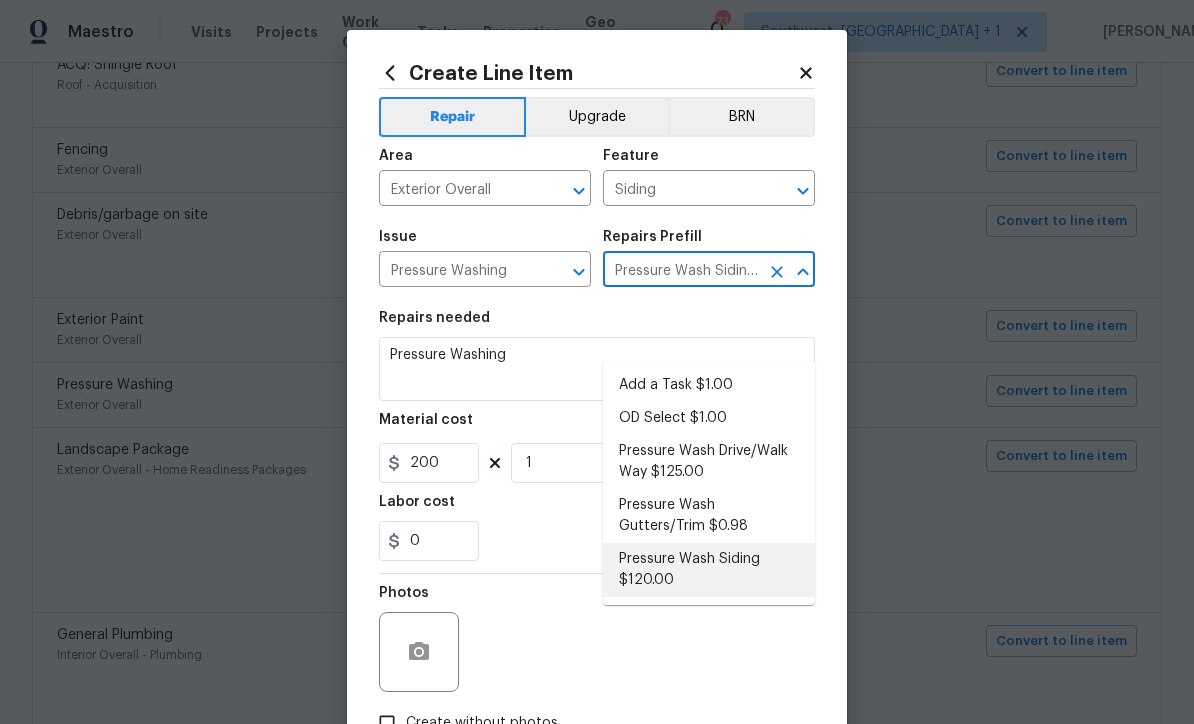 type on "Pressure Wash Siding $120.00" 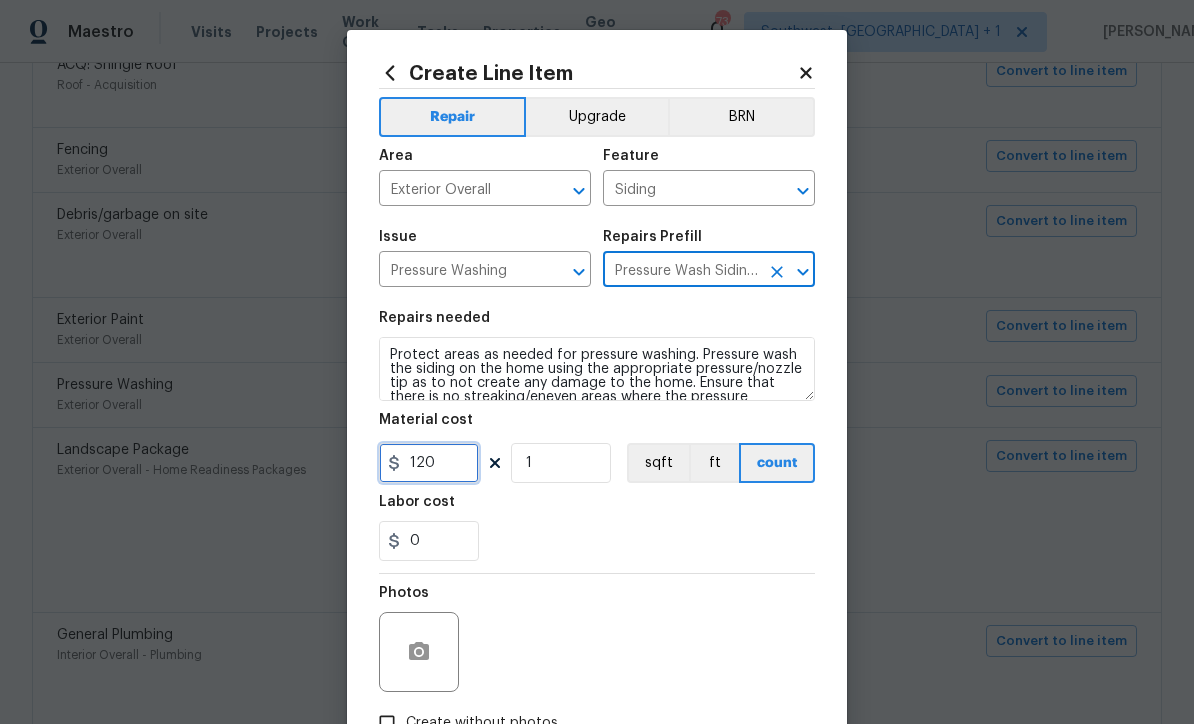 click on "120" at bounding box center (429, 463) 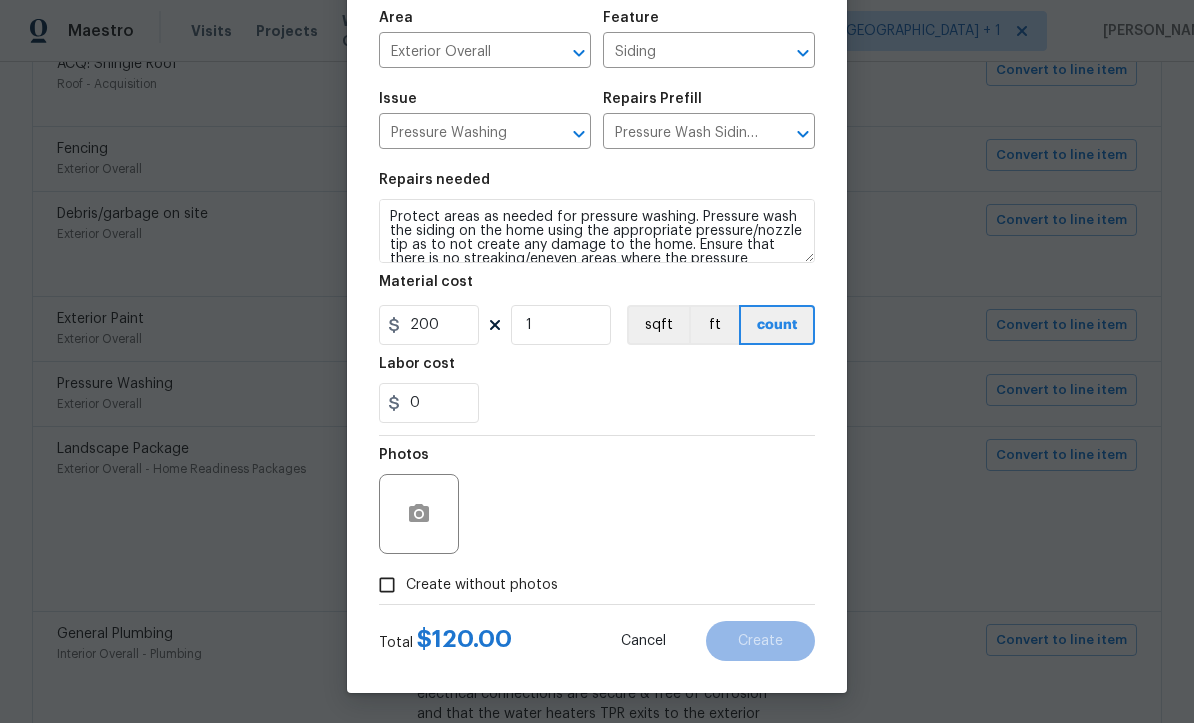 scroll, scrollTop: 135, scrollLeft: 0, axis: vertical 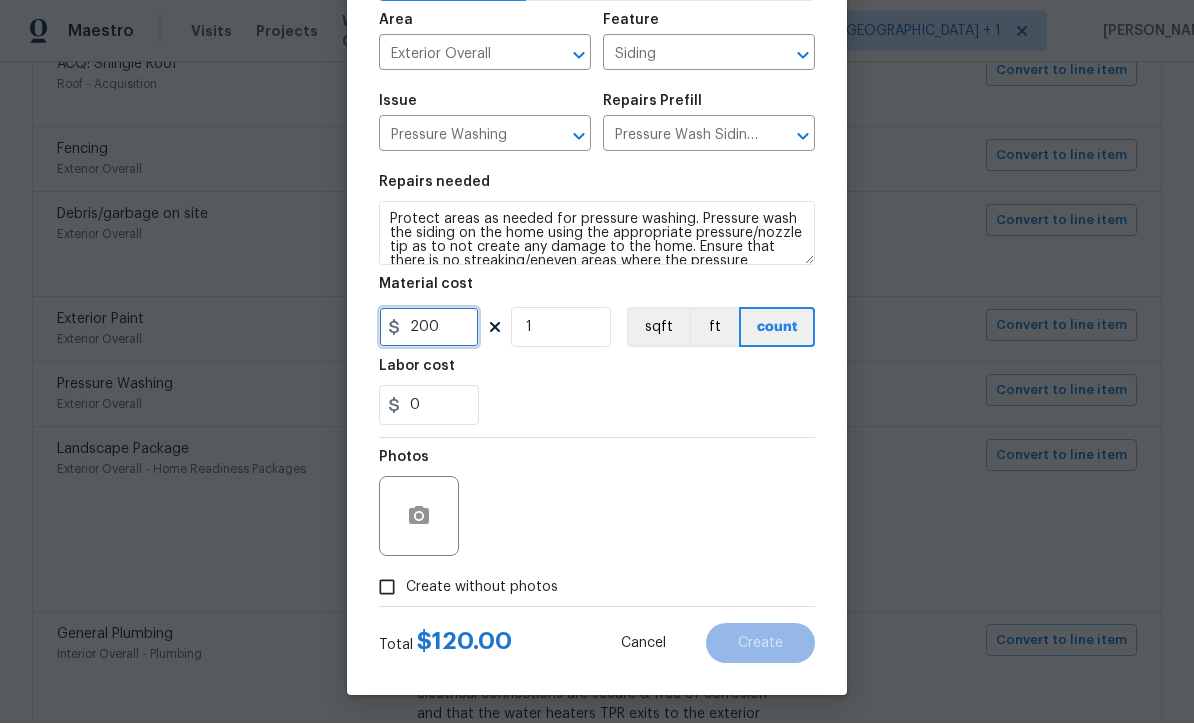 type on "200" 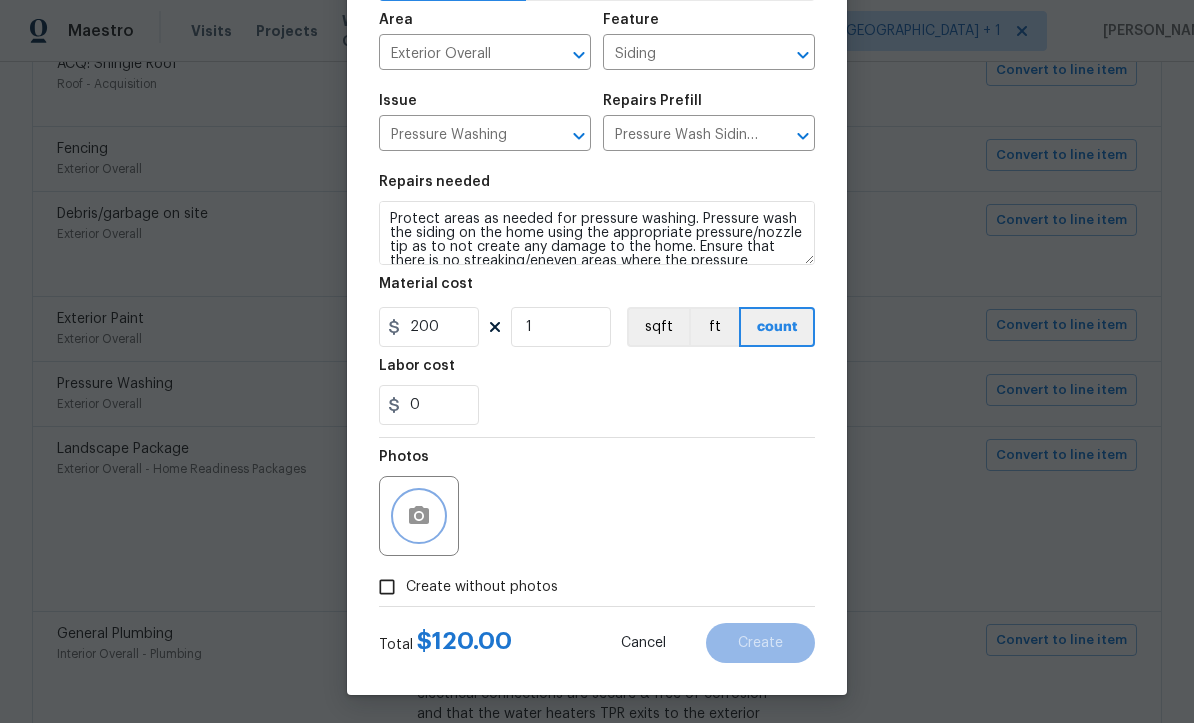 click 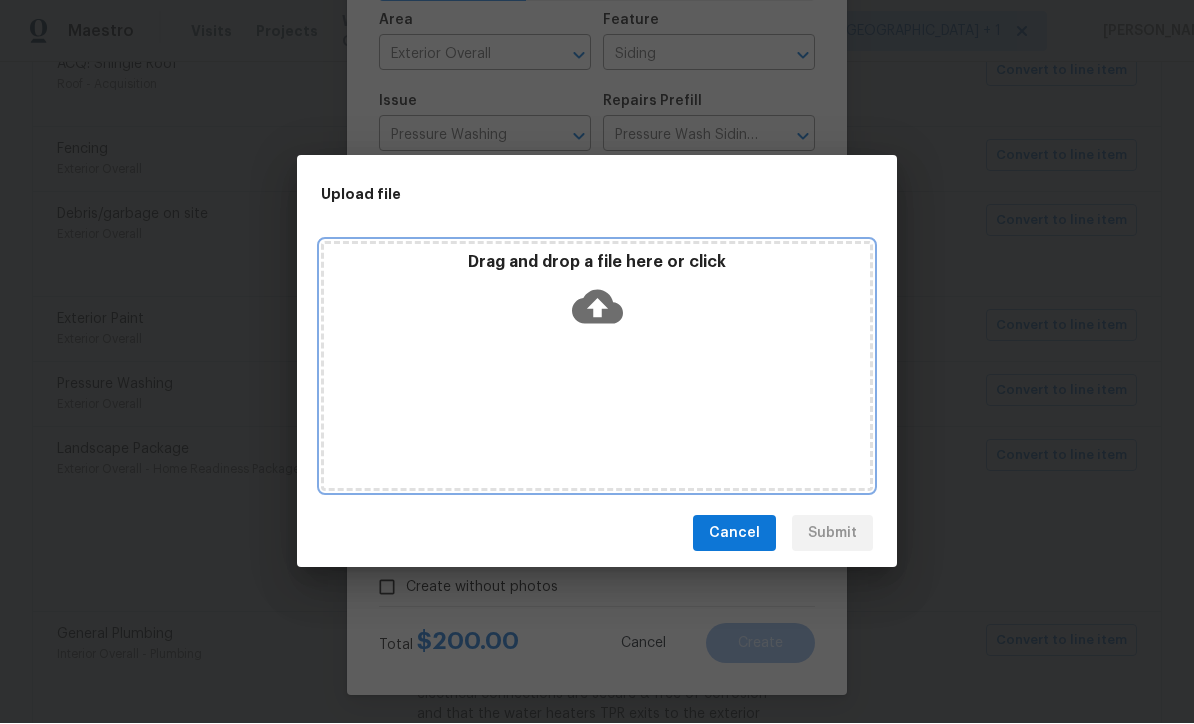 click 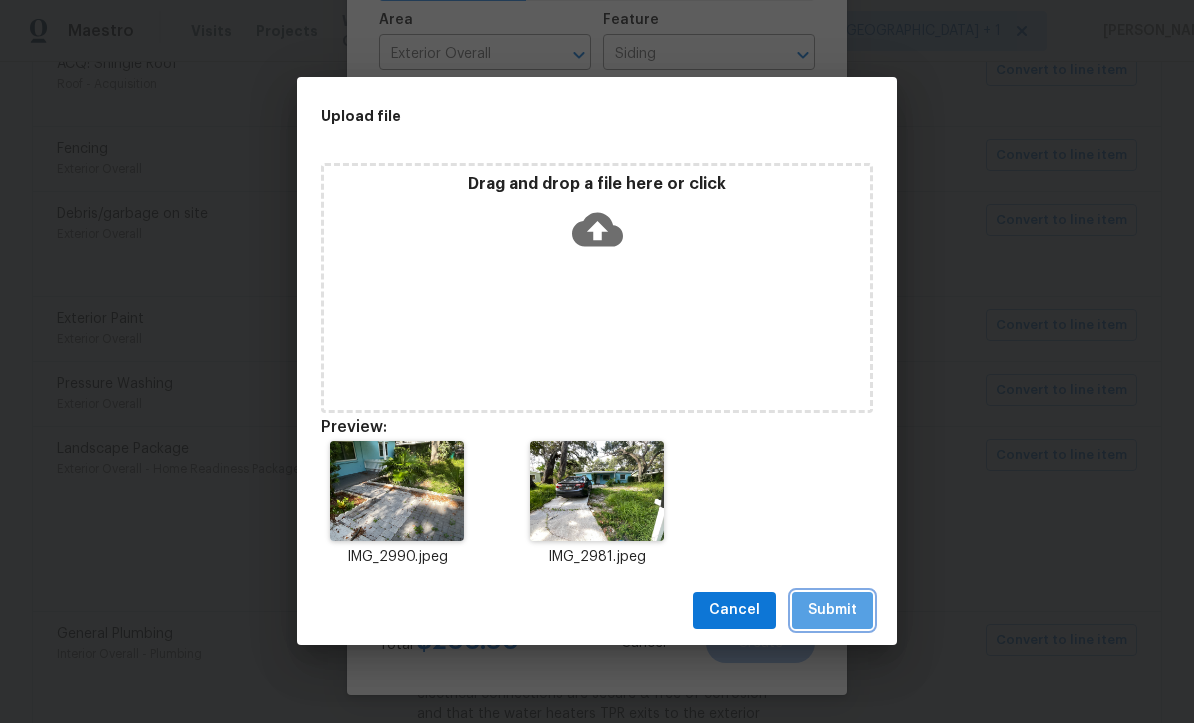 click on "Submit" at bounding box center (832, 611) 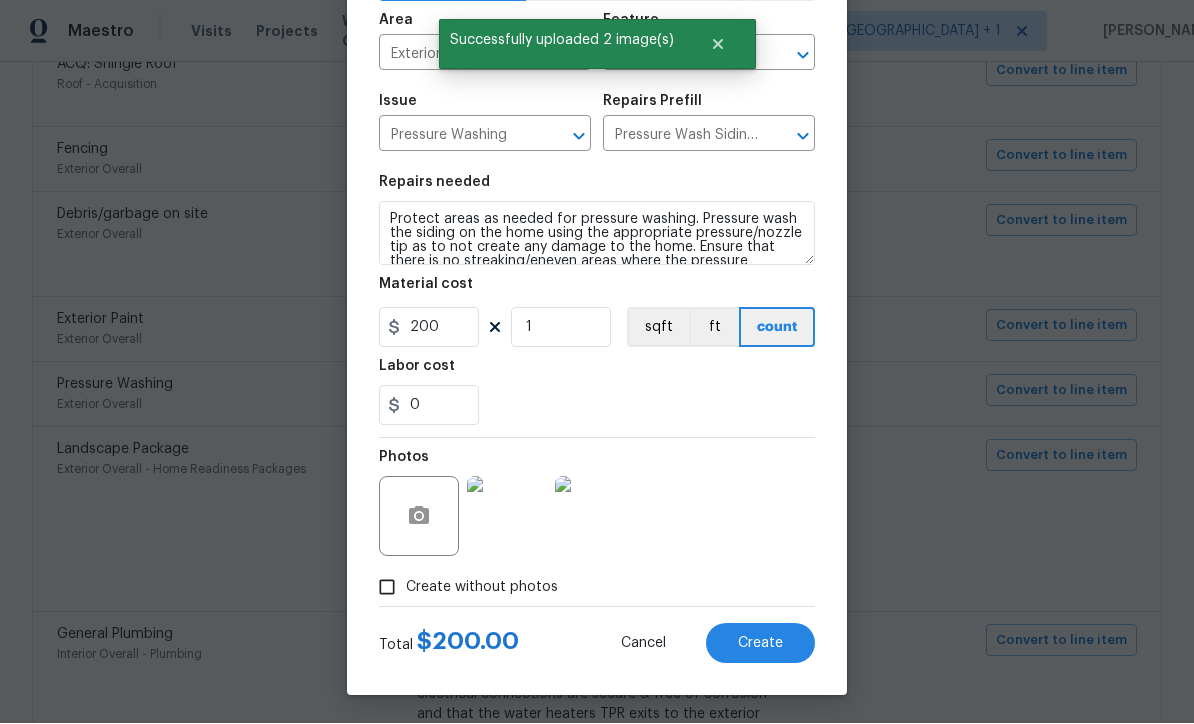 click on "Create" at bounding box center (760, 644) 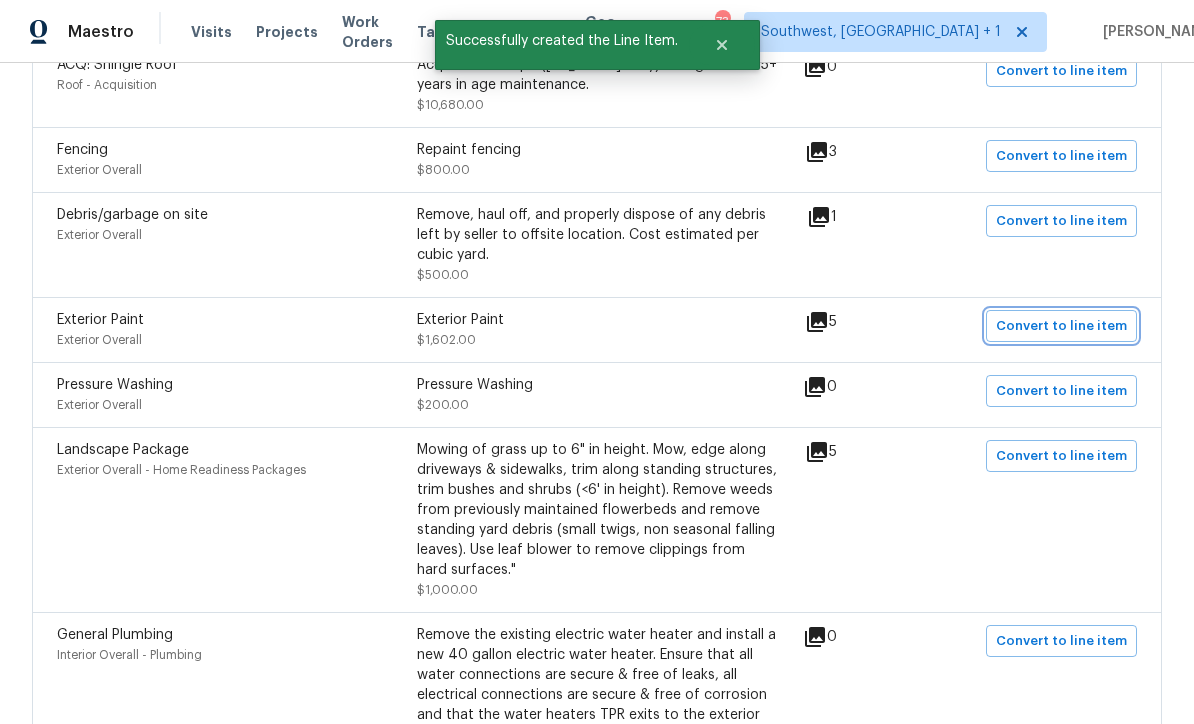 click on "Convert to line item" at bounding box center (1061, 326) 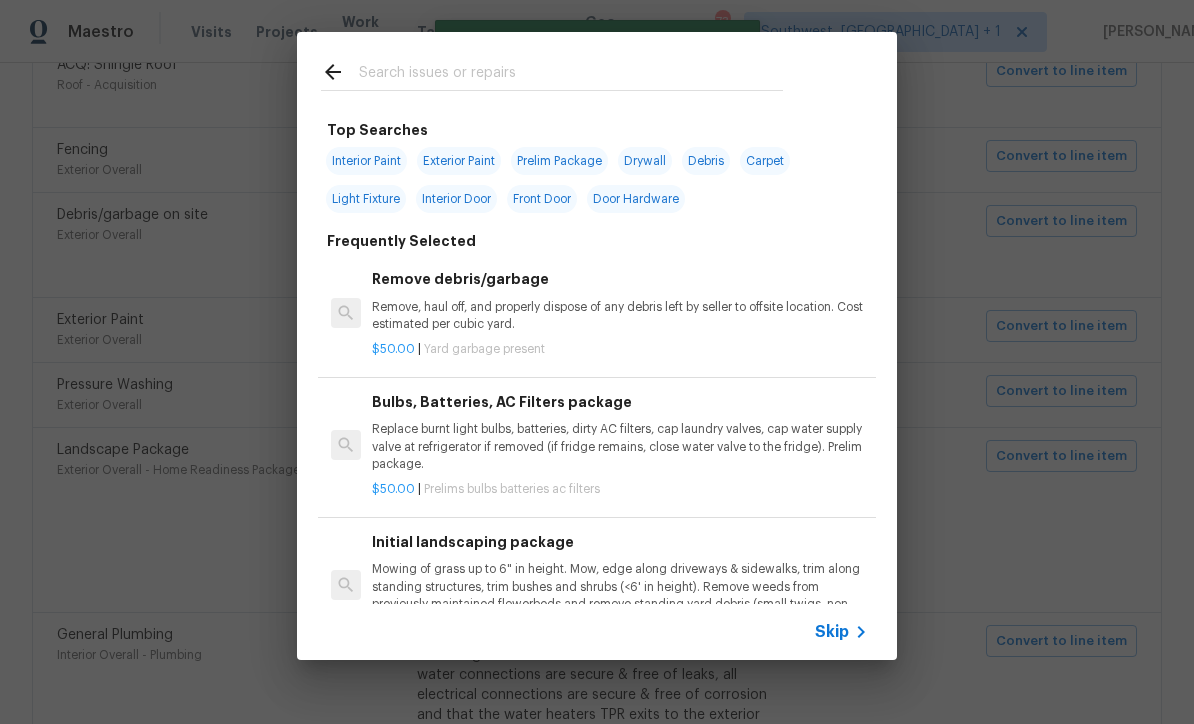 click on "Skip" at bounding box center [832, 632] 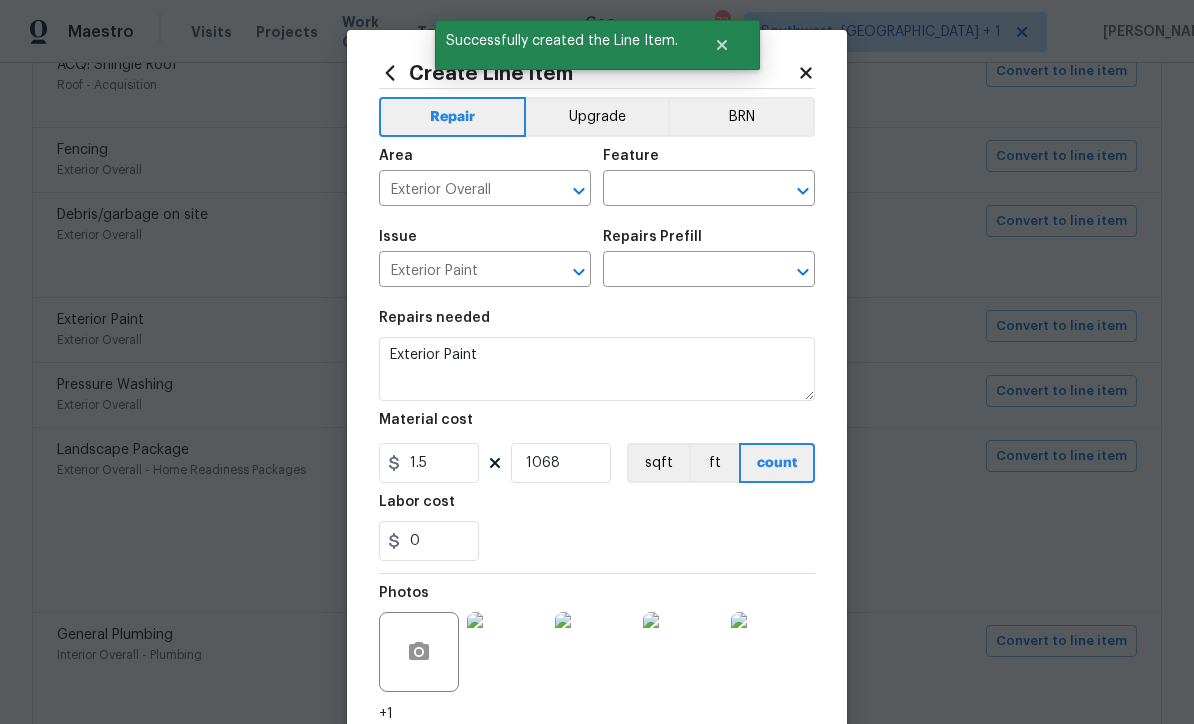 click at bounding box center [681, 190] 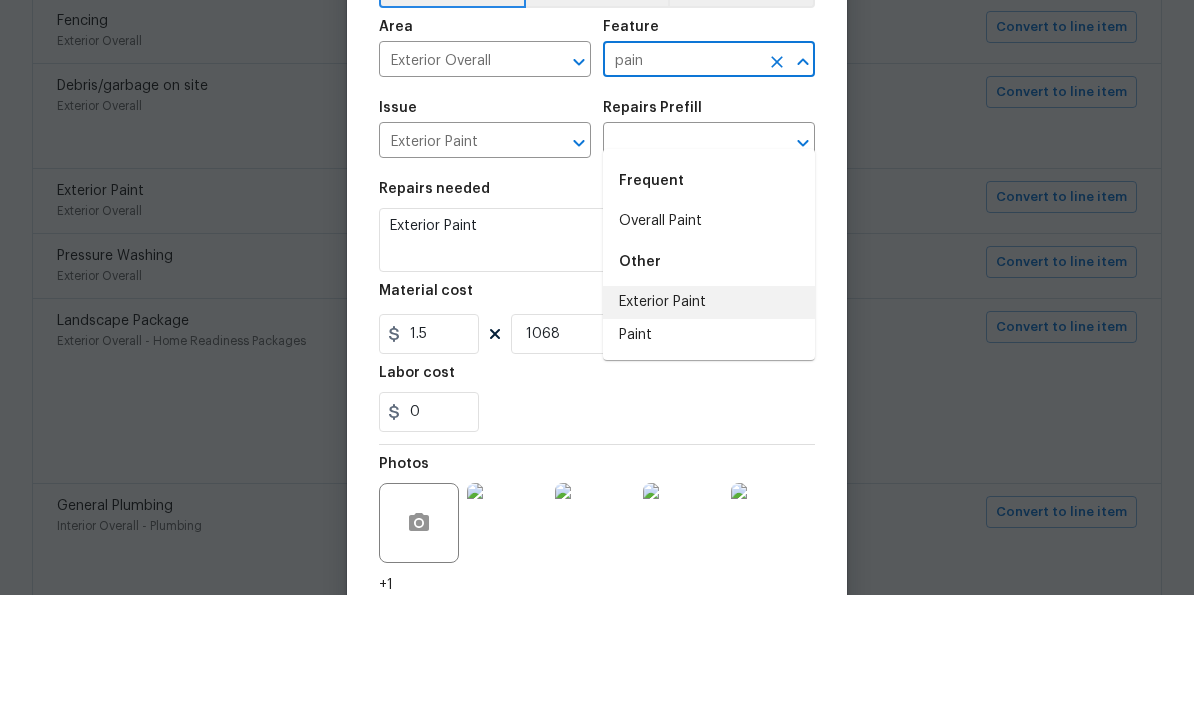 click on "Exterior Paint" at bounding box center [709, 431] 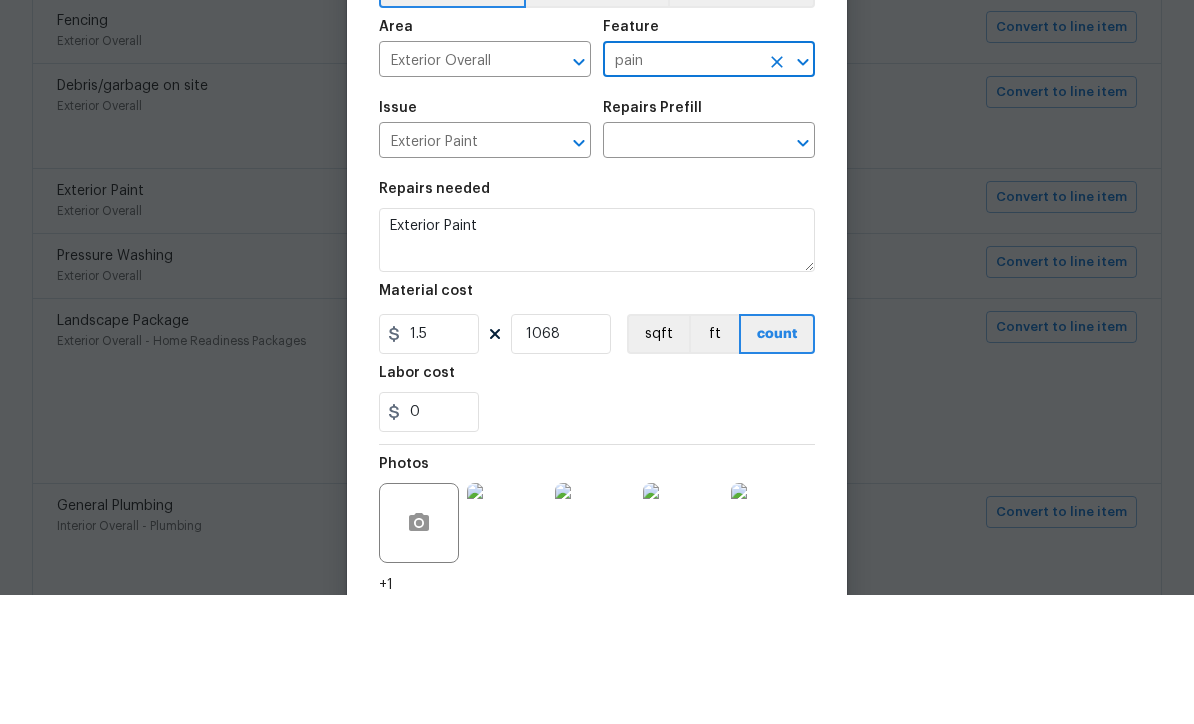 type on "Exterior Paint" 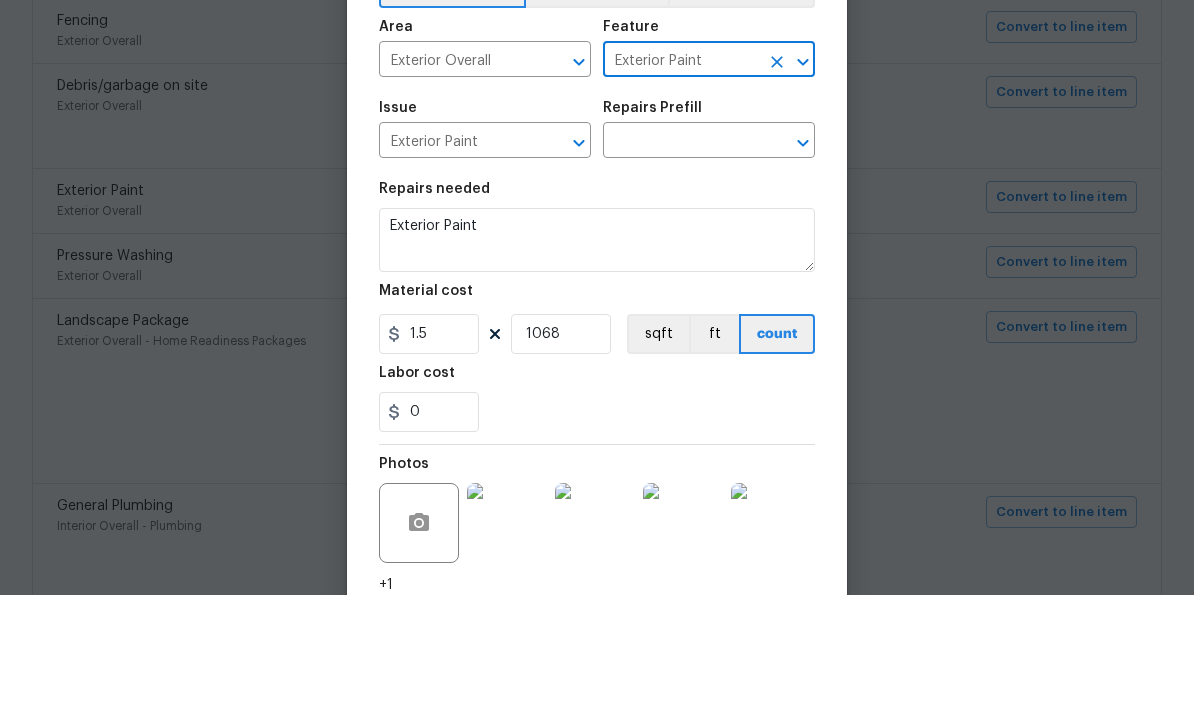 click at bounding box center [681, 271] 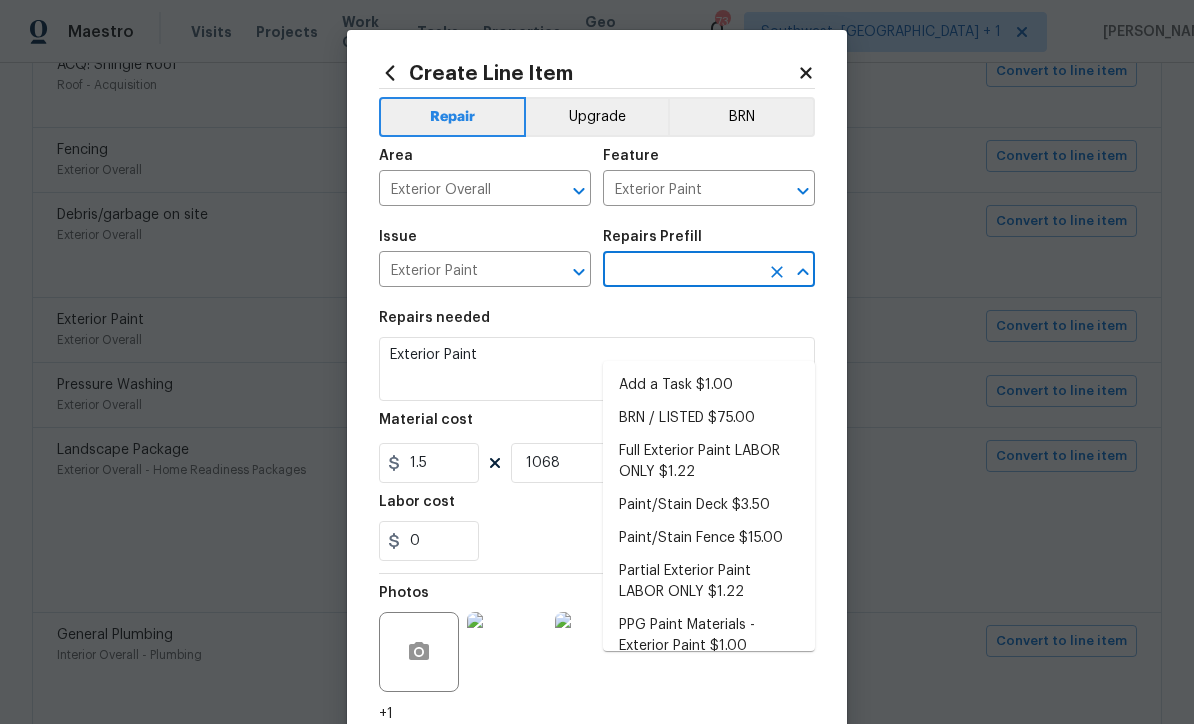 click on "Full Exterior Paint LABOR ONLY $1.22" at bounding box center [709, 462] 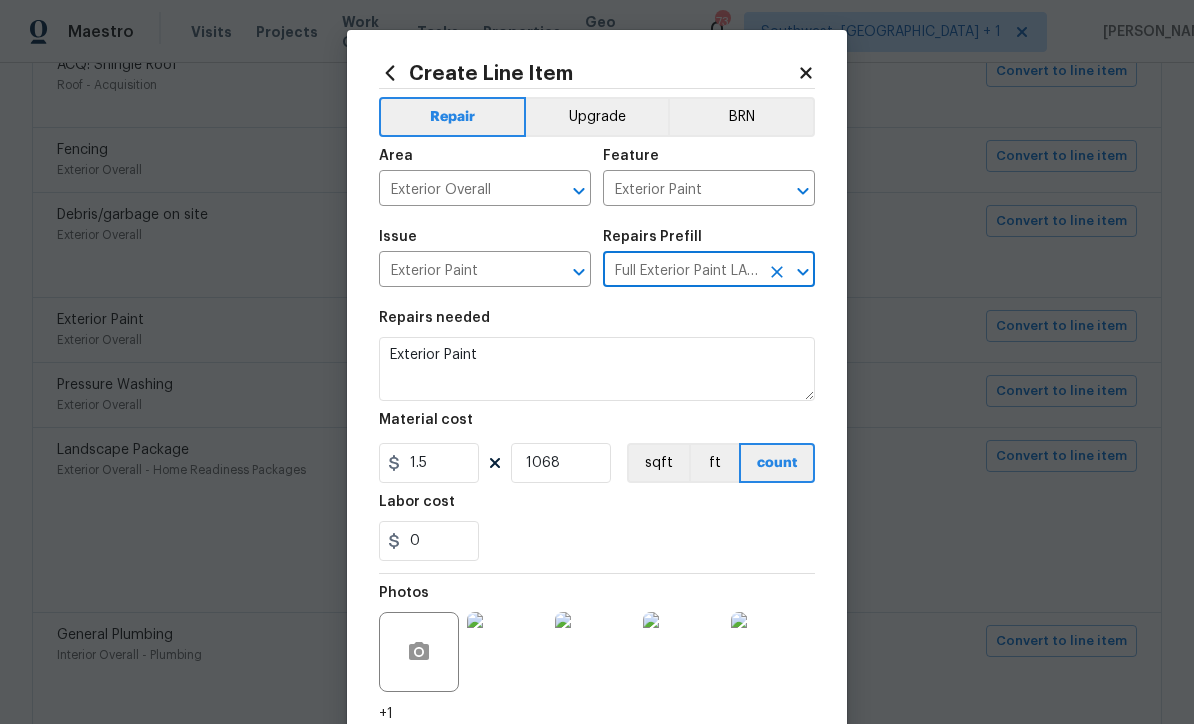 type on "Full Exterior Paint LABOR ONLY $1.22" 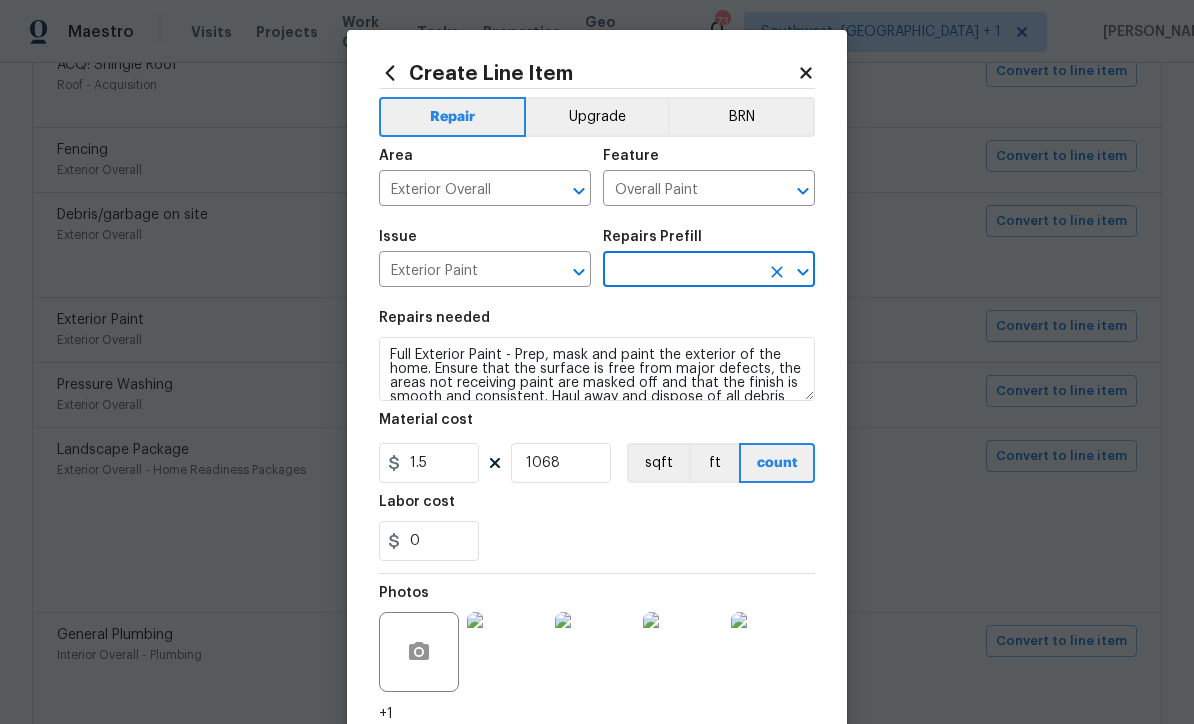 type on "Full Exterior Paint LABOR ONLY $1.22" 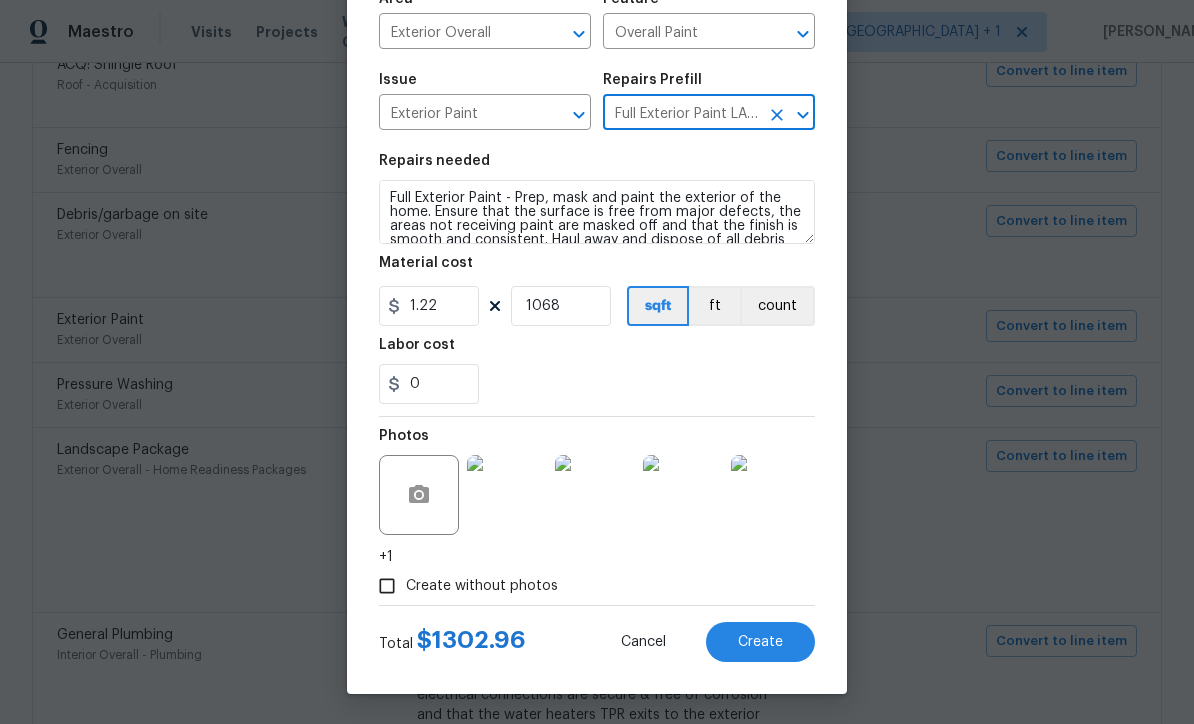 scroll, scrollTop: 161, scrollLeft: 0, axis: vertical 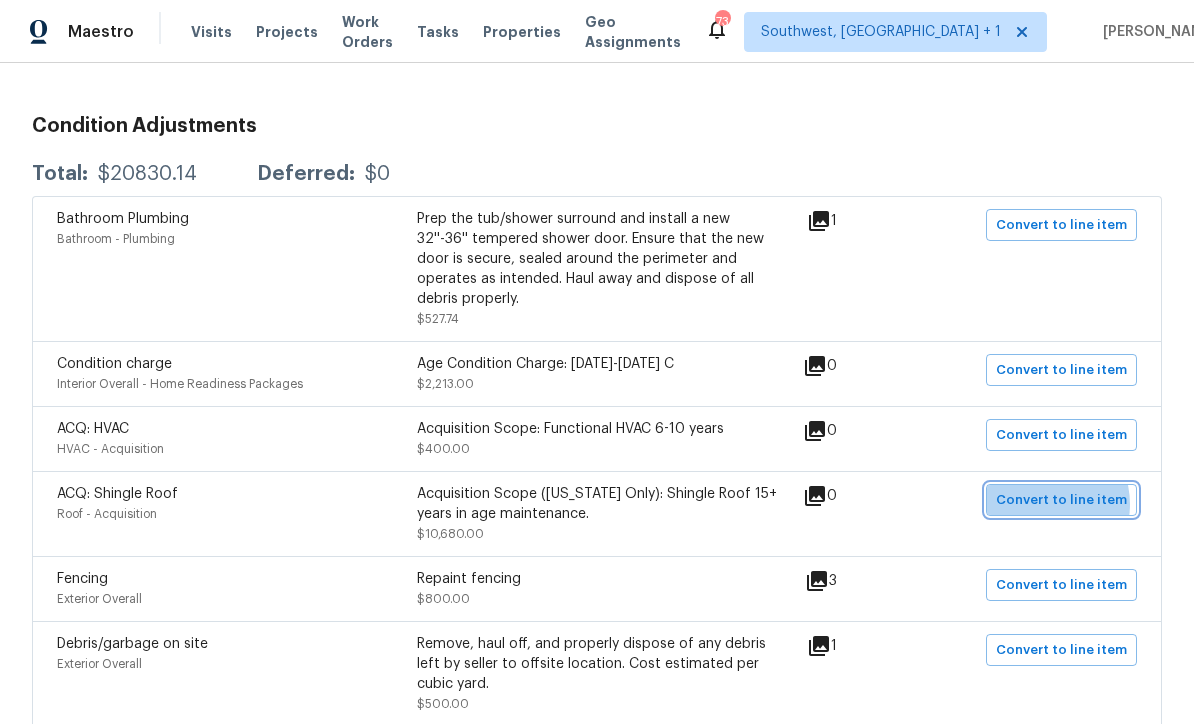 click on "Convert to line item" at bounding box center (1061, 500) 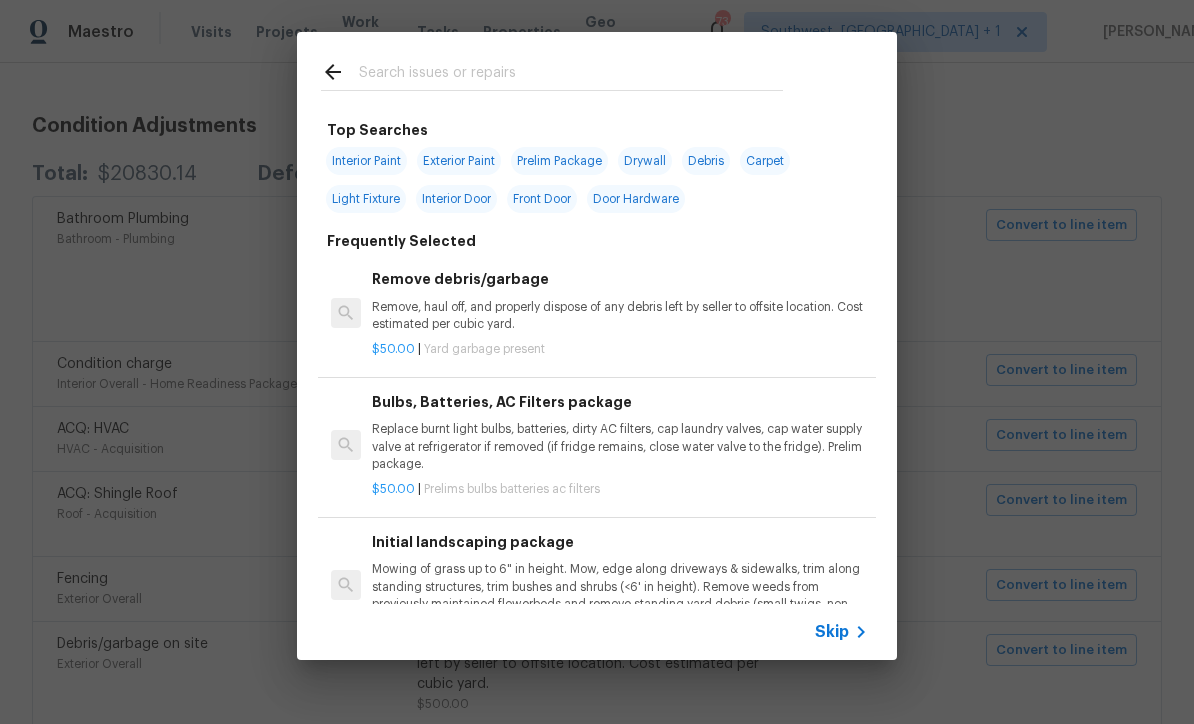 click on "Skip" at bounding box center [832, 632] 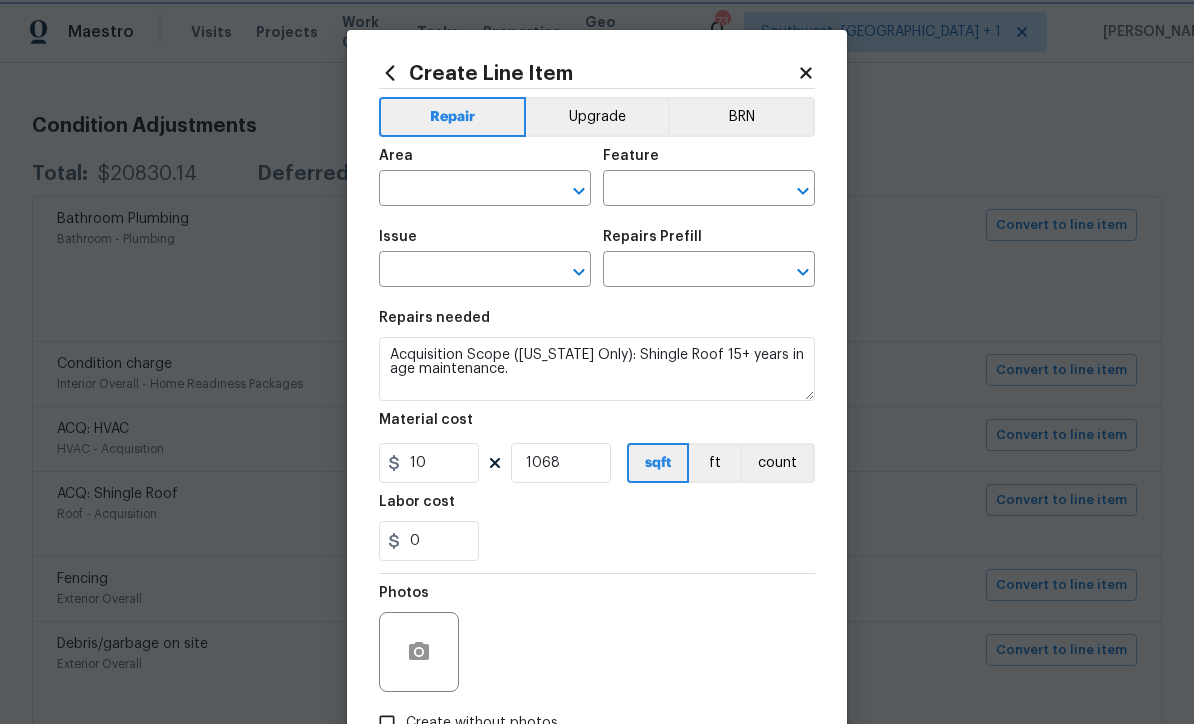 type on "Roof" 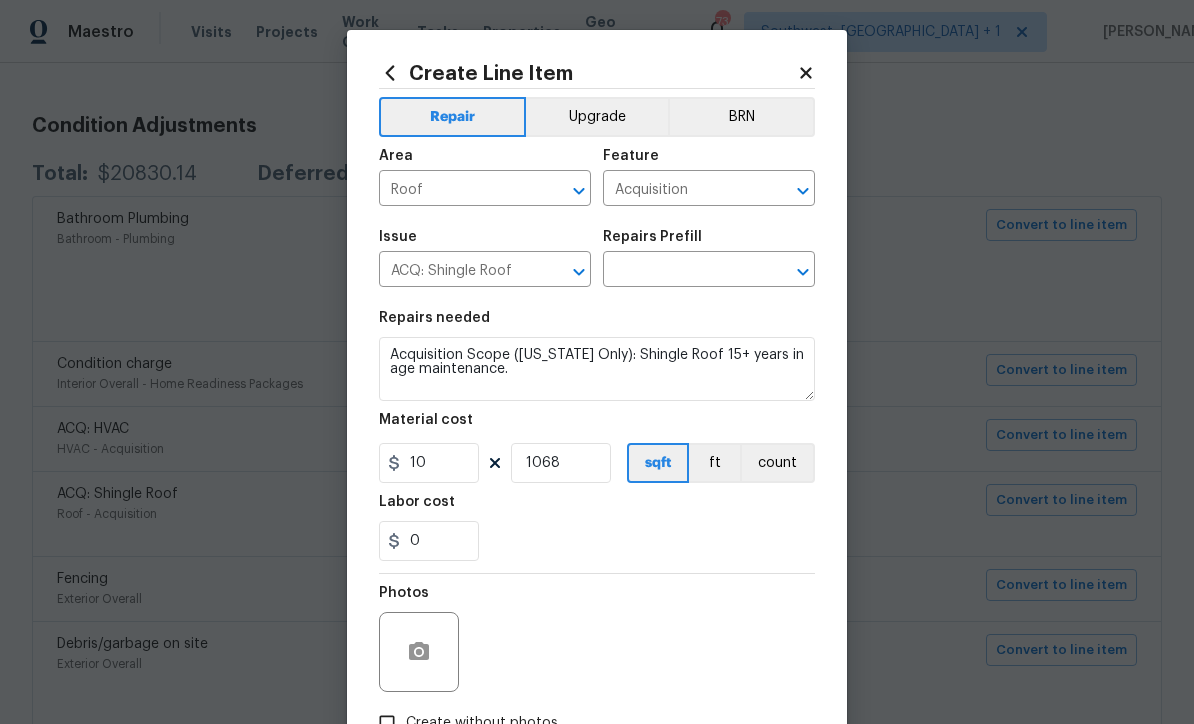 click on "Acquisition" at bounding box center [681, 190] 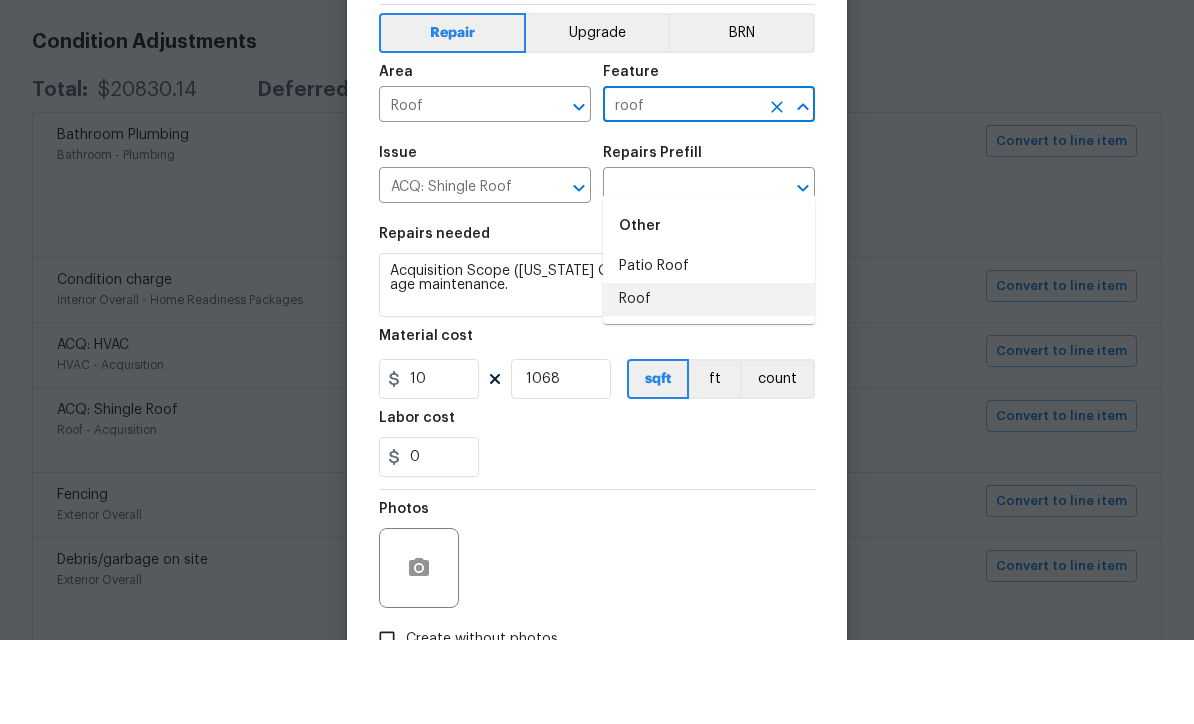 click on "Roof" at bounding box center (709, 383) 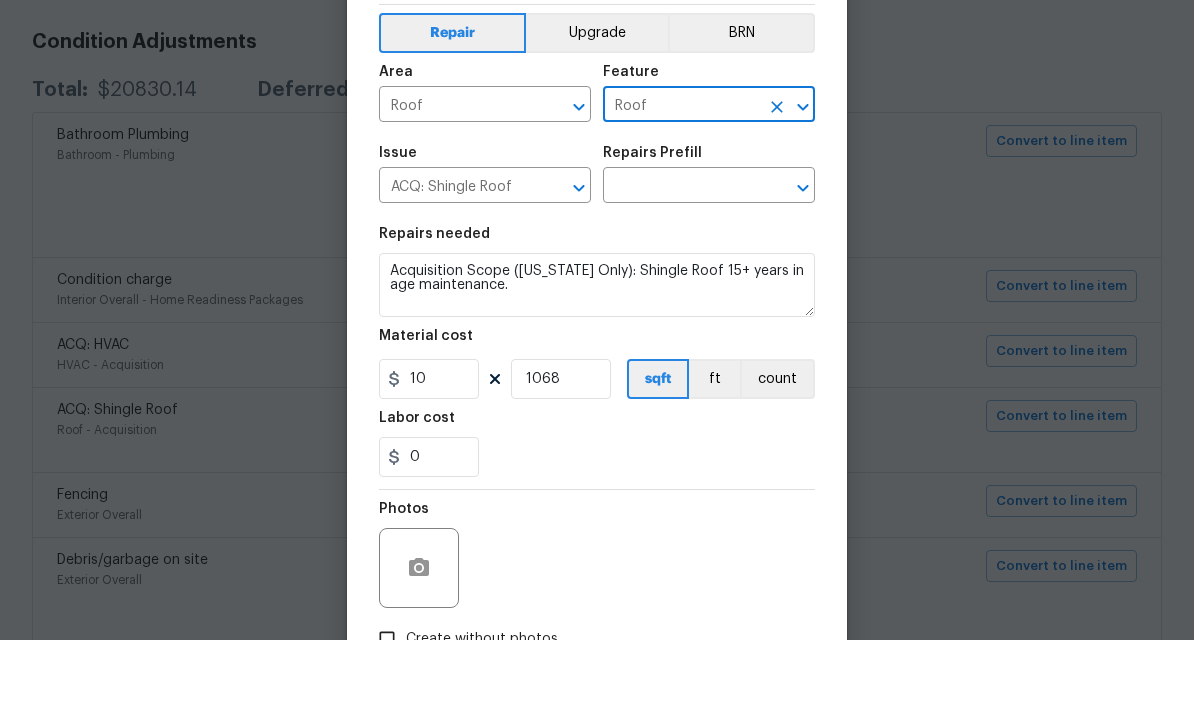 click on "ACQ: Shingle Roof" at bounding box center (457, 271) 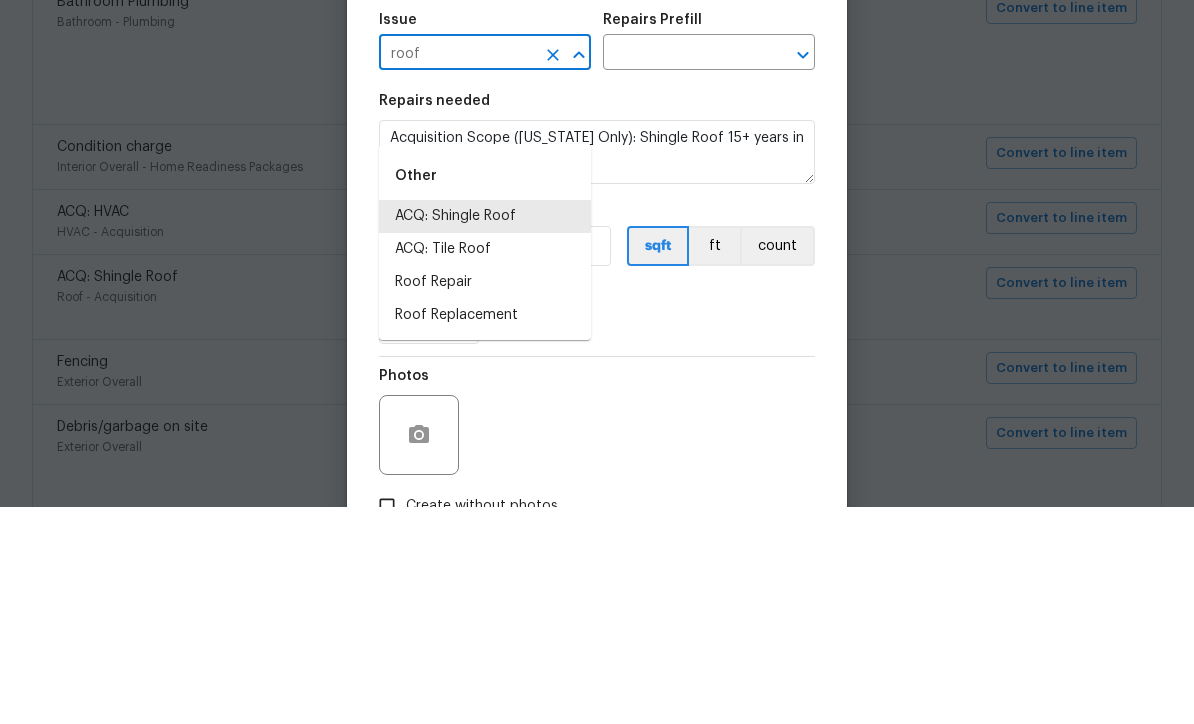 click on "Roof Replacement" at bounding box center (485, 532) 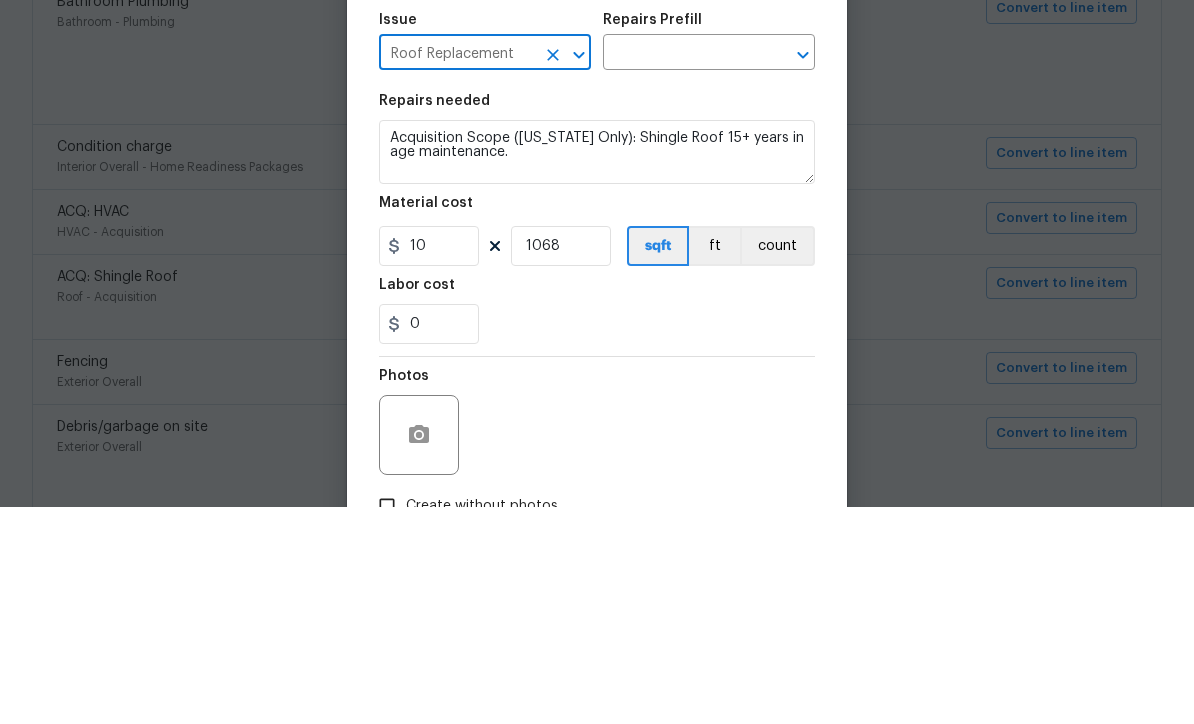 click at bounding box center [681, 271] 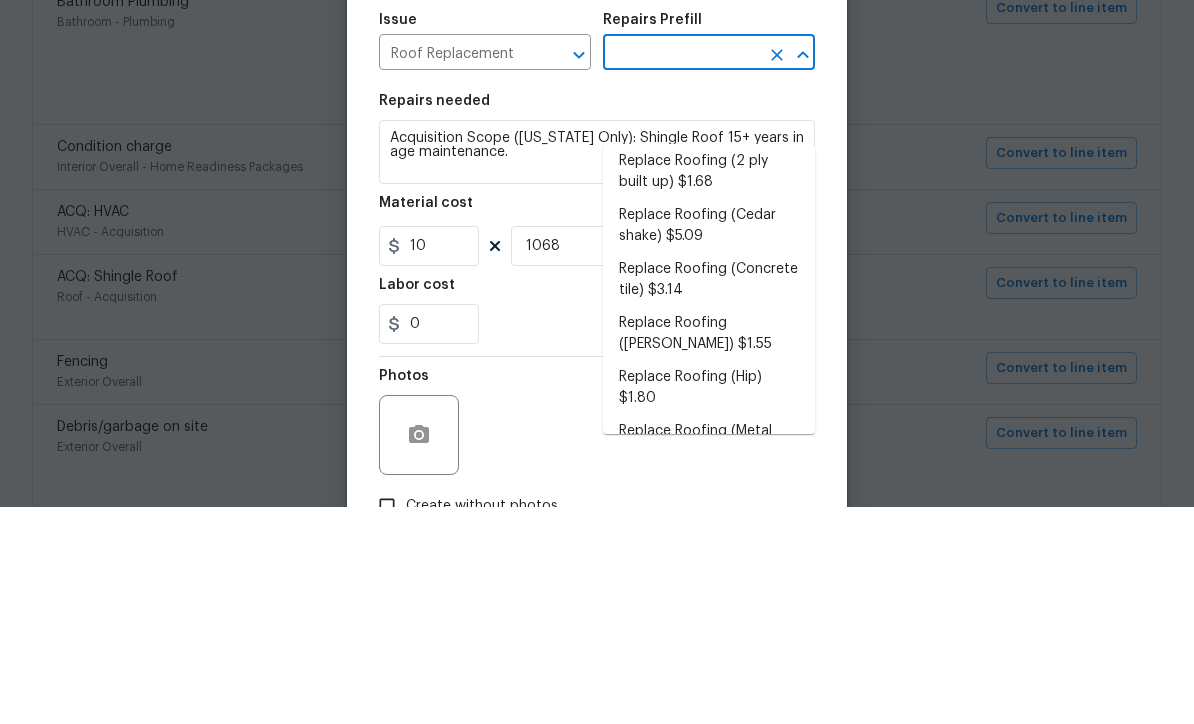 scroll, scrollTop: 83, scrollLeft: 0, axis: vertical 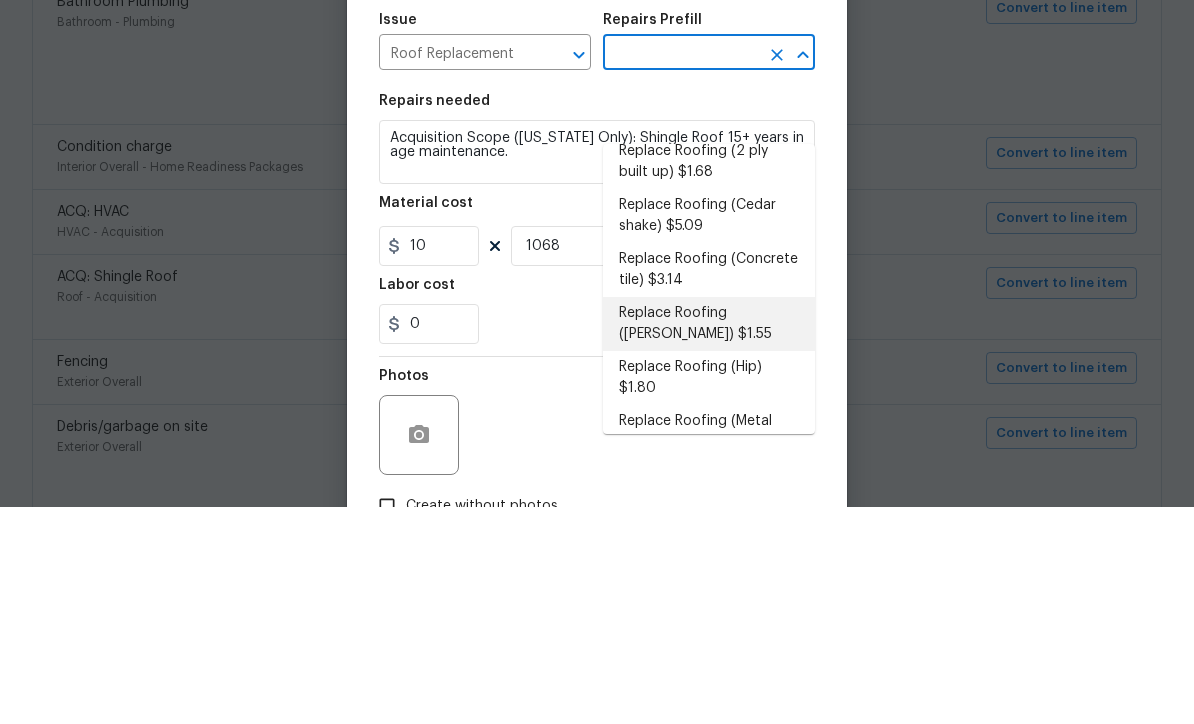click on "Replace Roofing ([PERSON_NAME]) $1.55" at bounding box center [709, 541] 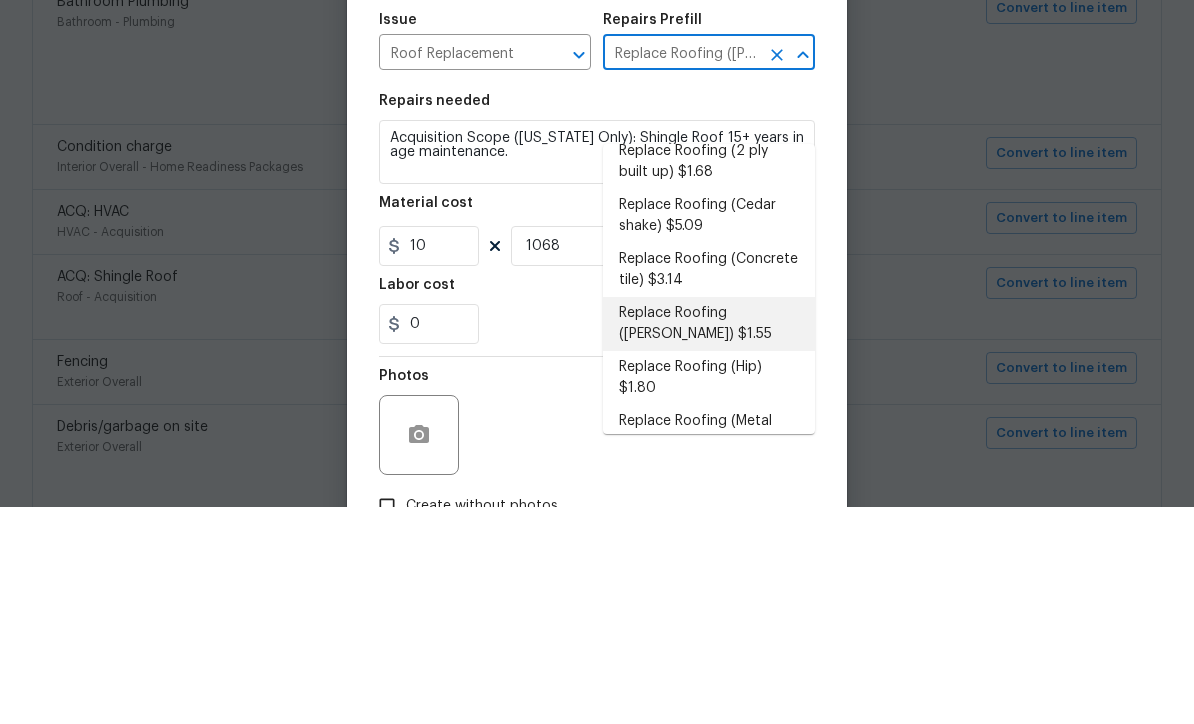 type on "[PERSON_NAME] and Trim" 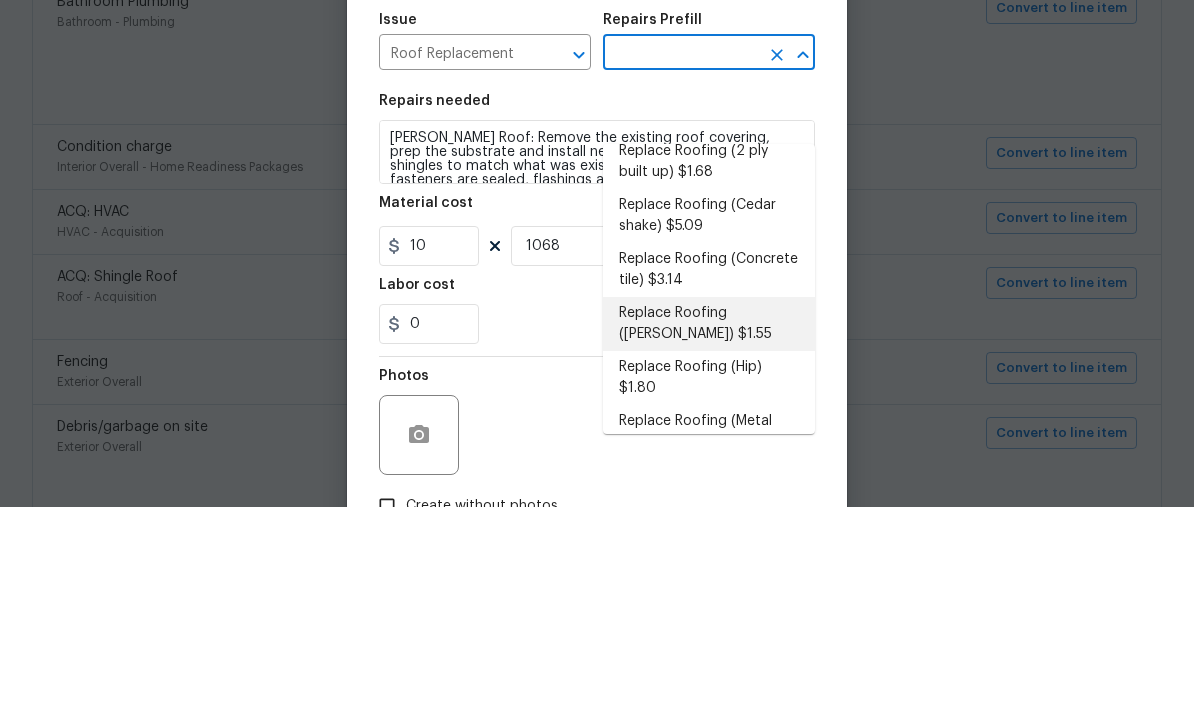 type on "Replace Roofing ([PERSON_NAME]) $1.55" 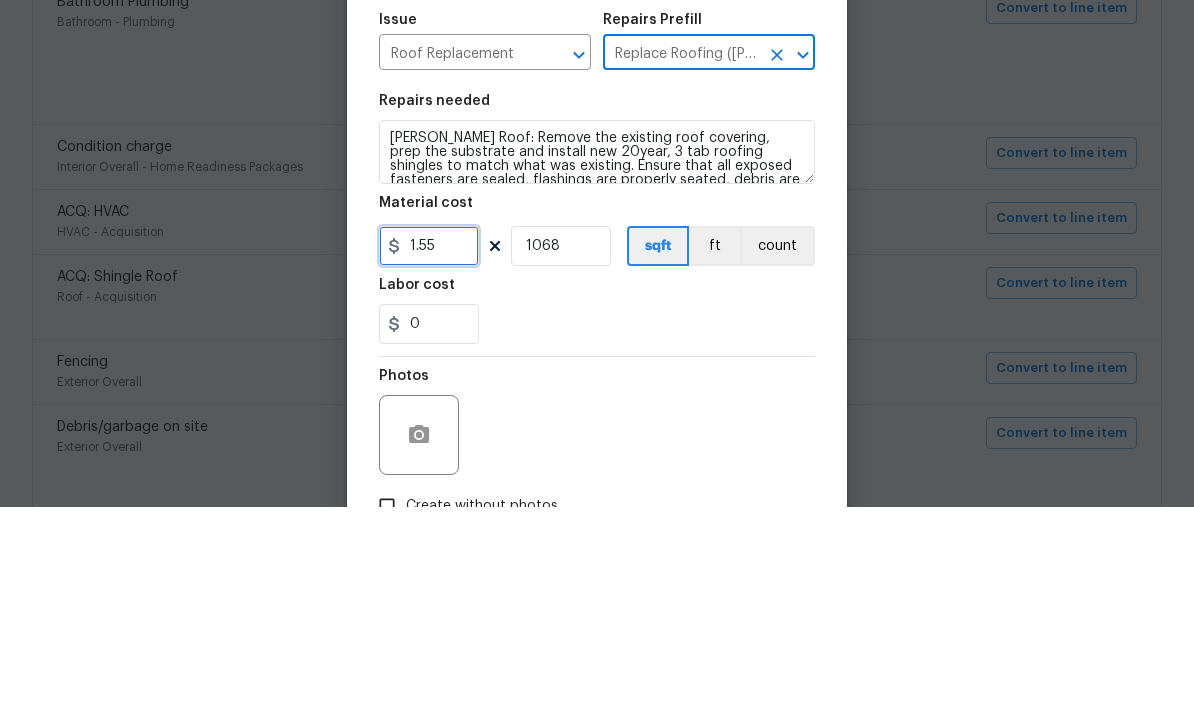 click on "1.55" at bounding box center (429, 463) 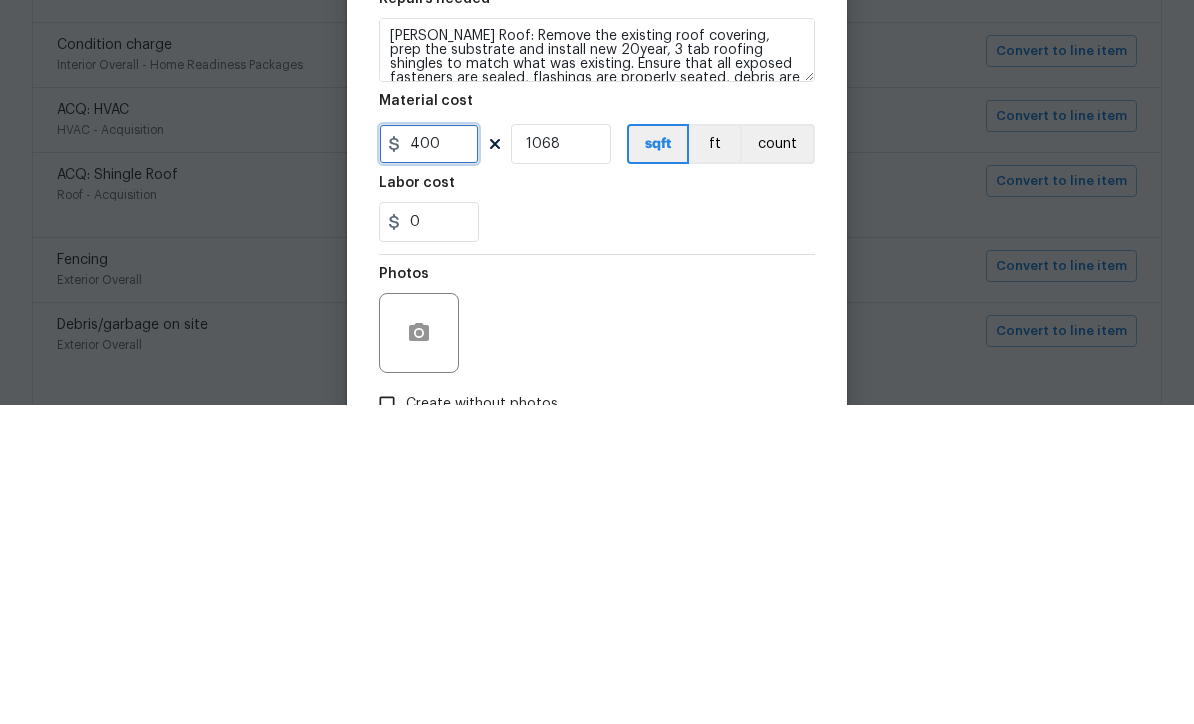 type on "400" 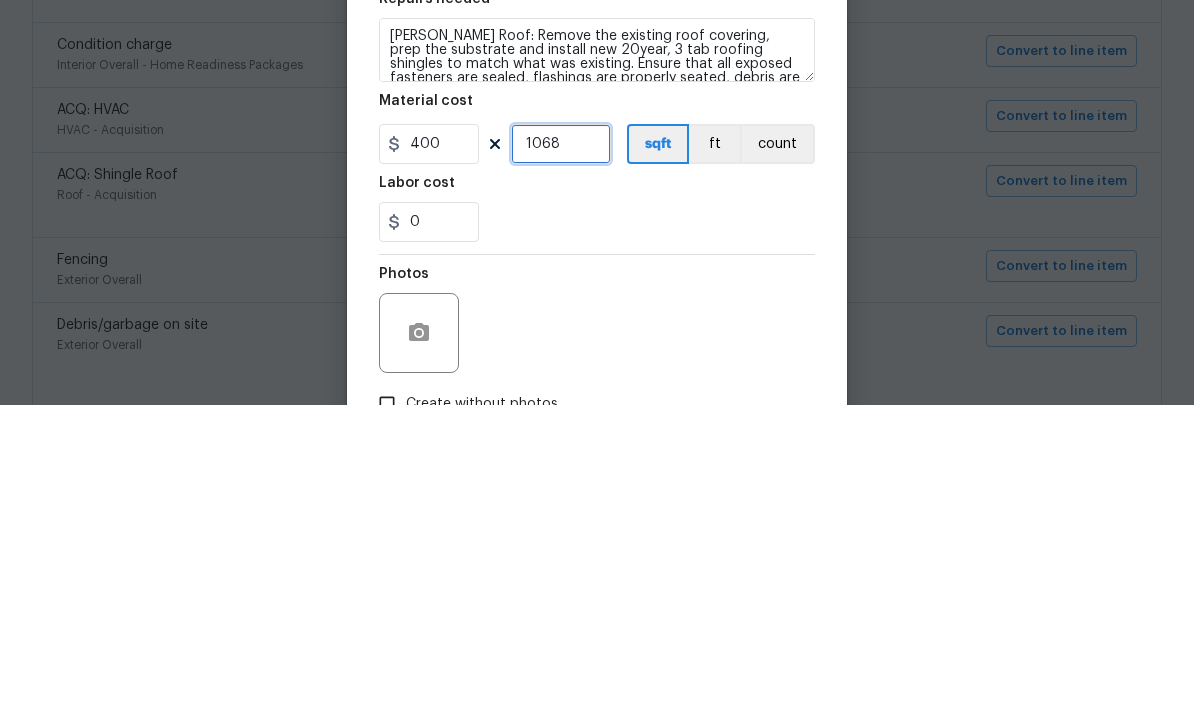 click on "1068" at bounding box center [561, 463] 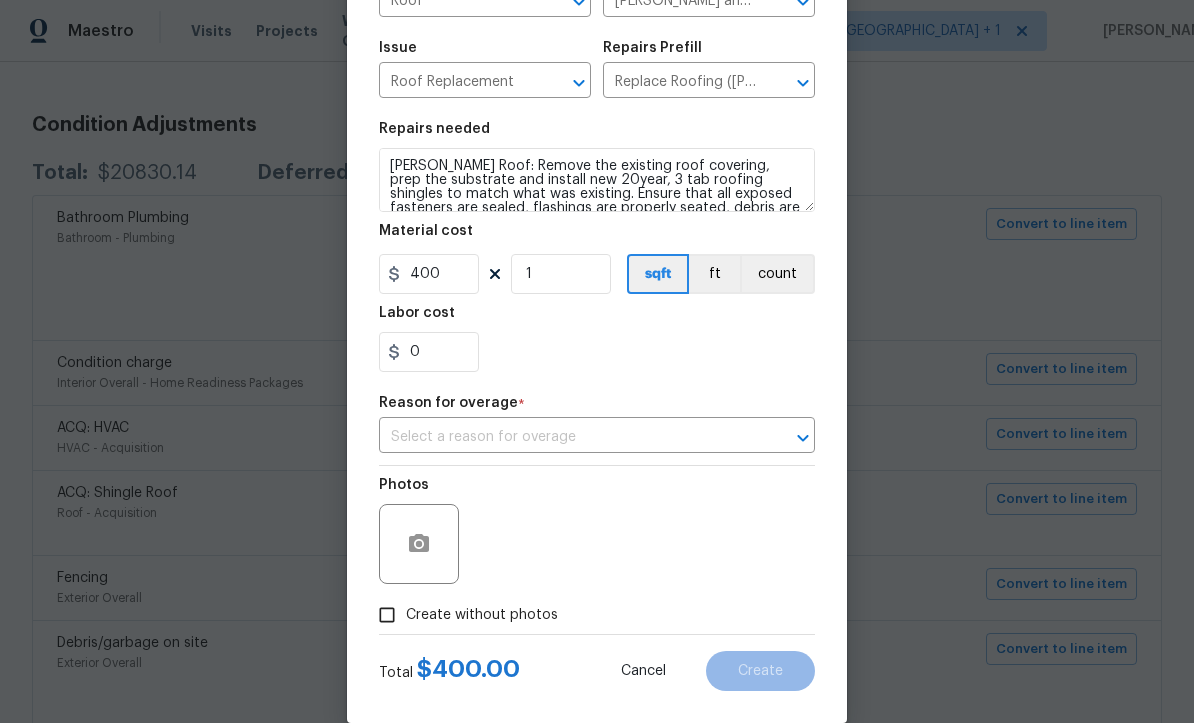 scroll, scrollTop: 194, scrollLeft: 0, axis: vertical 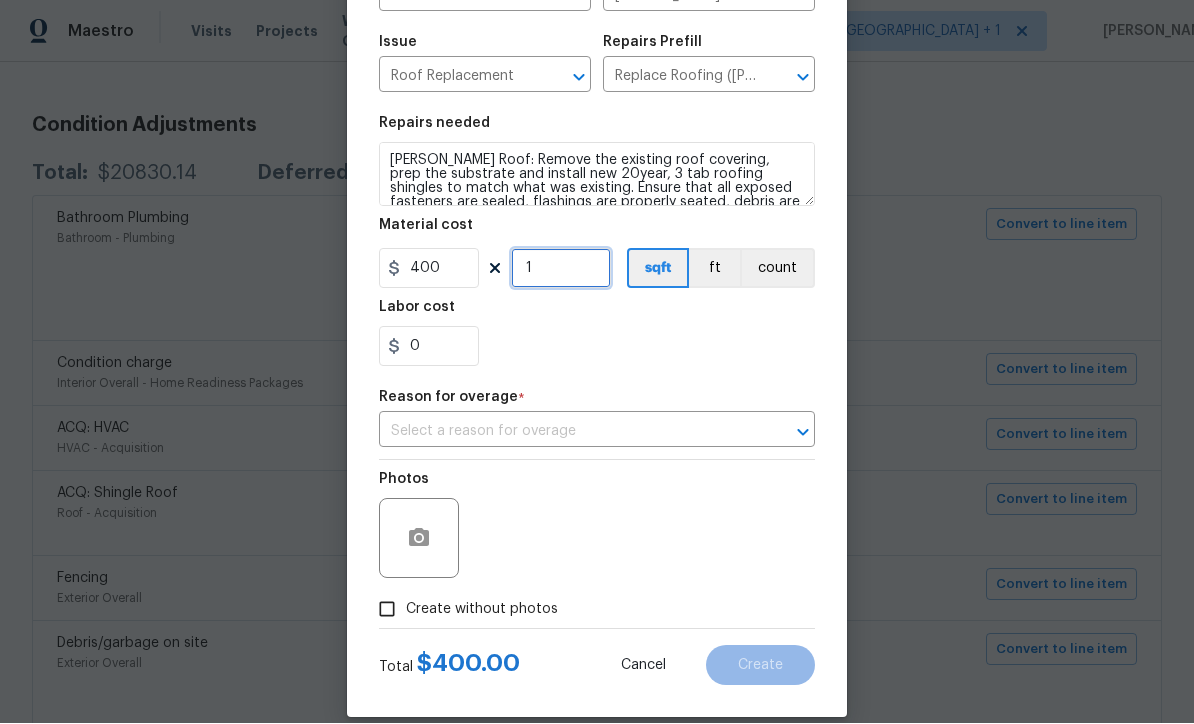 type on "1" 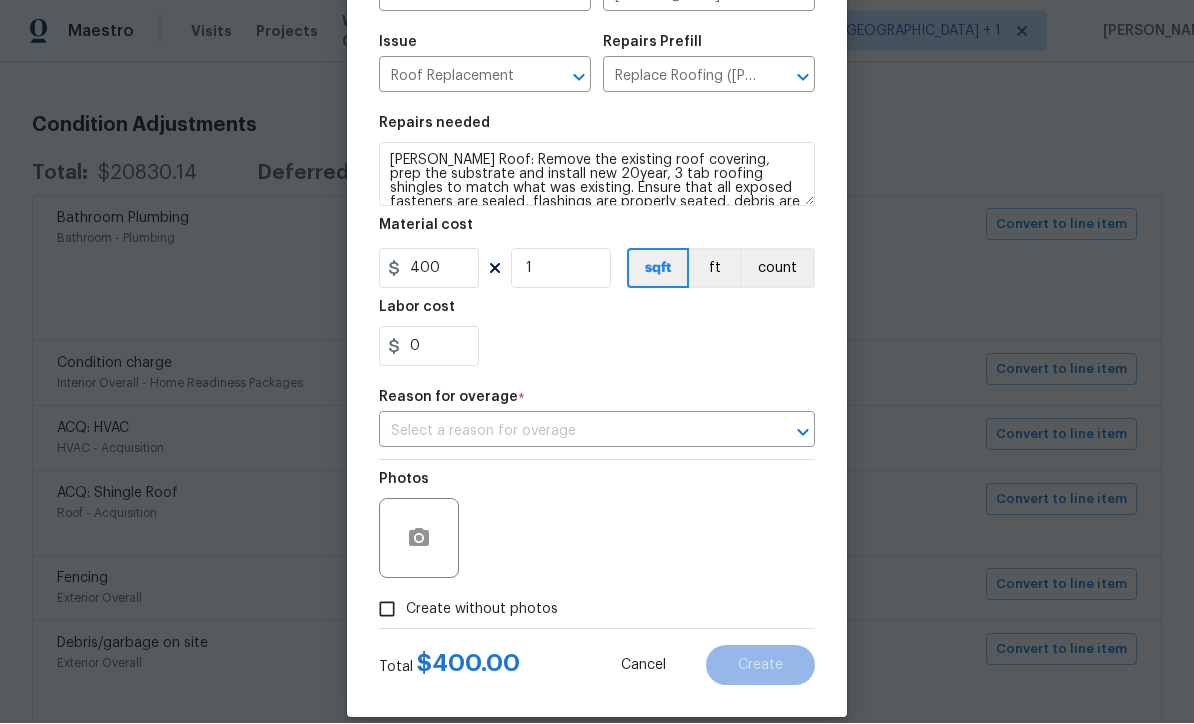 click at bounding box center (569, 432) 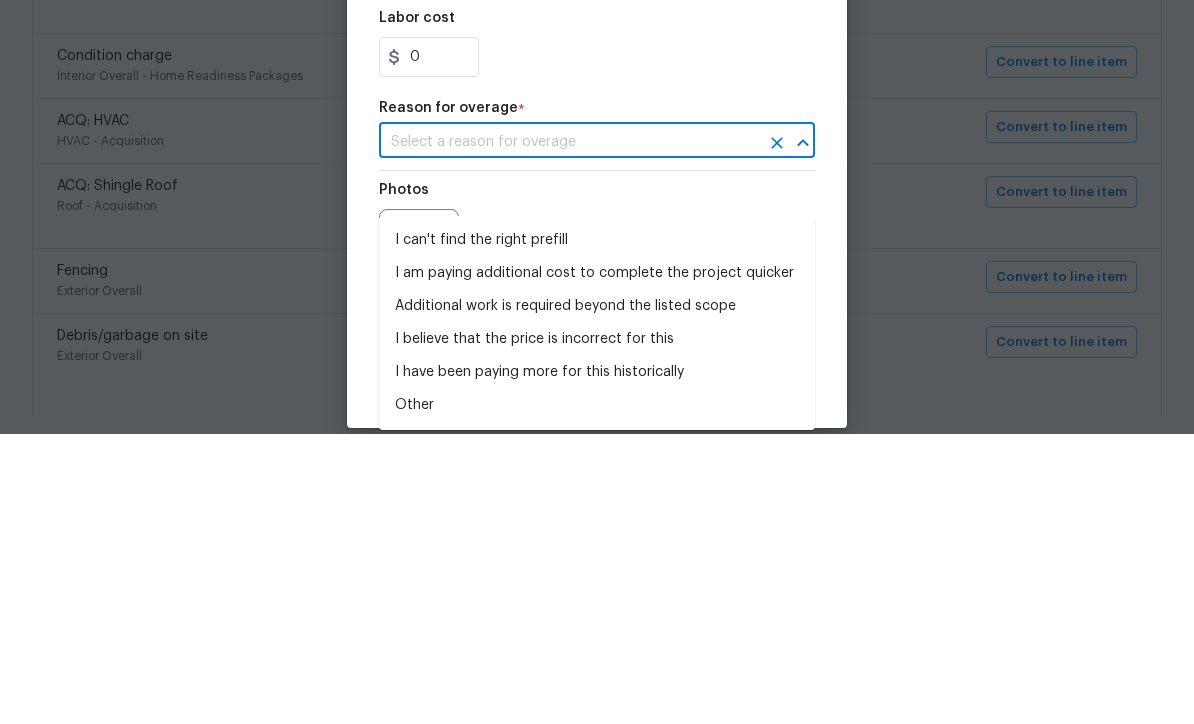 click on "I can't find the right prefill" at bounding box center [597, 530] 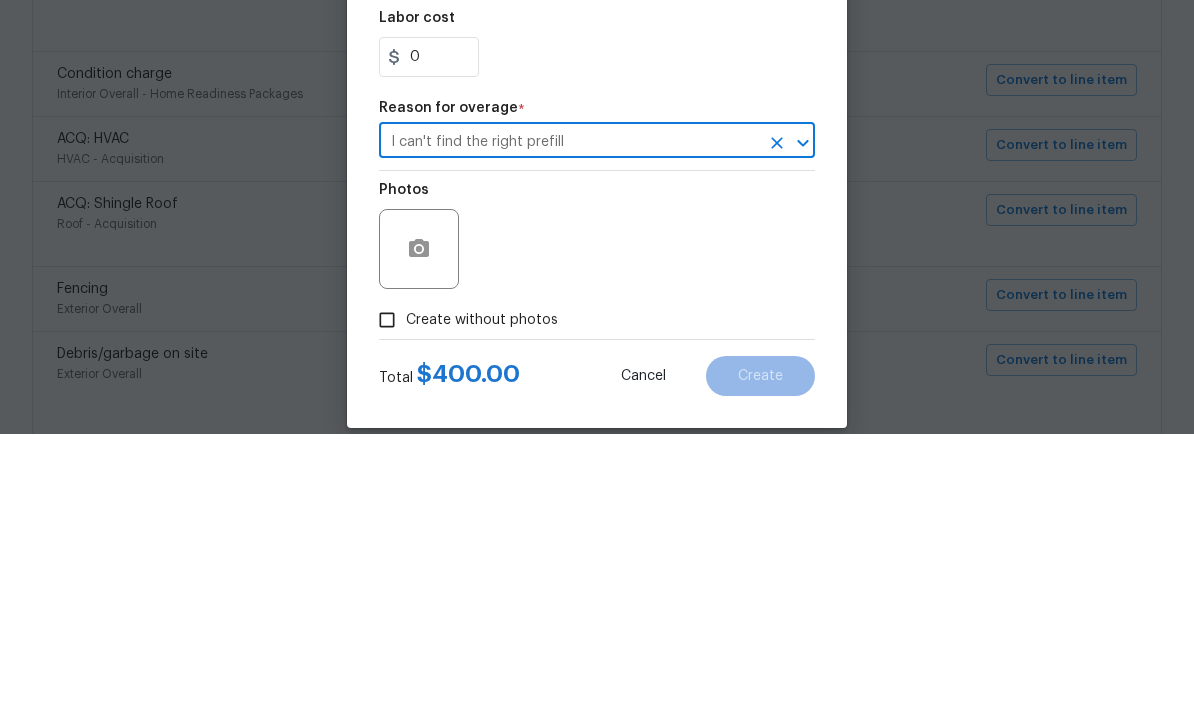 type on "I can't find the right prefill" 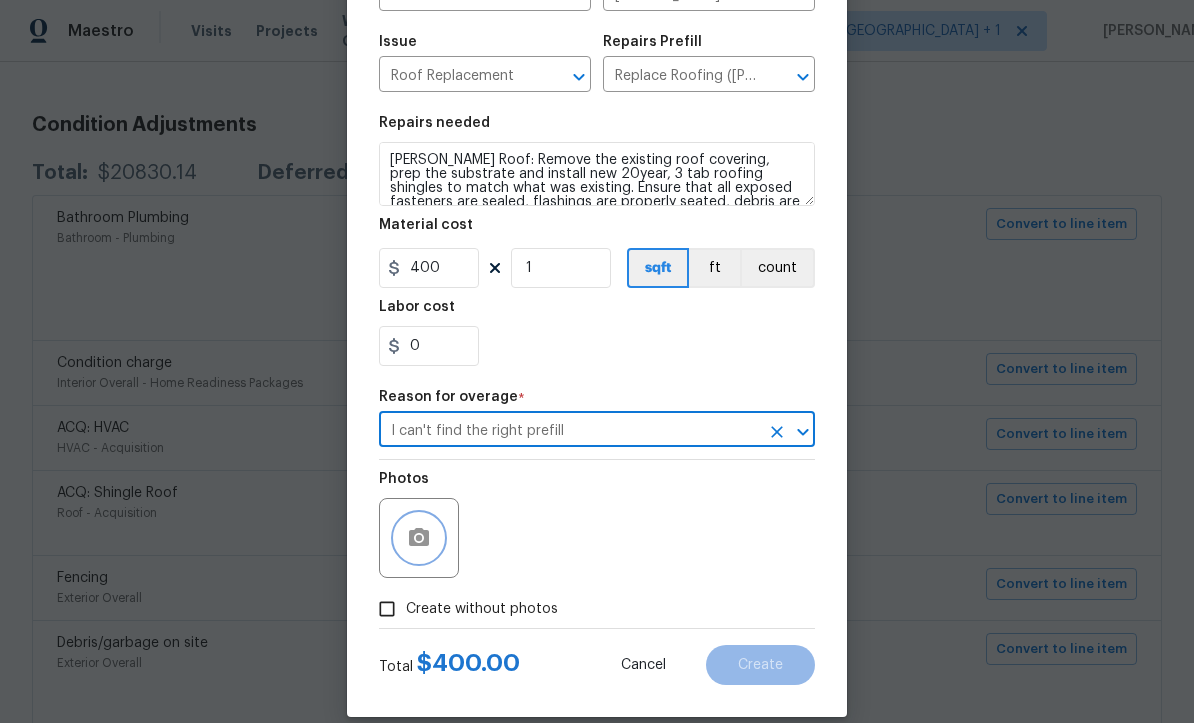click 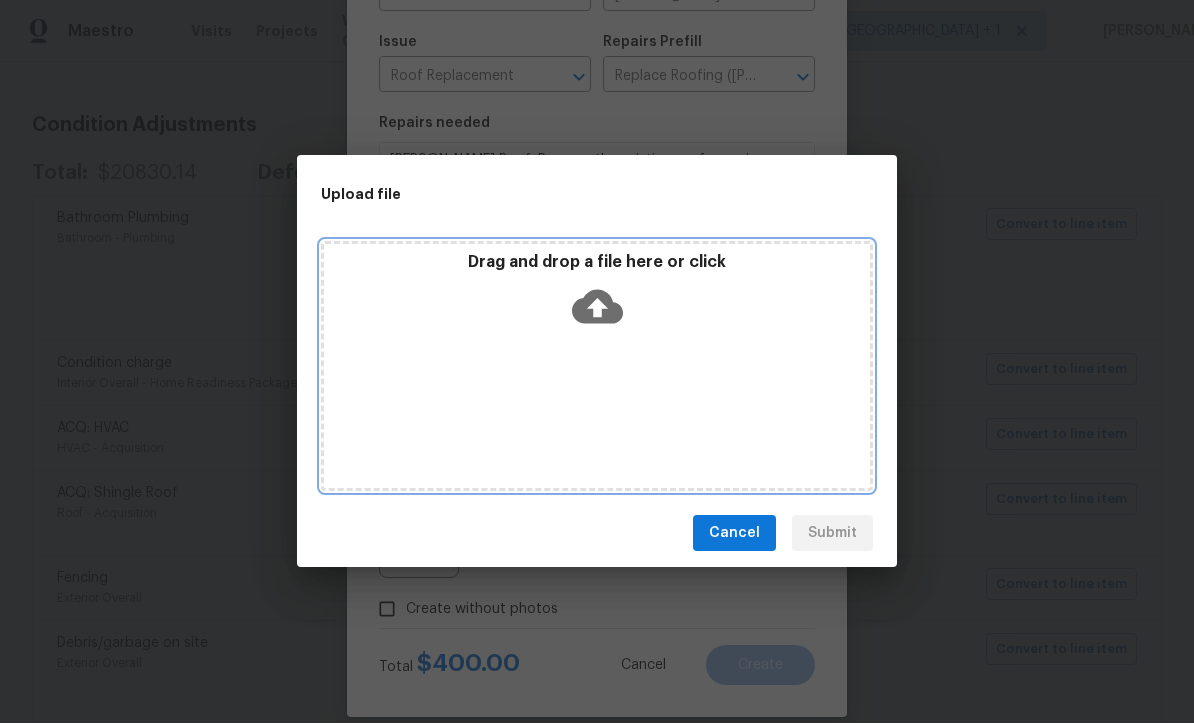 click 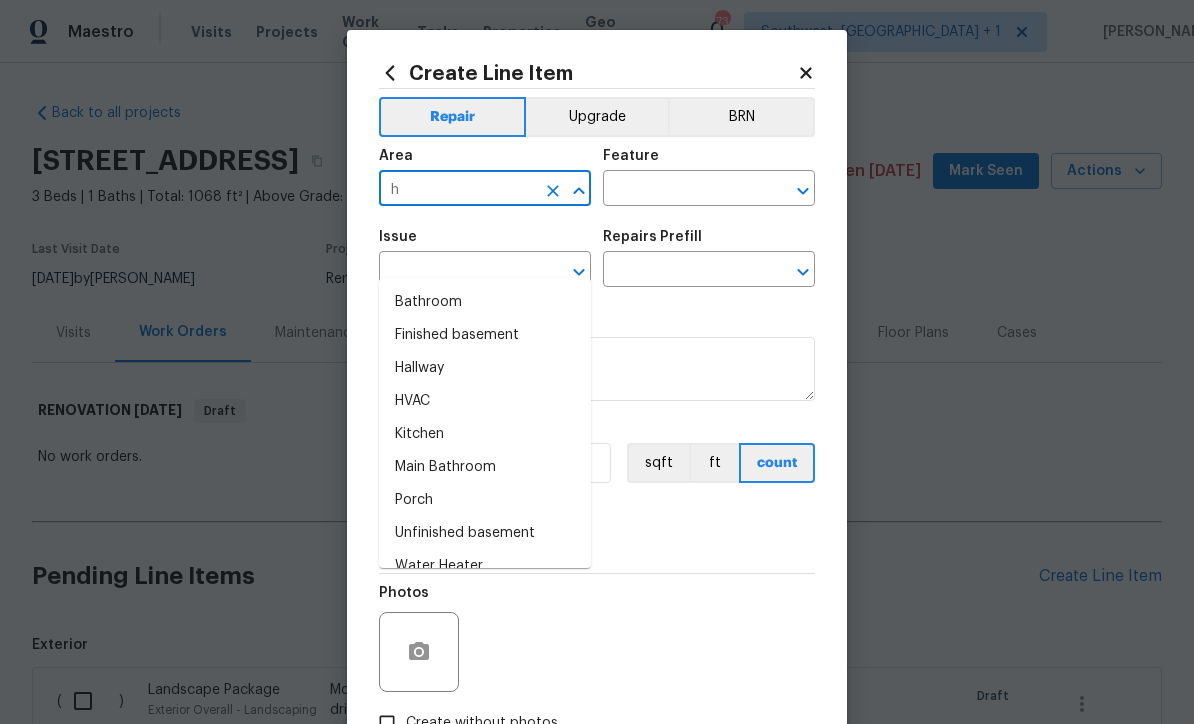 scroll, scrollTop: 66, scrollLeft: 0, axis: vertical 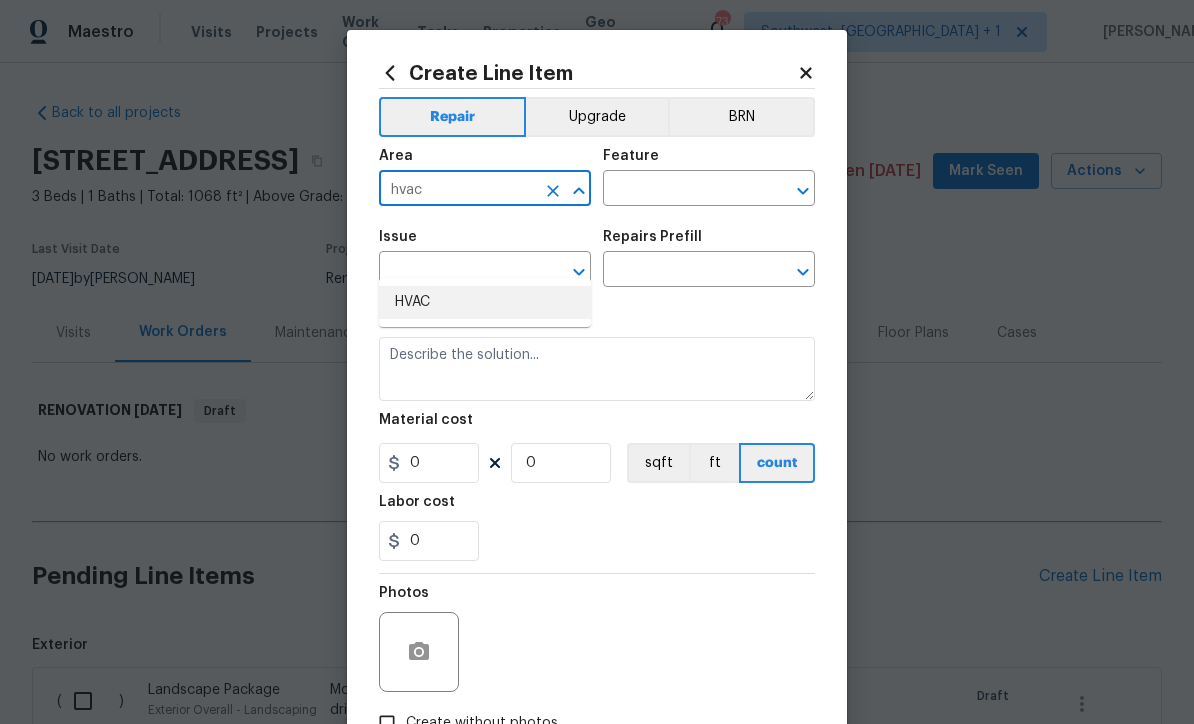 click on "HVAC" at bounding box center (485, 302) 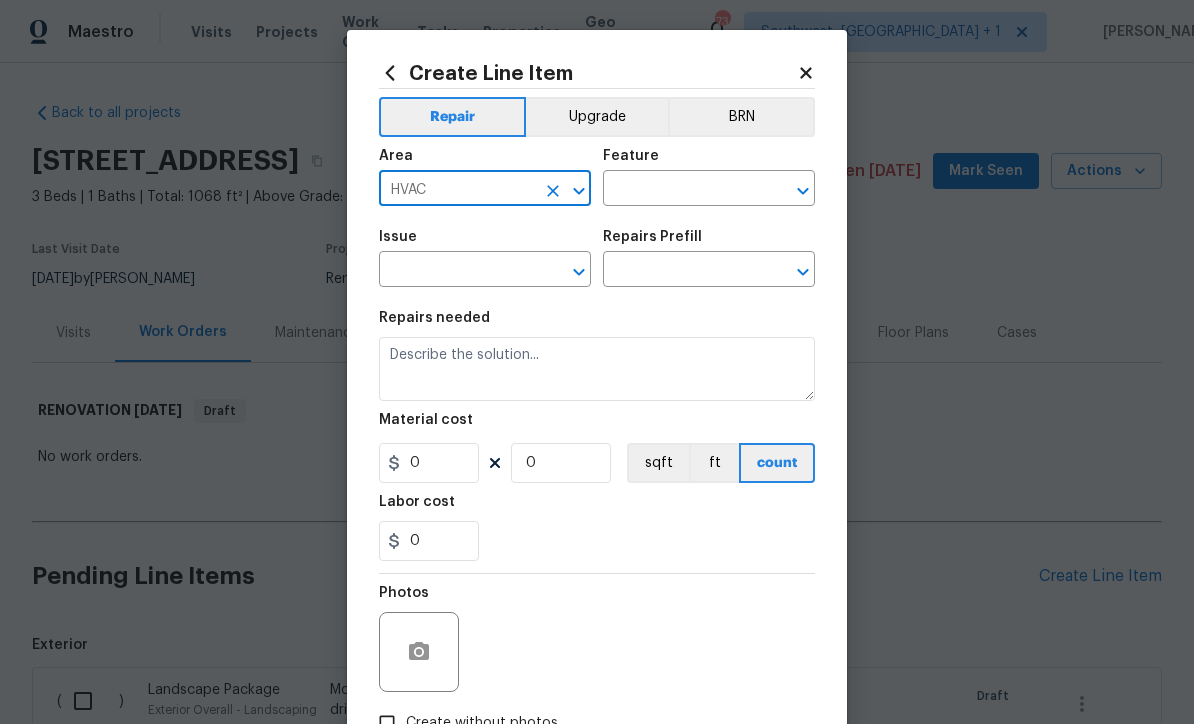 click at bounding box center (681, 190) 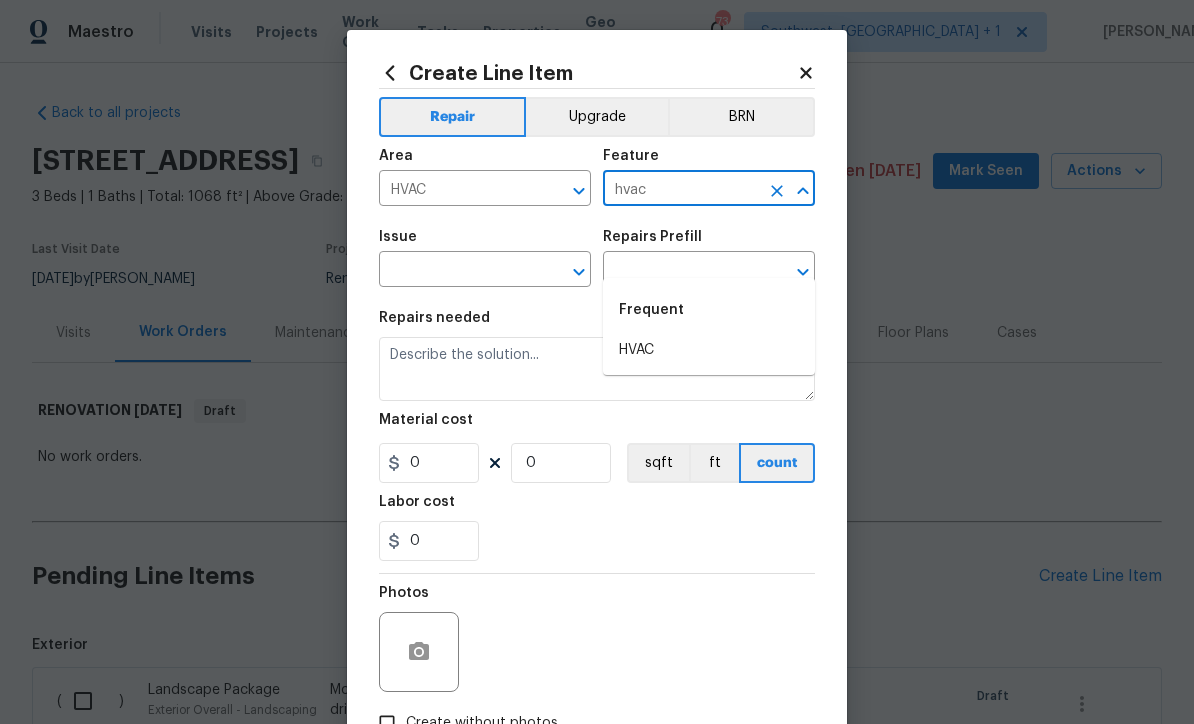 click on "HVAC" at bounding box center (709, 350) 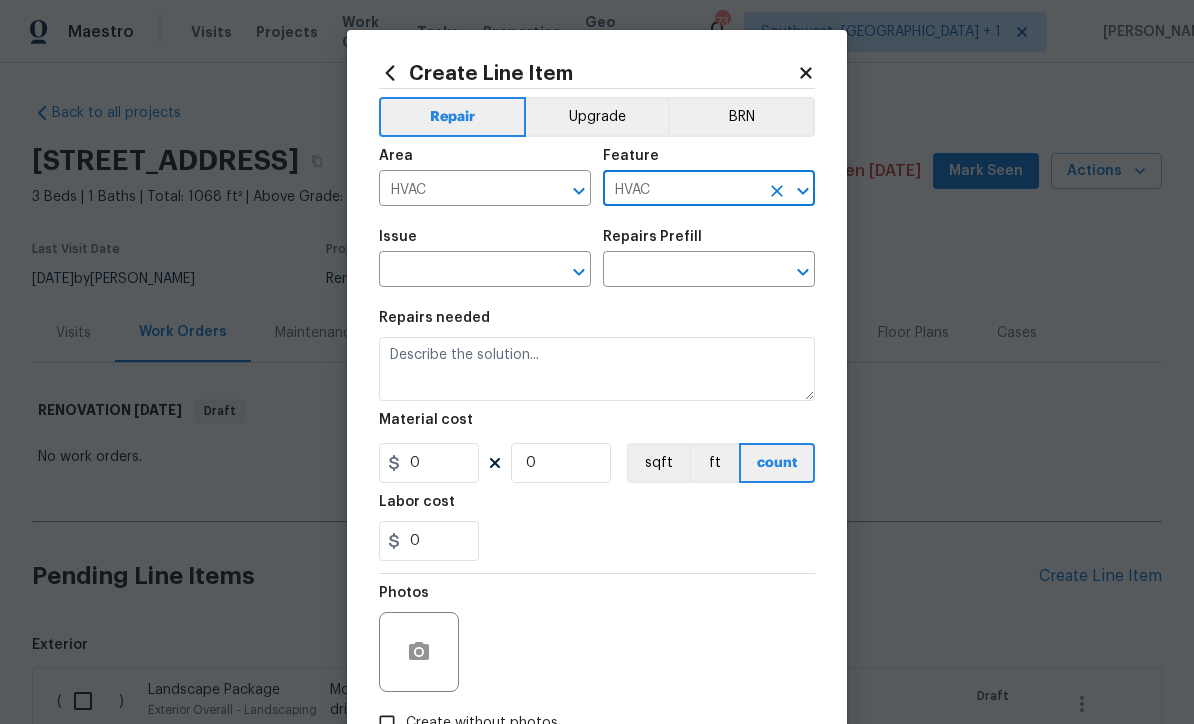 click at bounding box center (457, 271) 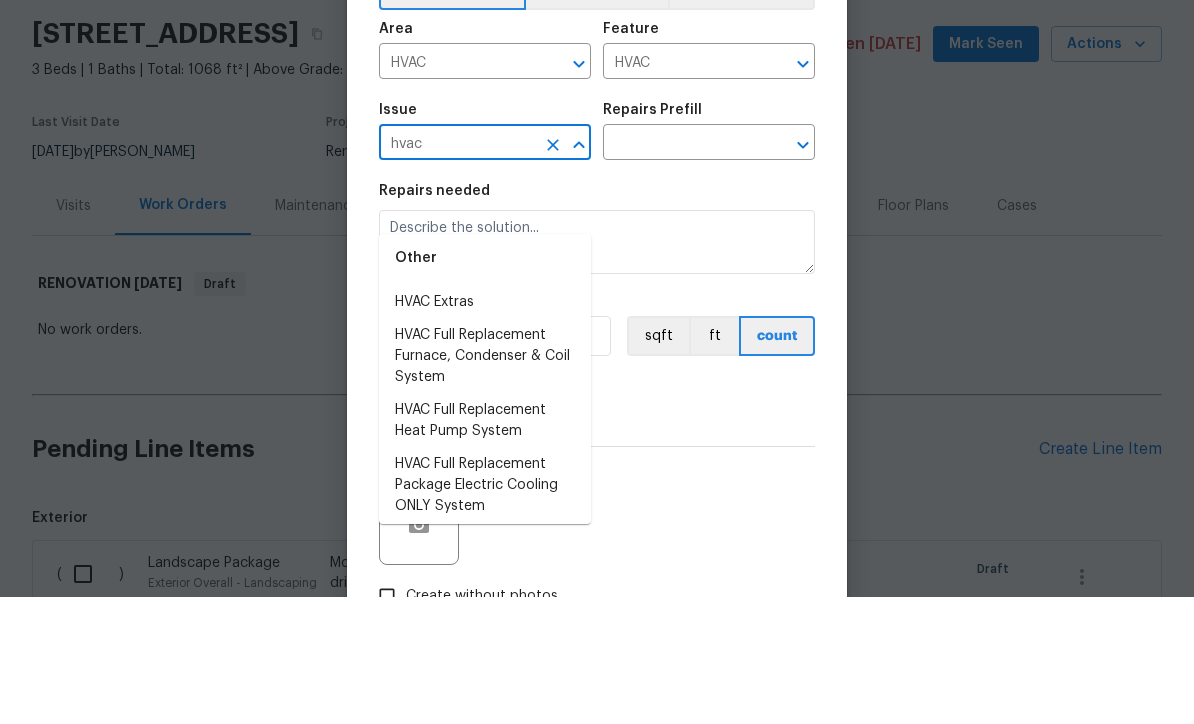 scroll, scrollTop: 40, scrollLeft: 0, axis: vertical 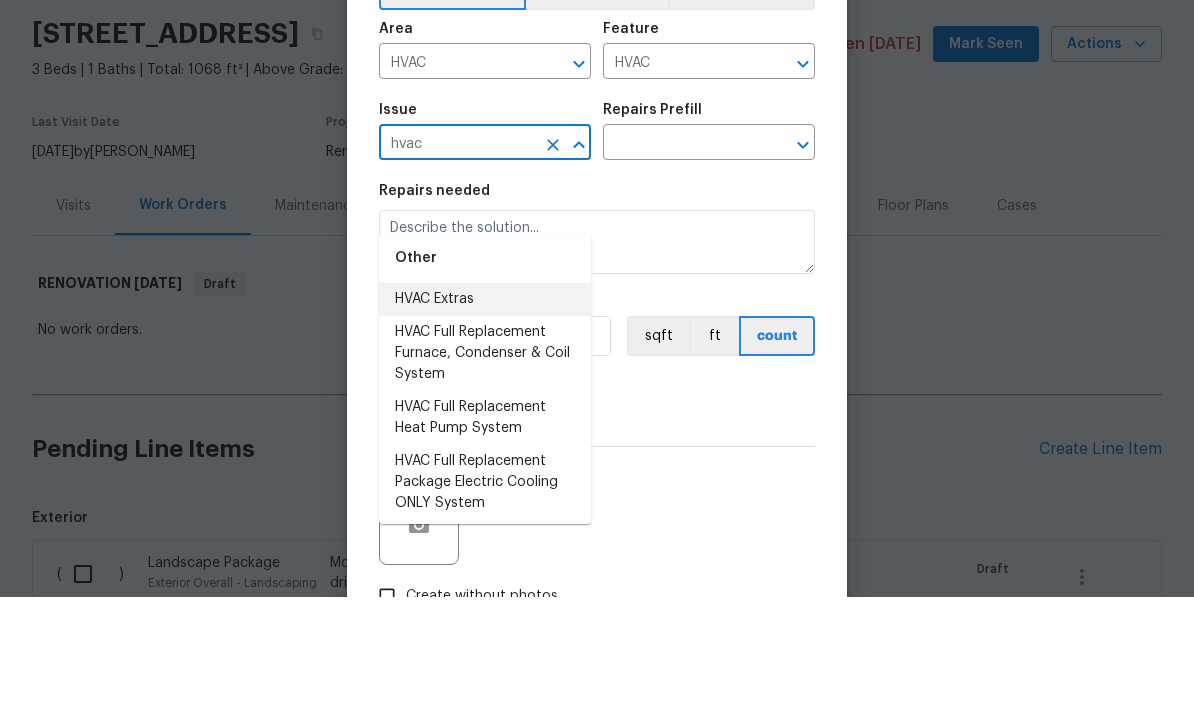 click on "HVAC Extras" at bounding box center (485, 426) 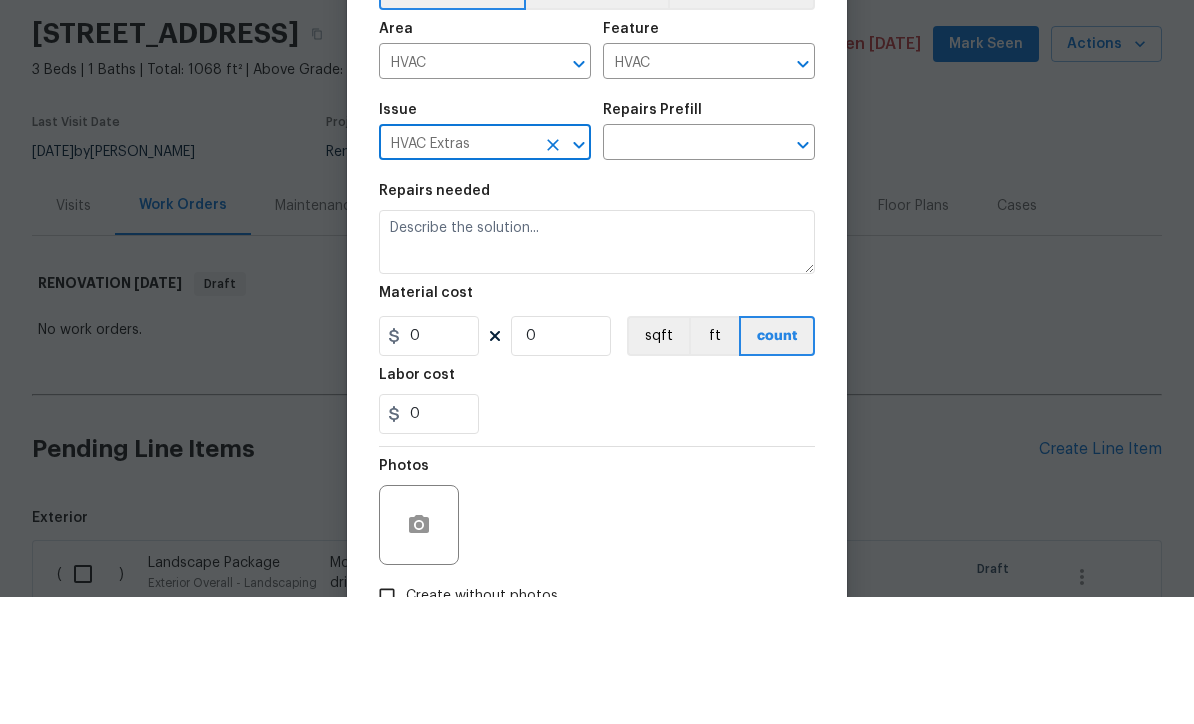 click at bounding box center (681, 271) 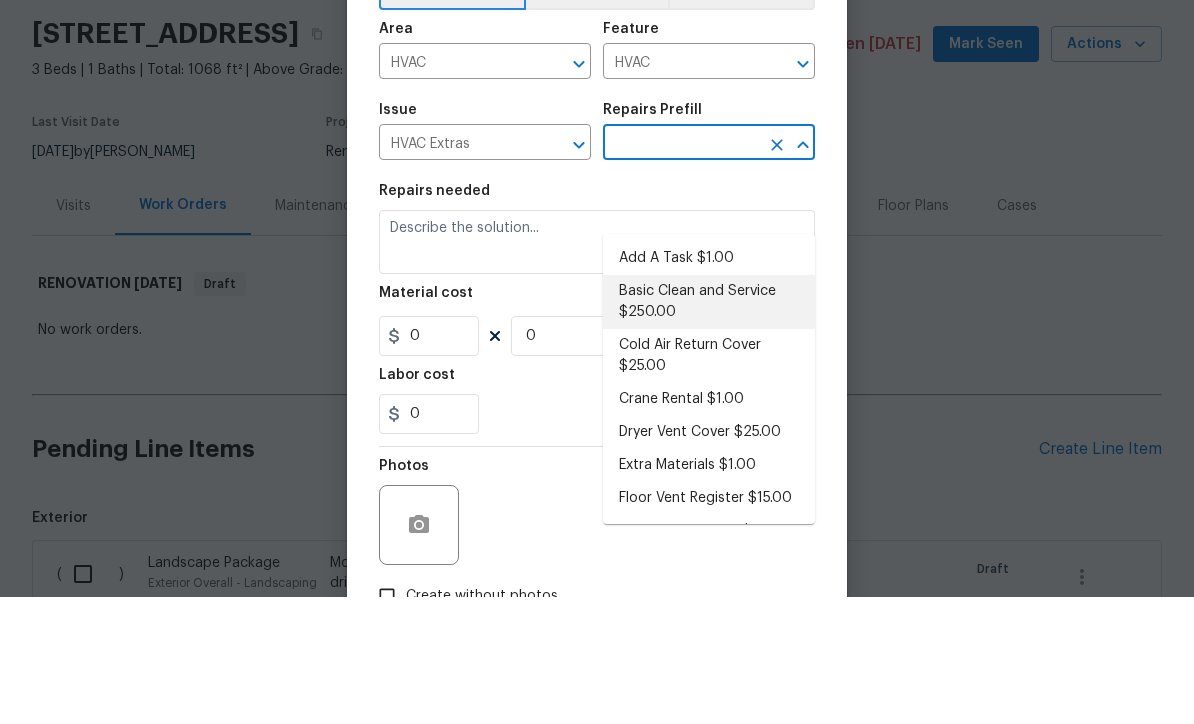 click on "Basic Clean and Service $250.00" at bounding box center [709, 429] 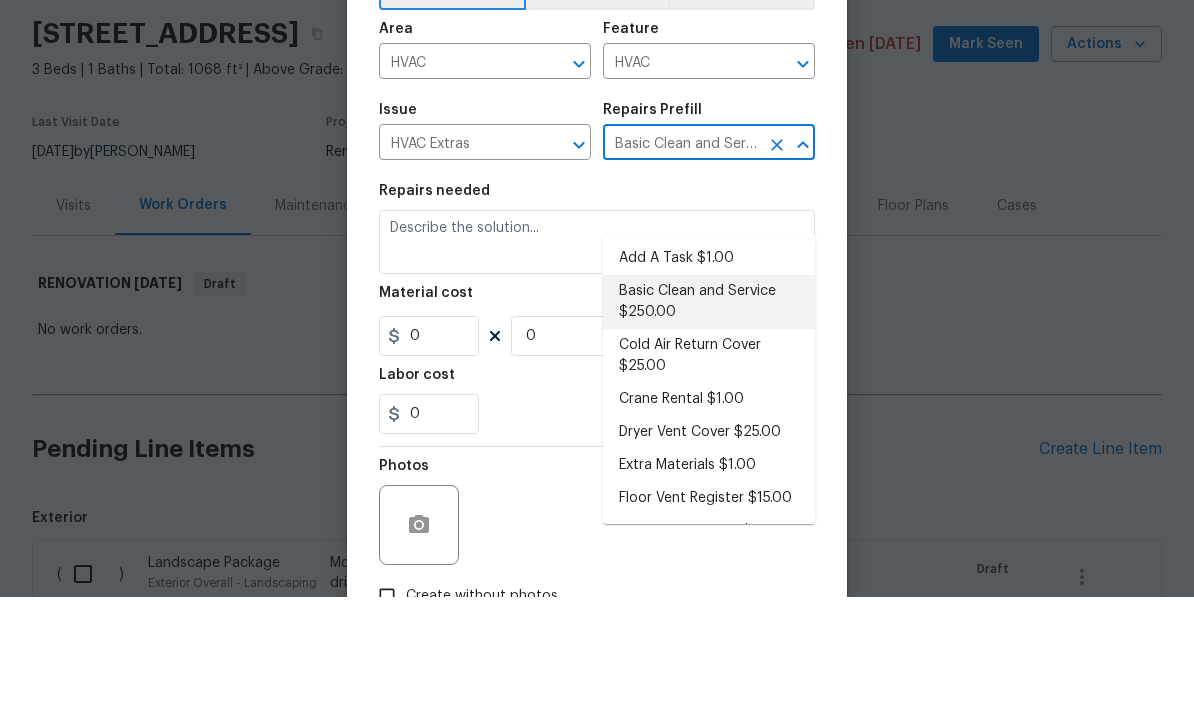type 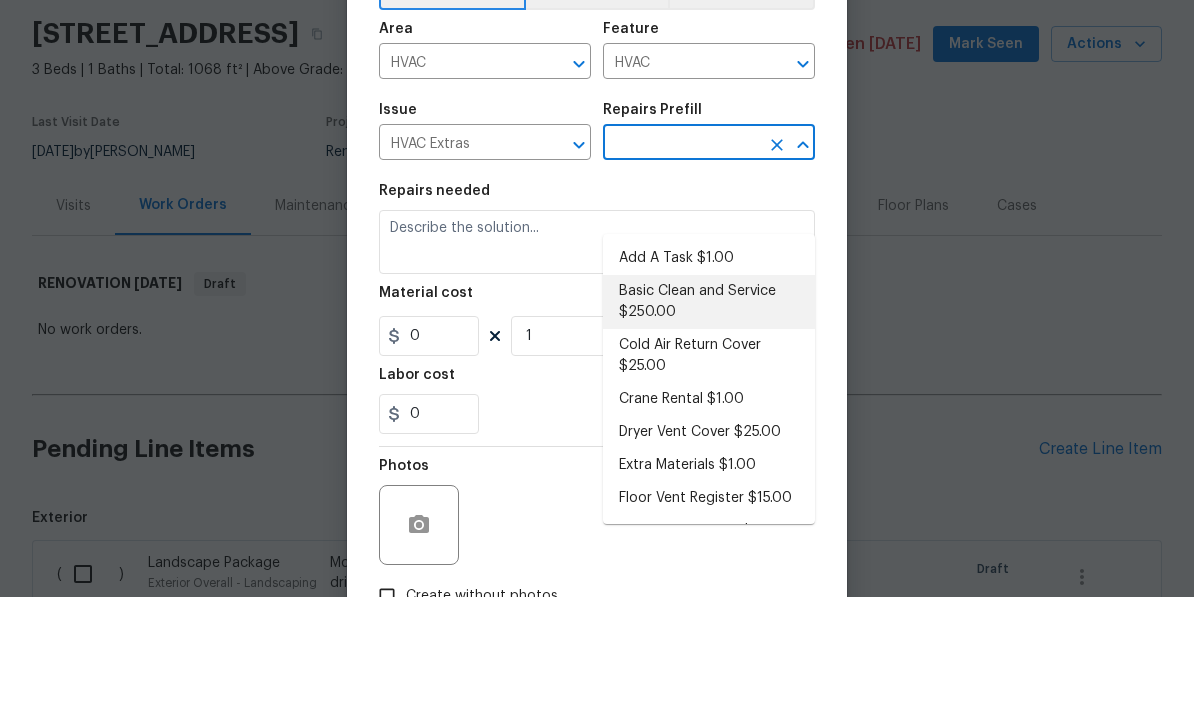 type on "Basic Clean and Service $250.00" 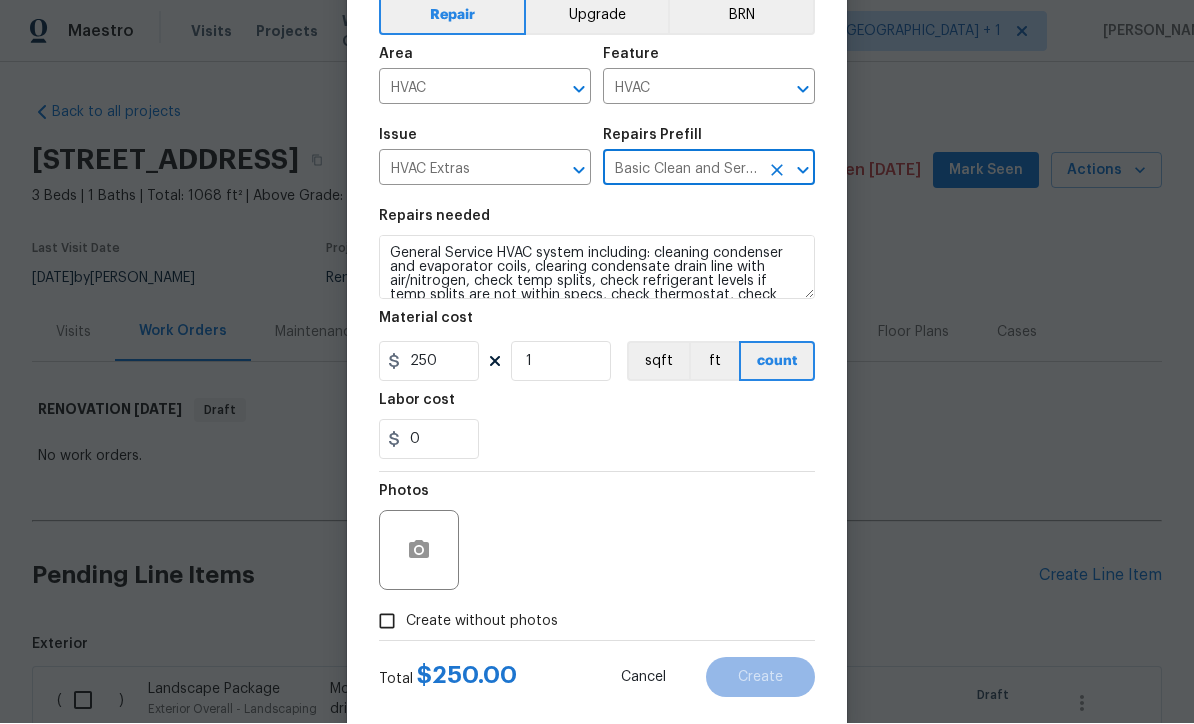 scroll, scrollTop: 105, scrollLeft: 0, axis: vertical 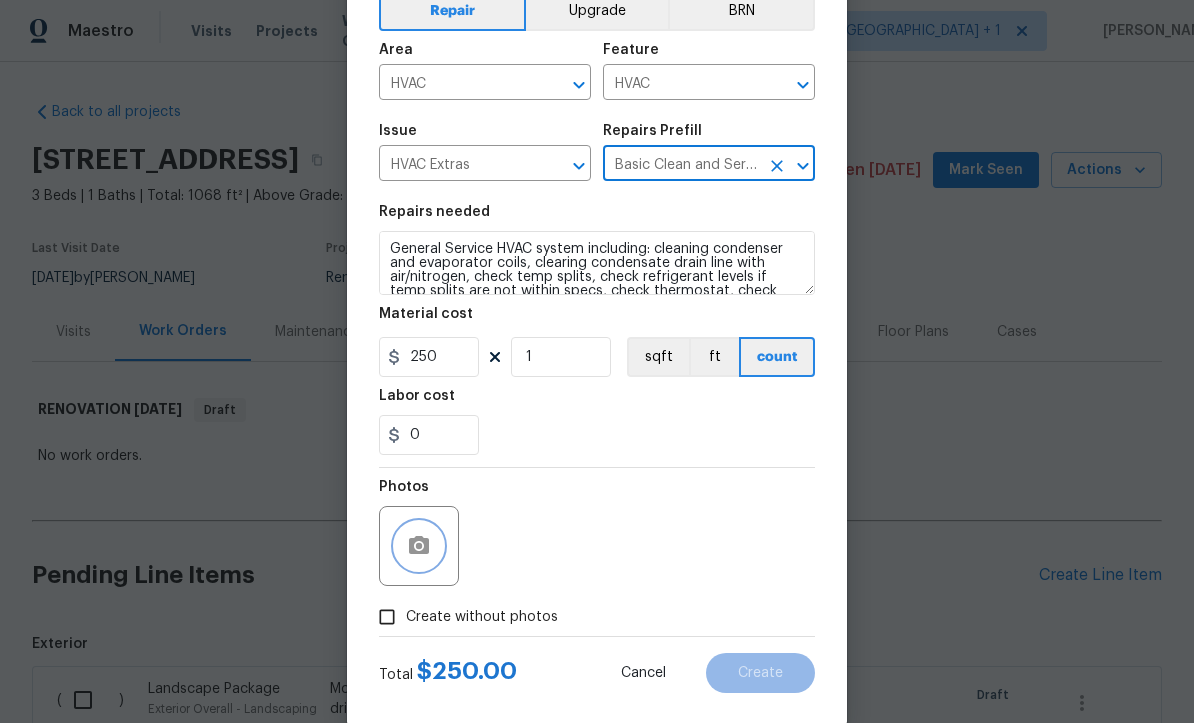 click 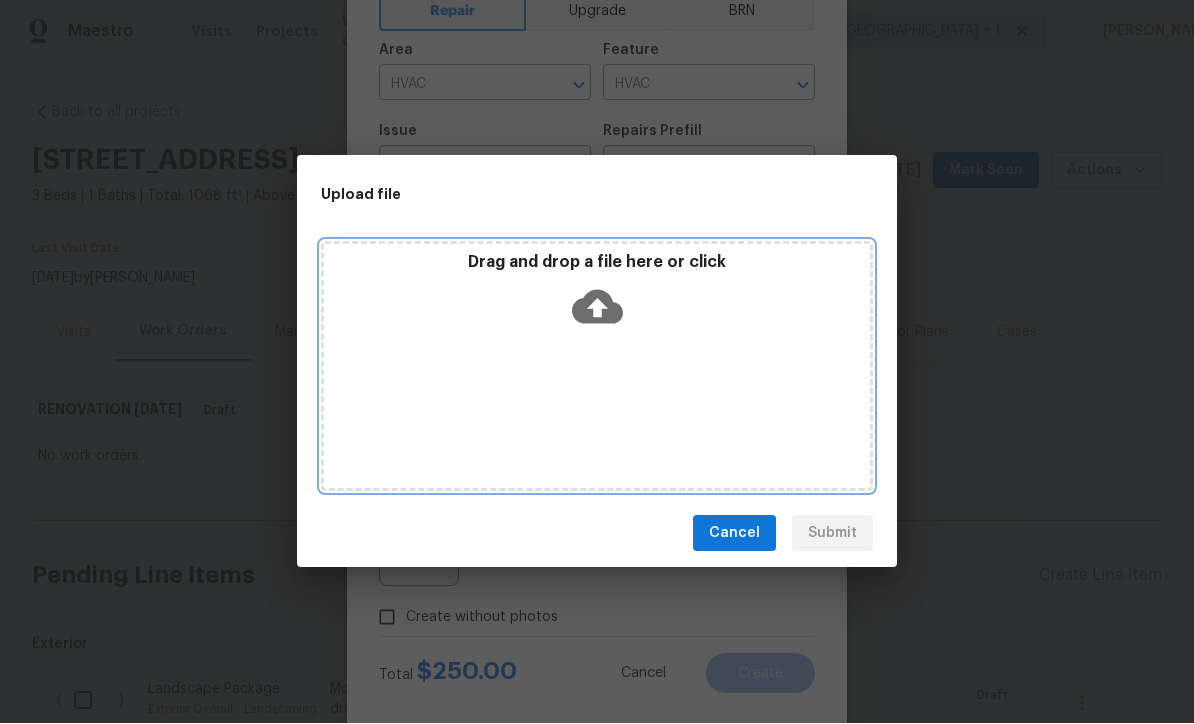 click 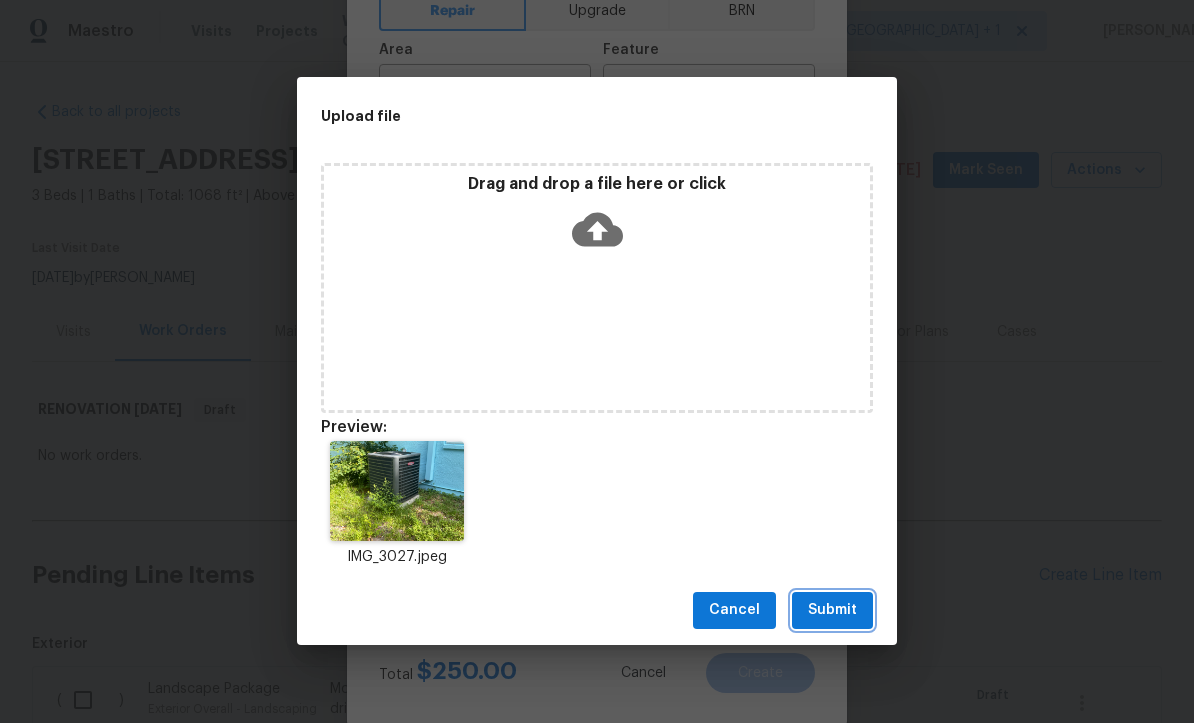 click on "Submit" at bounding box center (832, 611) 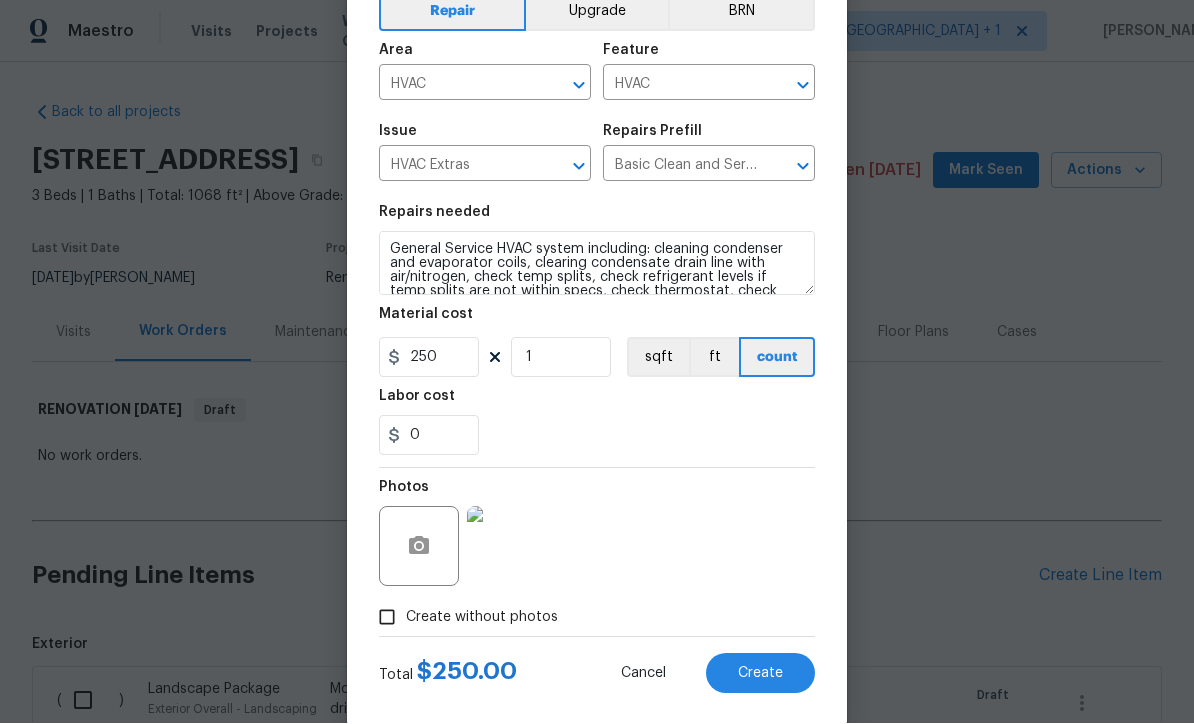 click on "Create" at bounding box center (760, 674) 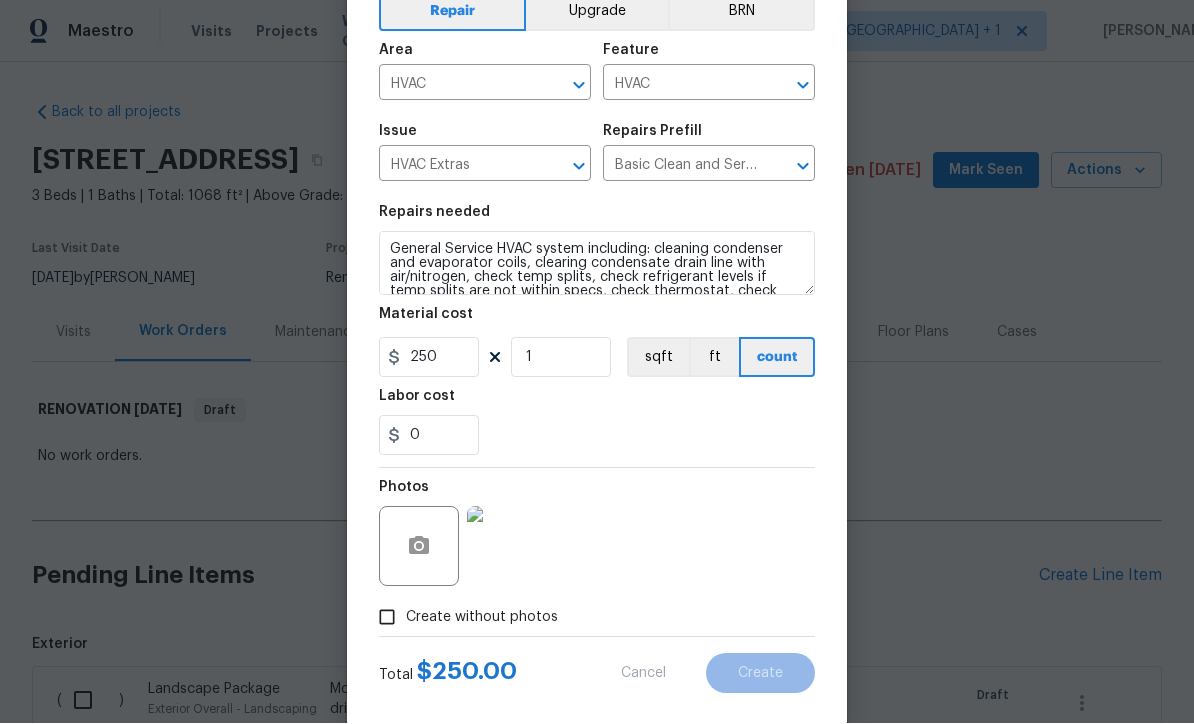 type on "0" 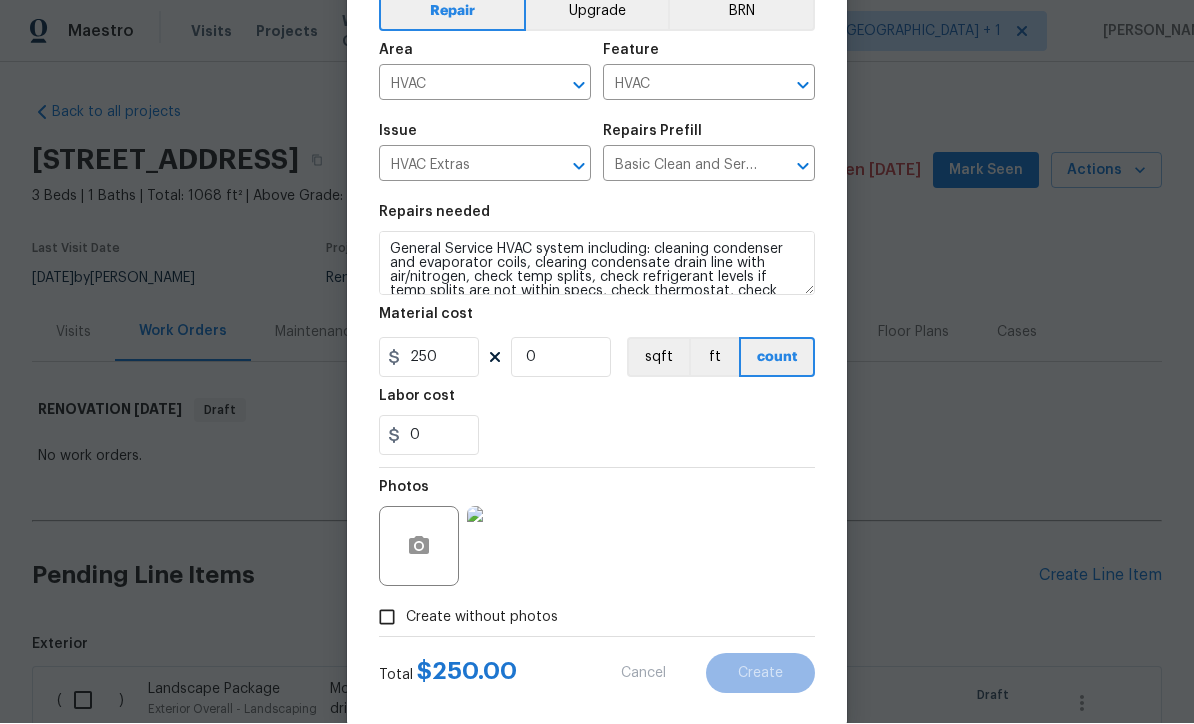 type 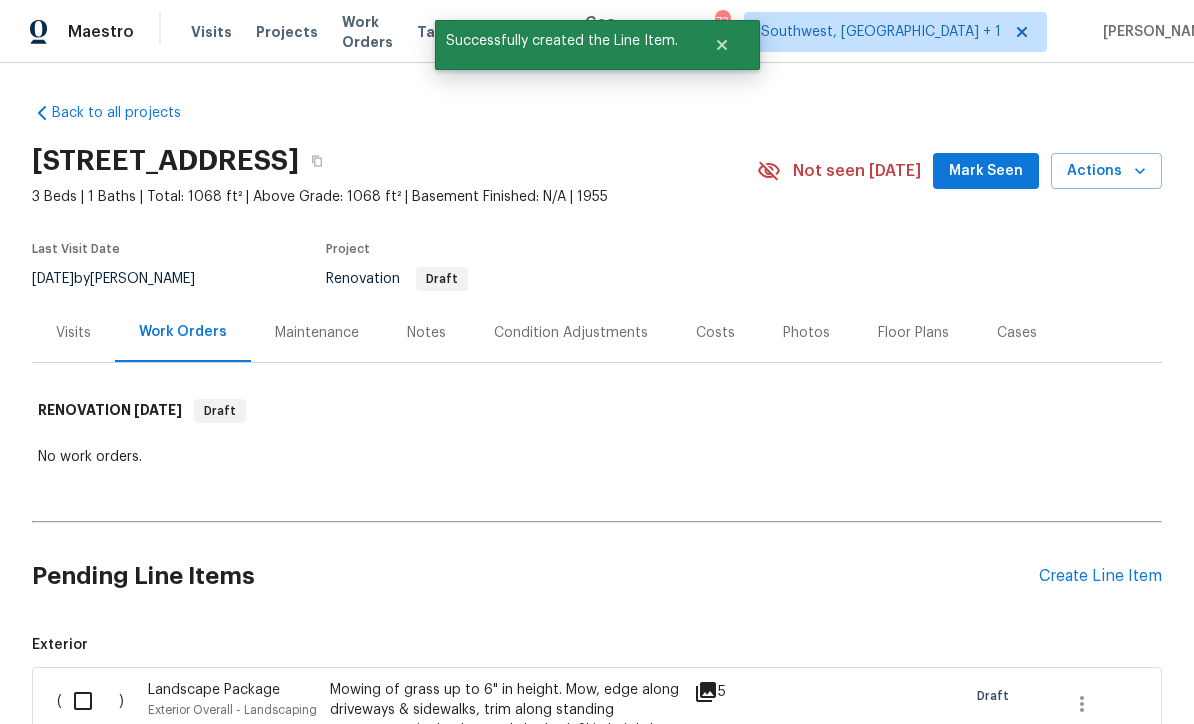 click on "Create Line Item" at bounding box center (1100, 576) 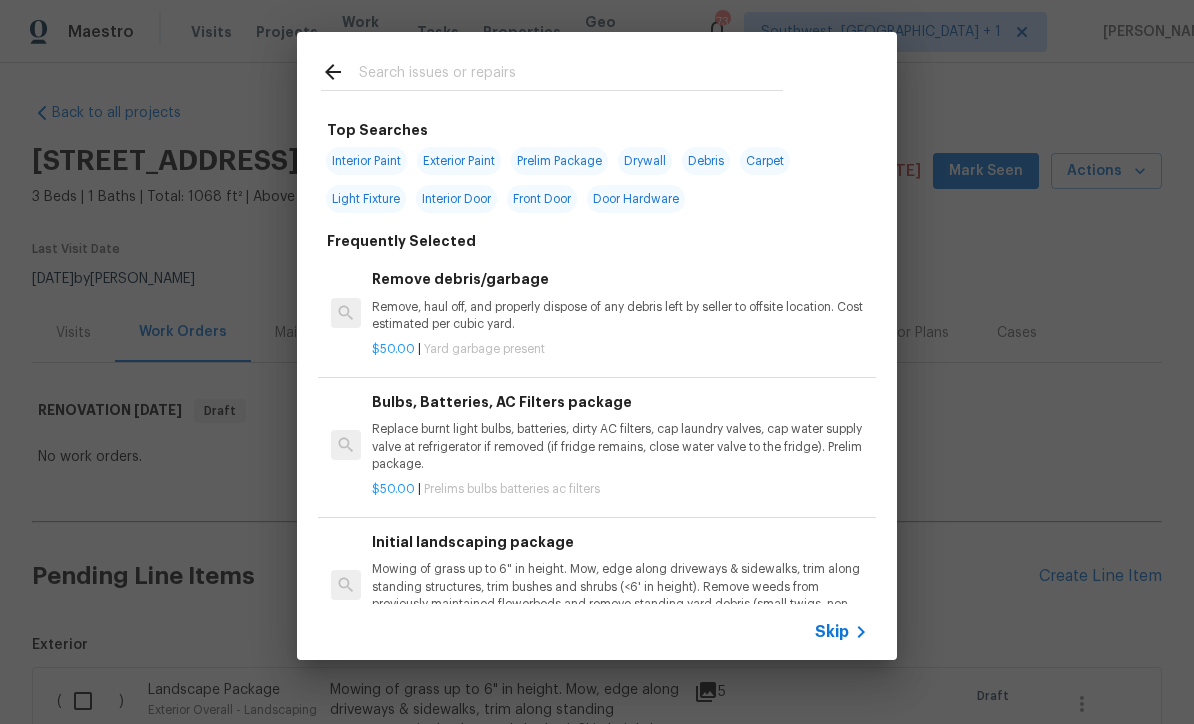 click 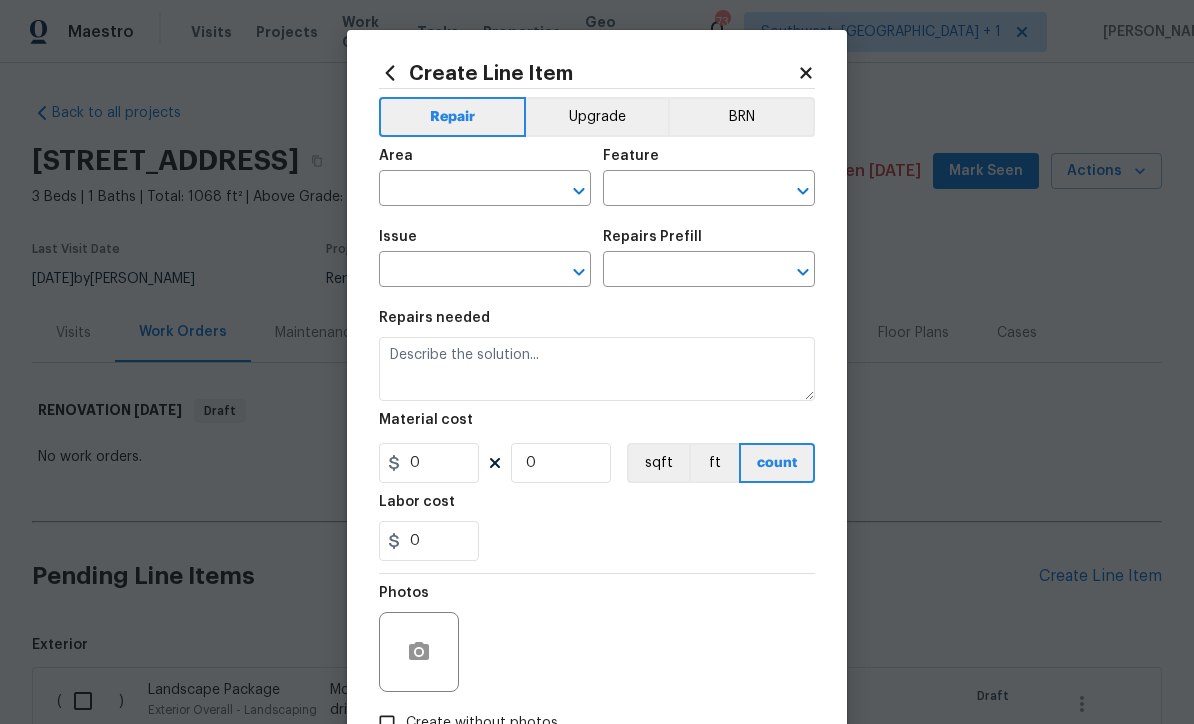 click at bounding box center [457, 190] 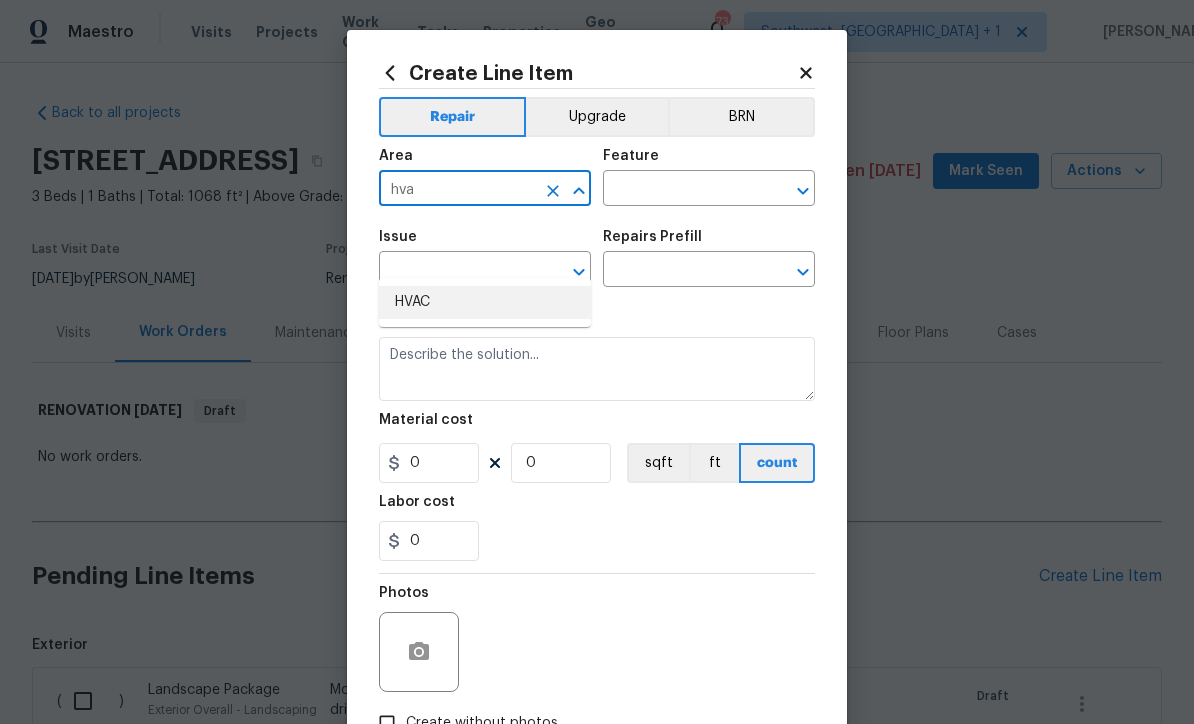 click on "HVAC" at bounding box center [485, 302] 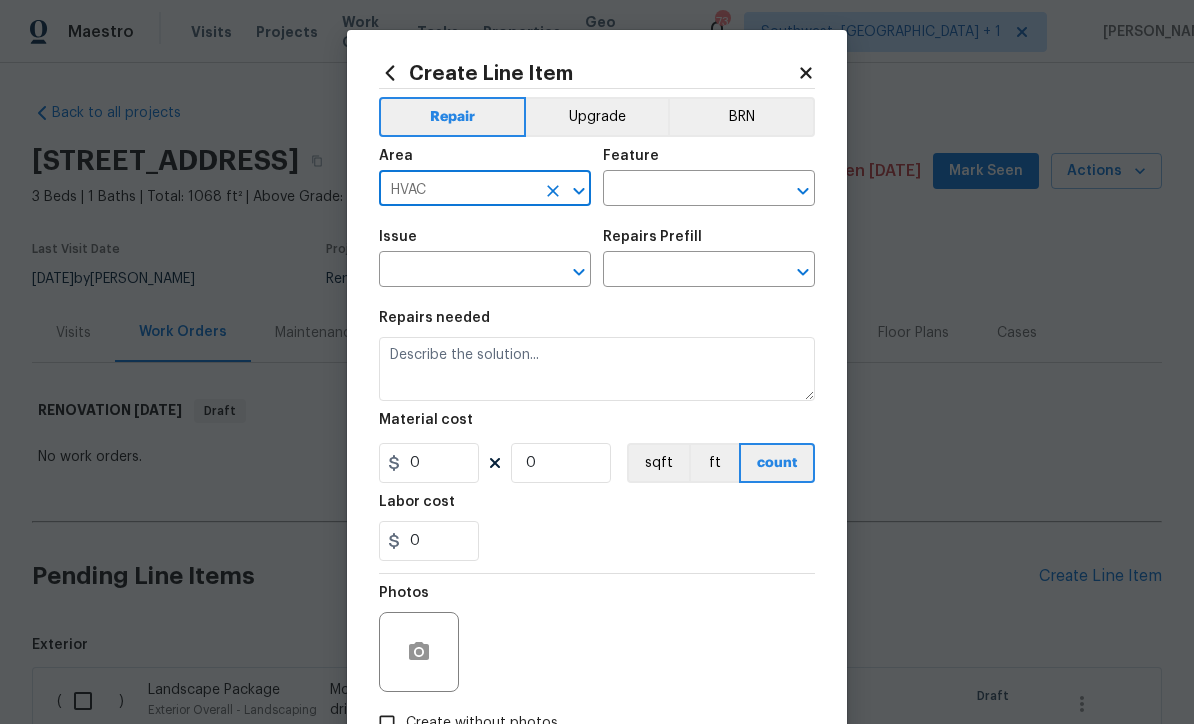 click at bounding box center (681, 190) 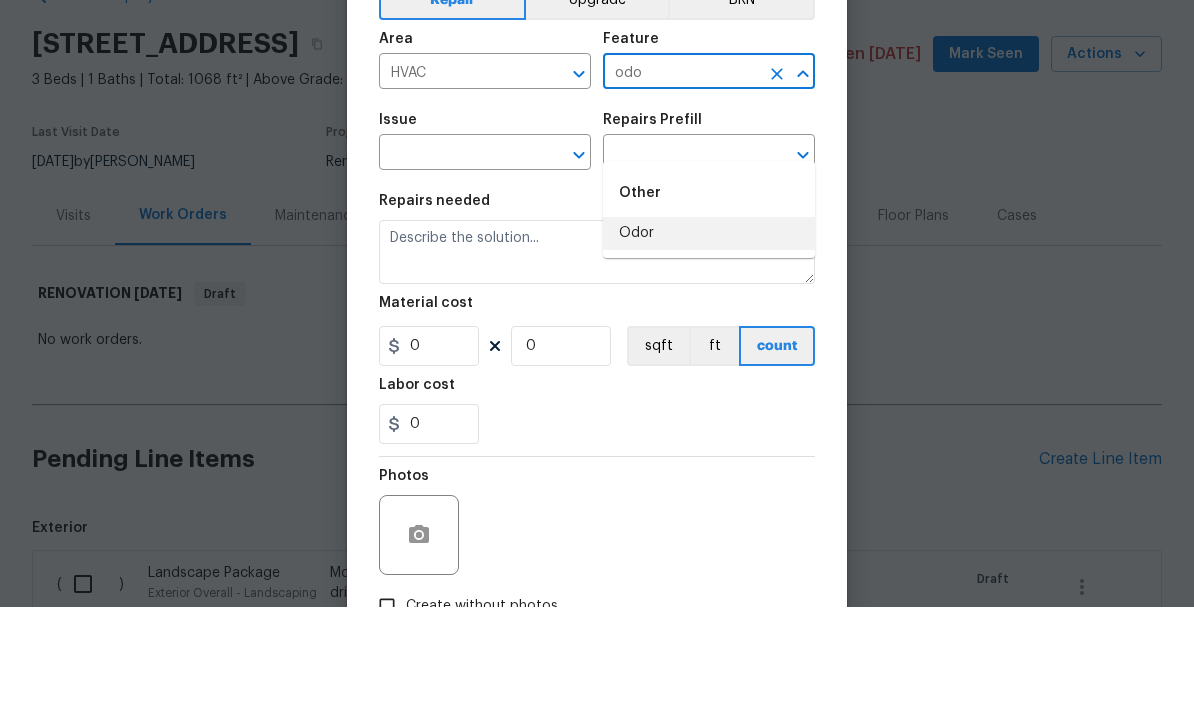 click on "Odor" at bounding box center [709, 350] 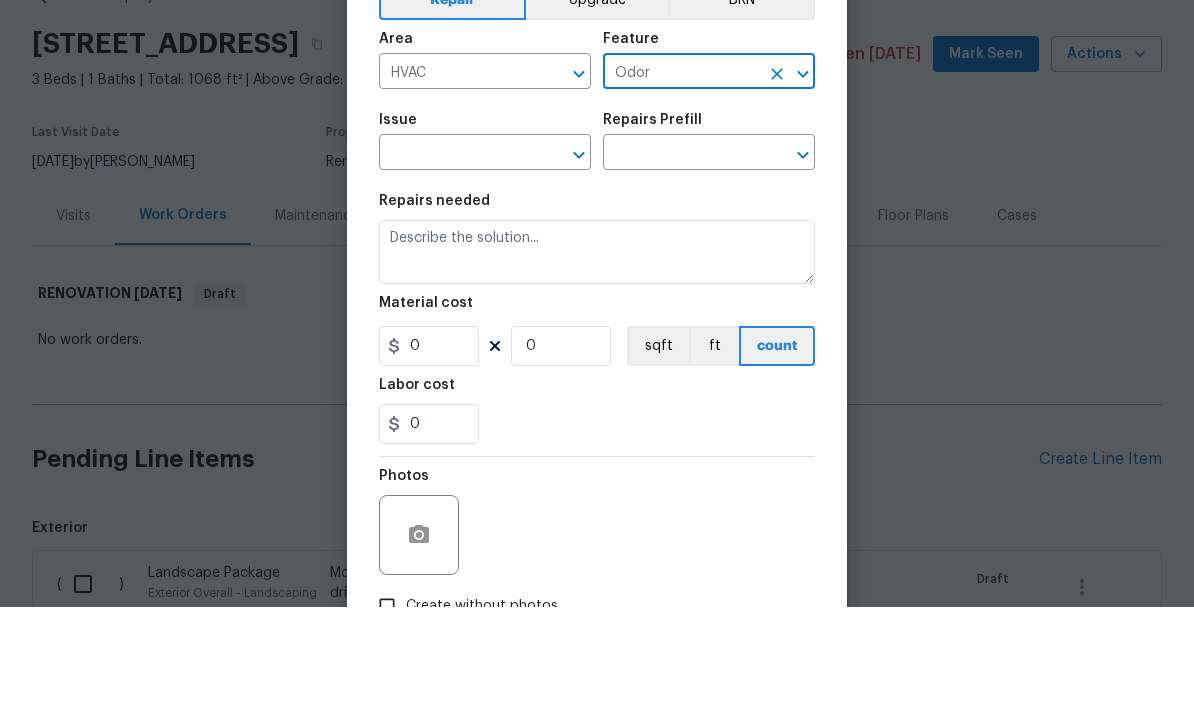 click at bounding box center [457, 271] 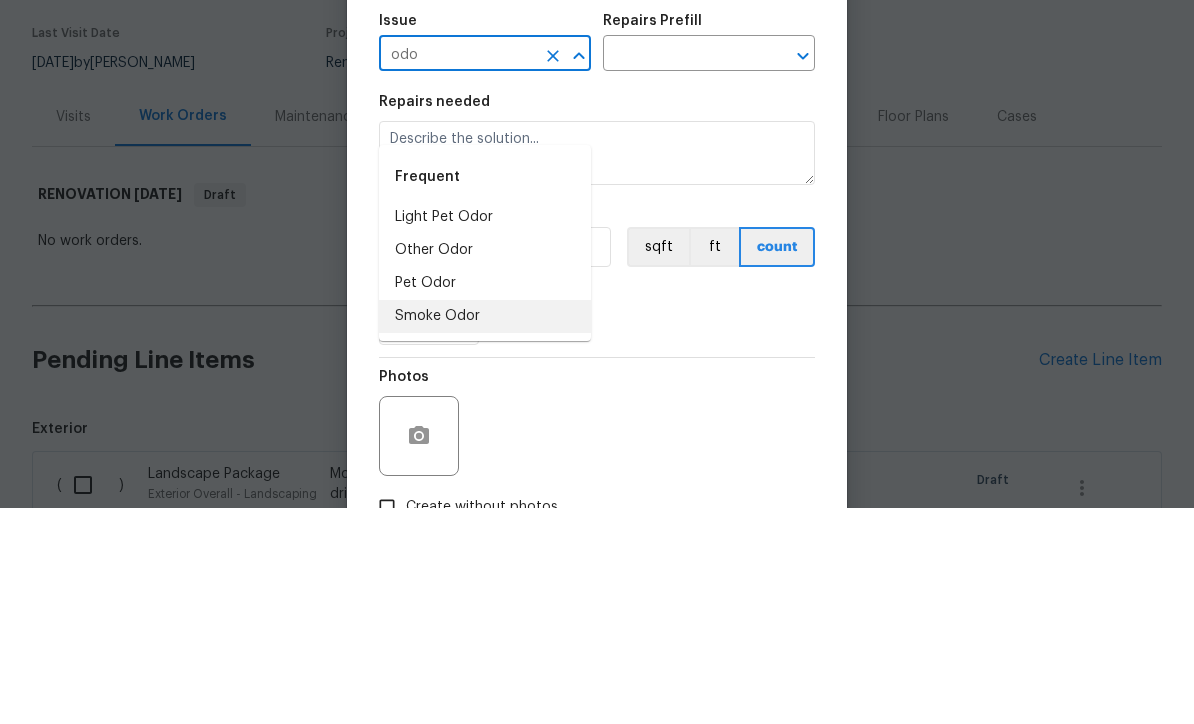 click on "Smoke Odor" at bounding box center (485, 532) 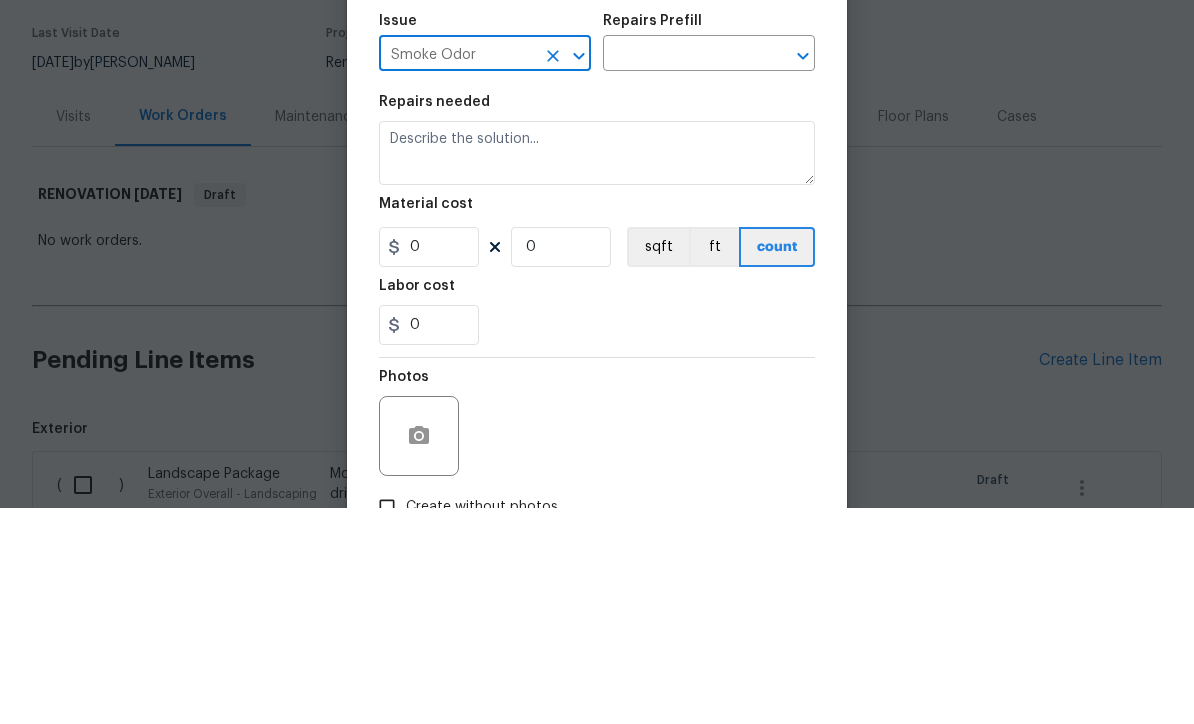 click at bounding box center (681, 271) 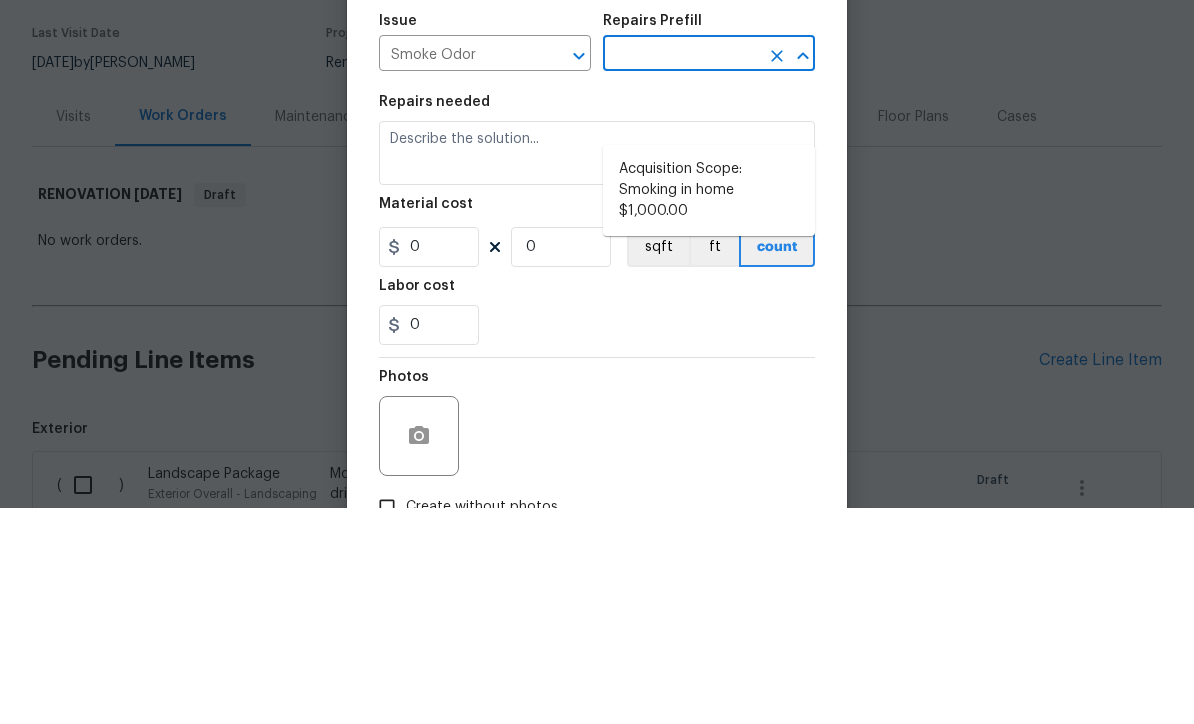 click on "Smoke Odor" at bounding box center (457, 271) 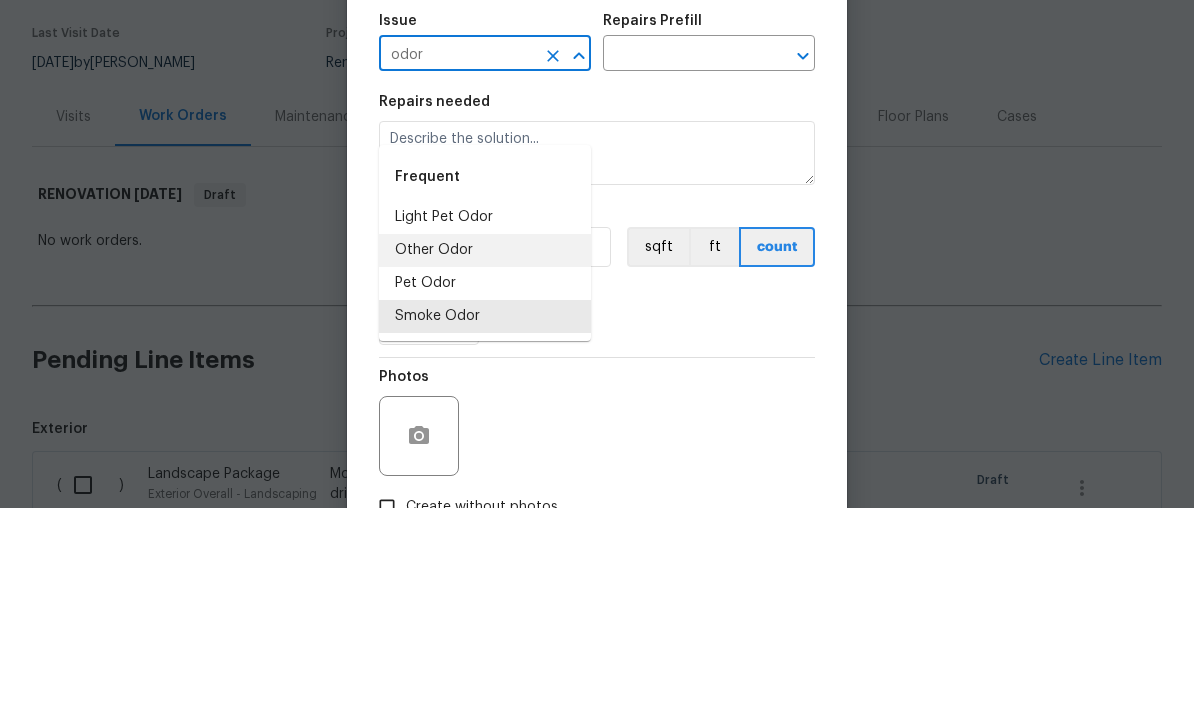 click on "Other Odor" at bounding box center [485, 466] 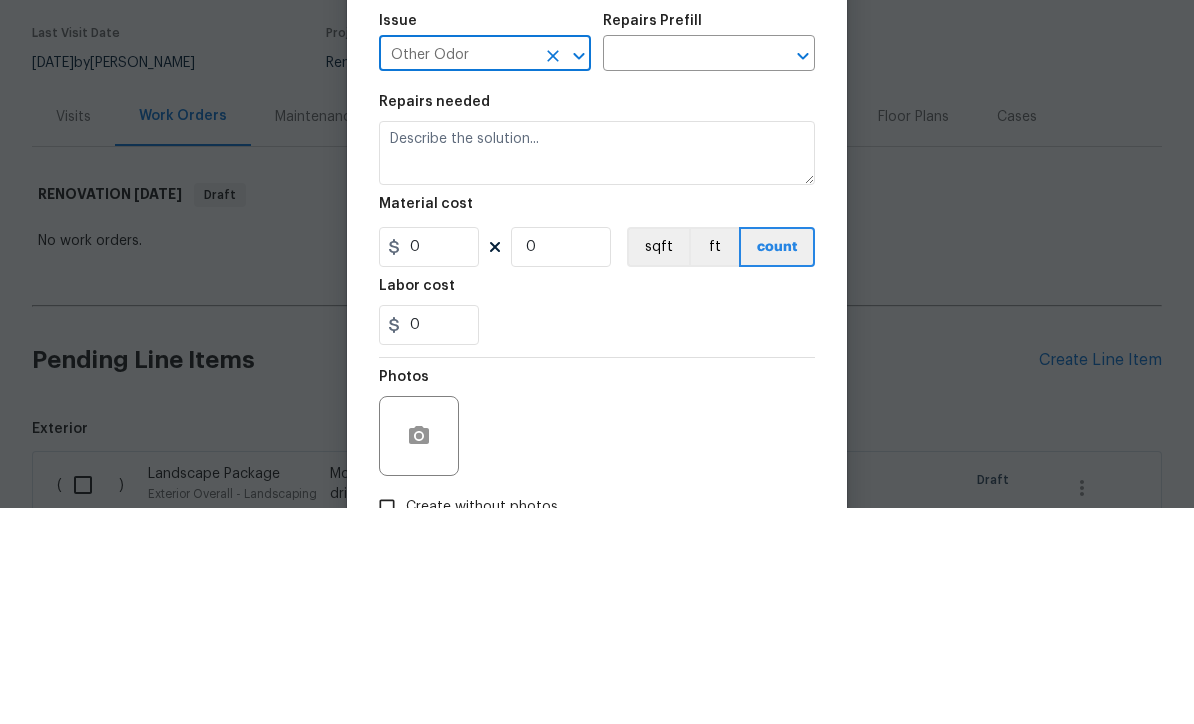 click at bounding box center [681, 271] 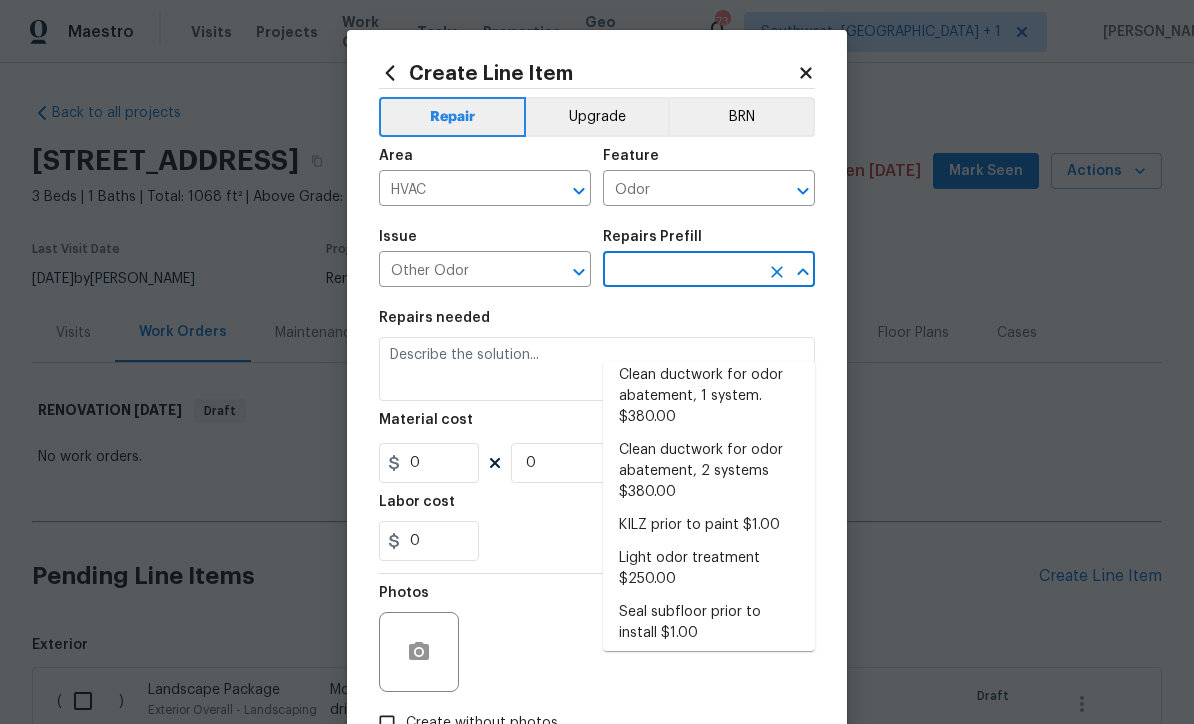 scroll, scrollTop: 48, scrollLeft: 0, axis: vertical 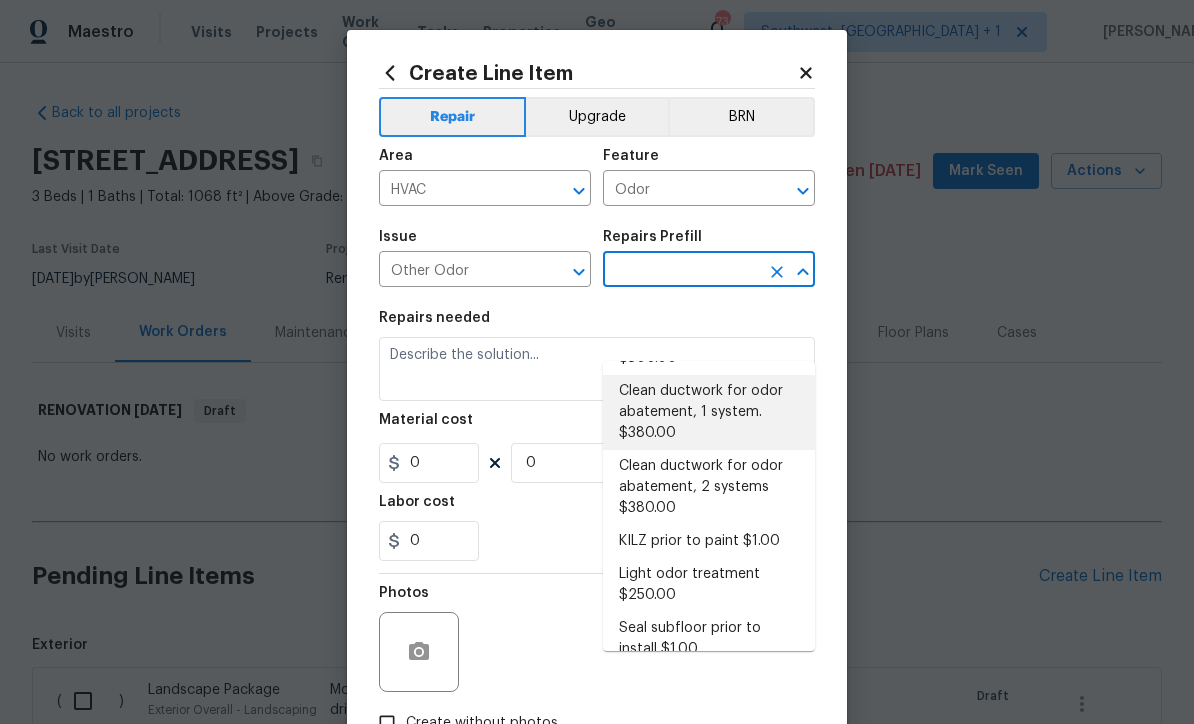 click on "Clean ductwork for odor abatement, 1 system. $380.00" at bounding box center (709, 412) 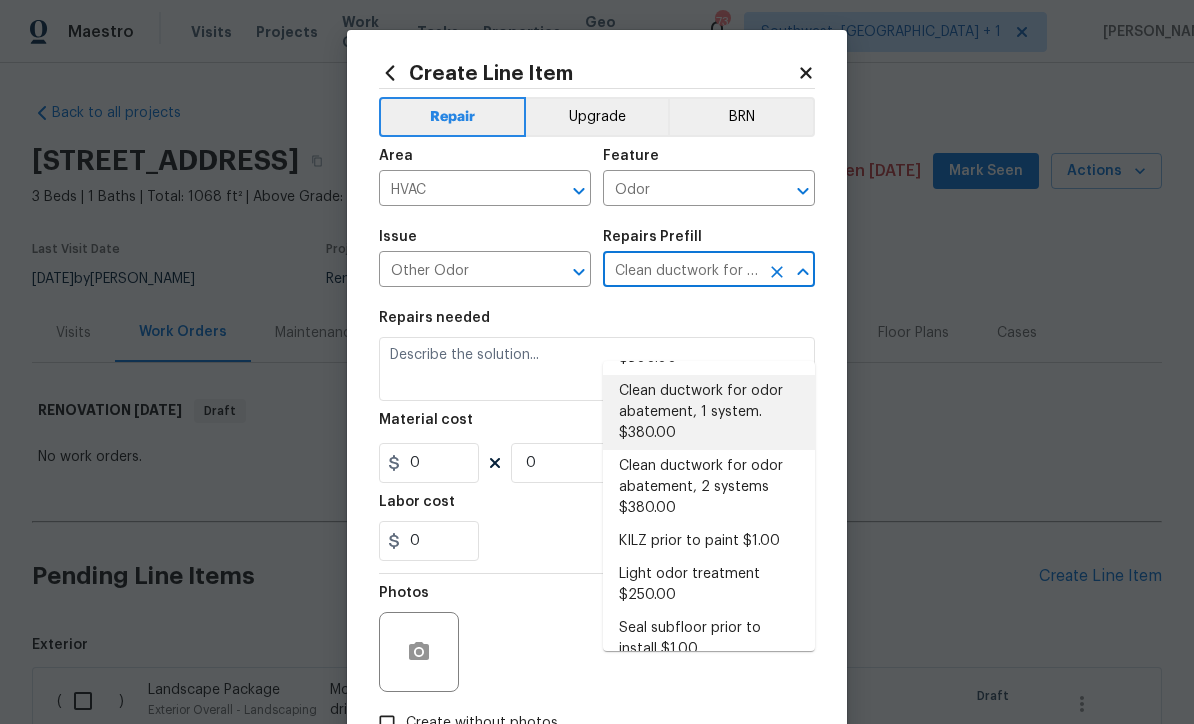 type on "Clean ductwork for odor abatement" 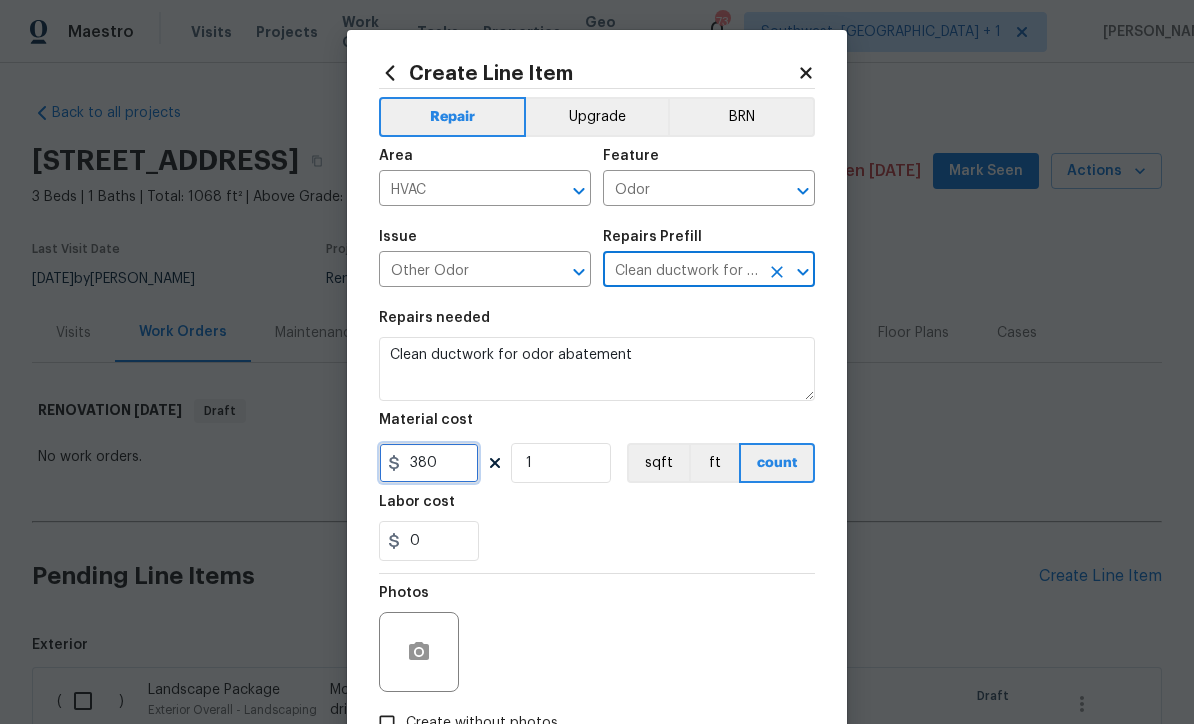 click on "380" at bounding box center [429, 463] 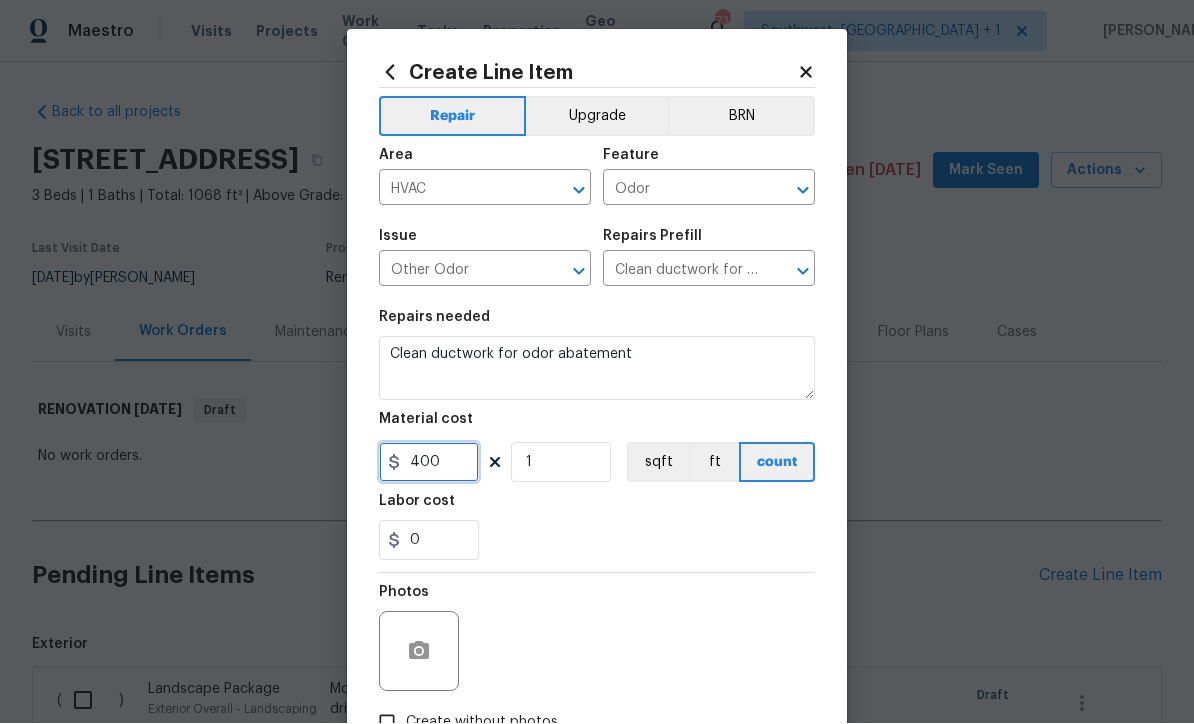 type on "400" 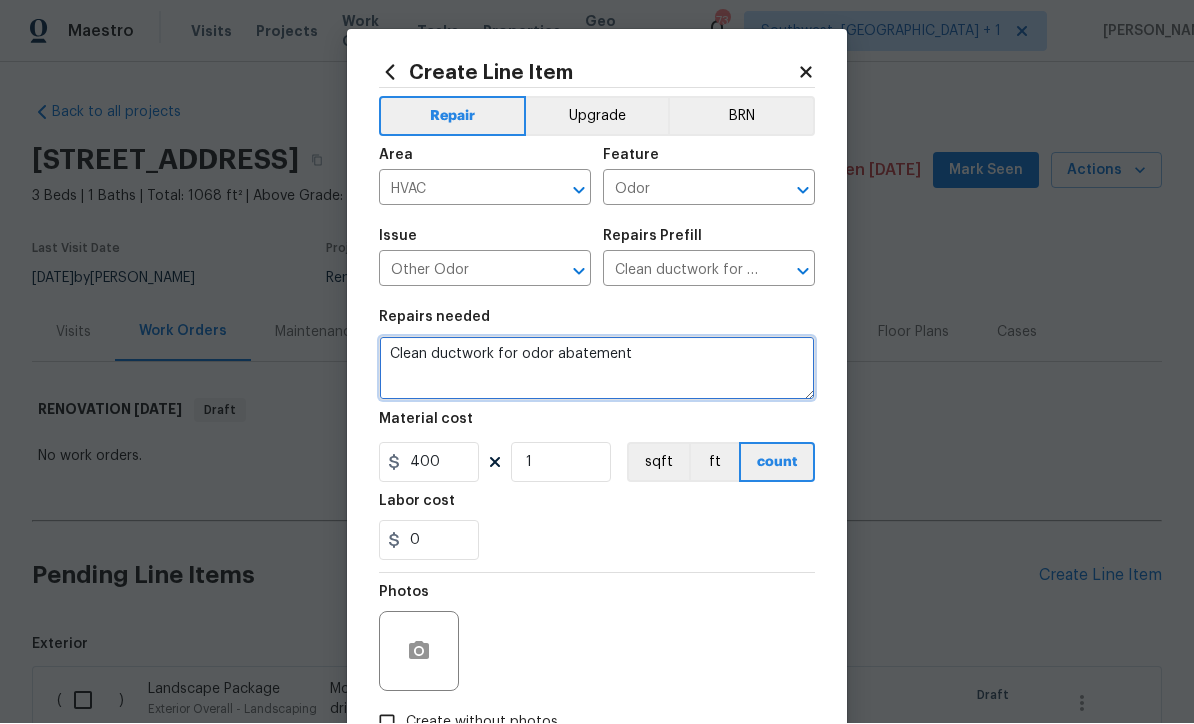 click on "Clean ductwork for odor abatement" at bounding box center [597, 369] 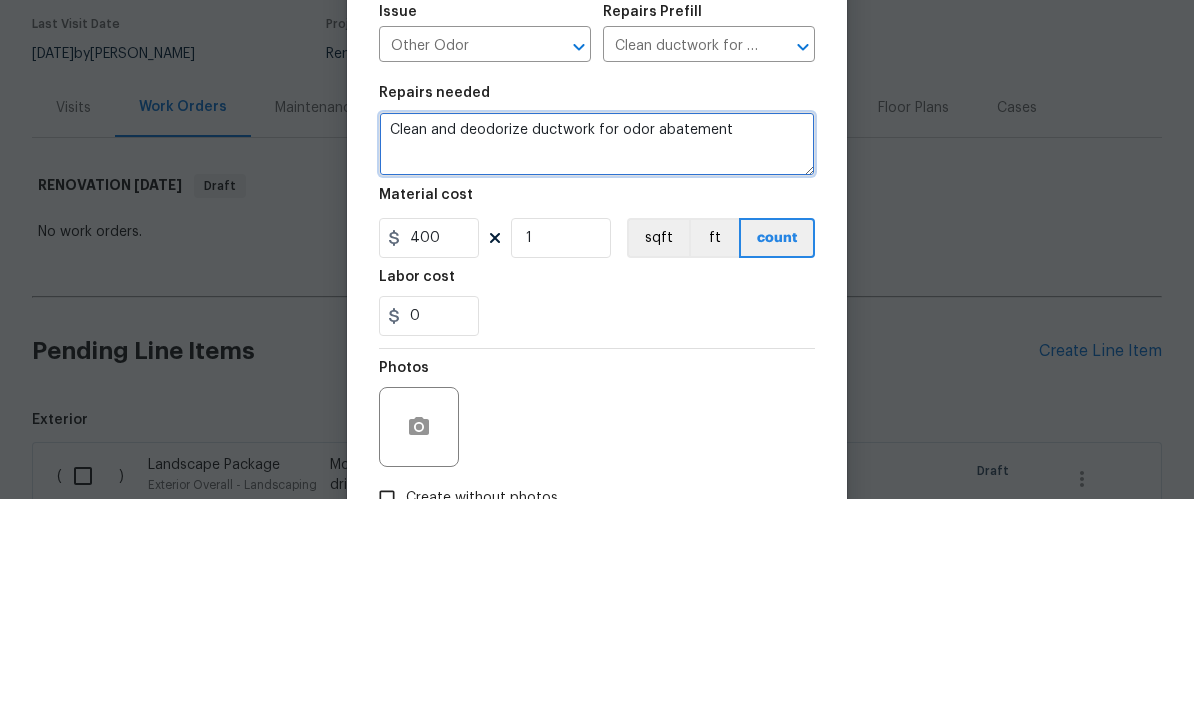 click on "Clean and deodorize ductwork for odor abatement" at bounding box center [597, 369] 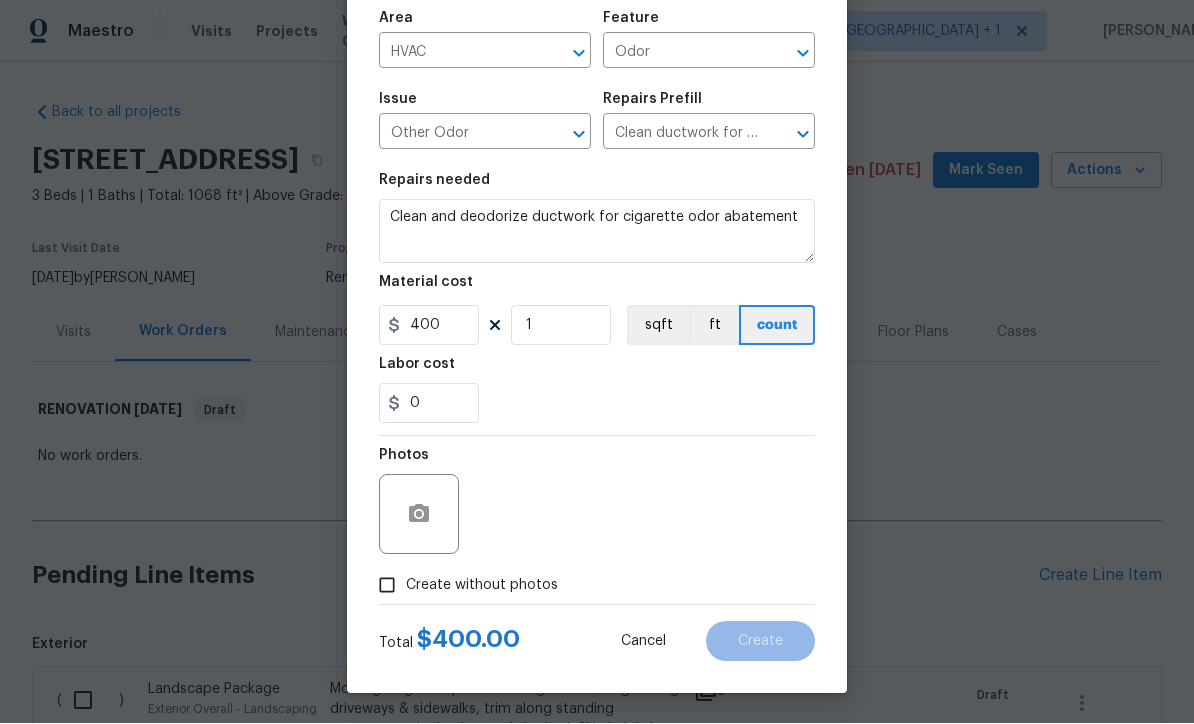 scroll, scrollTop: 141, scrollLeft: 0, axis: vertical 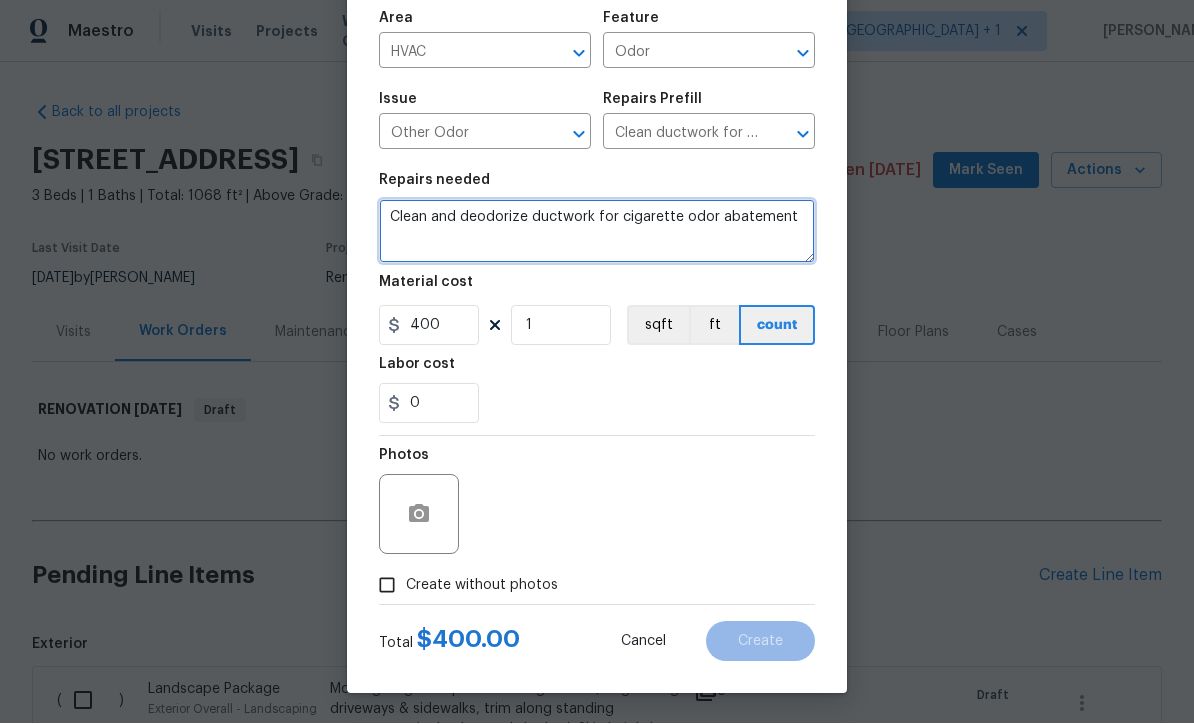 type on "Clean and deodorize ductwork for cigarette odor abatement" 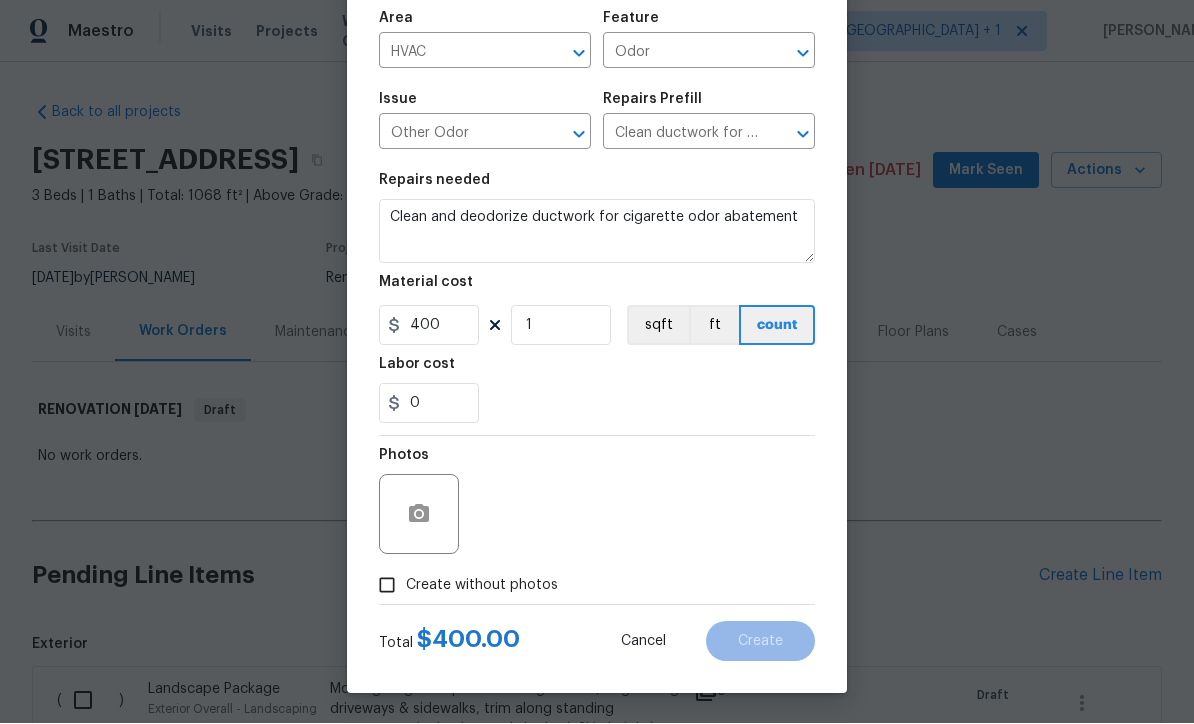 click on "Create without photos" at bounding box center [387, 586] 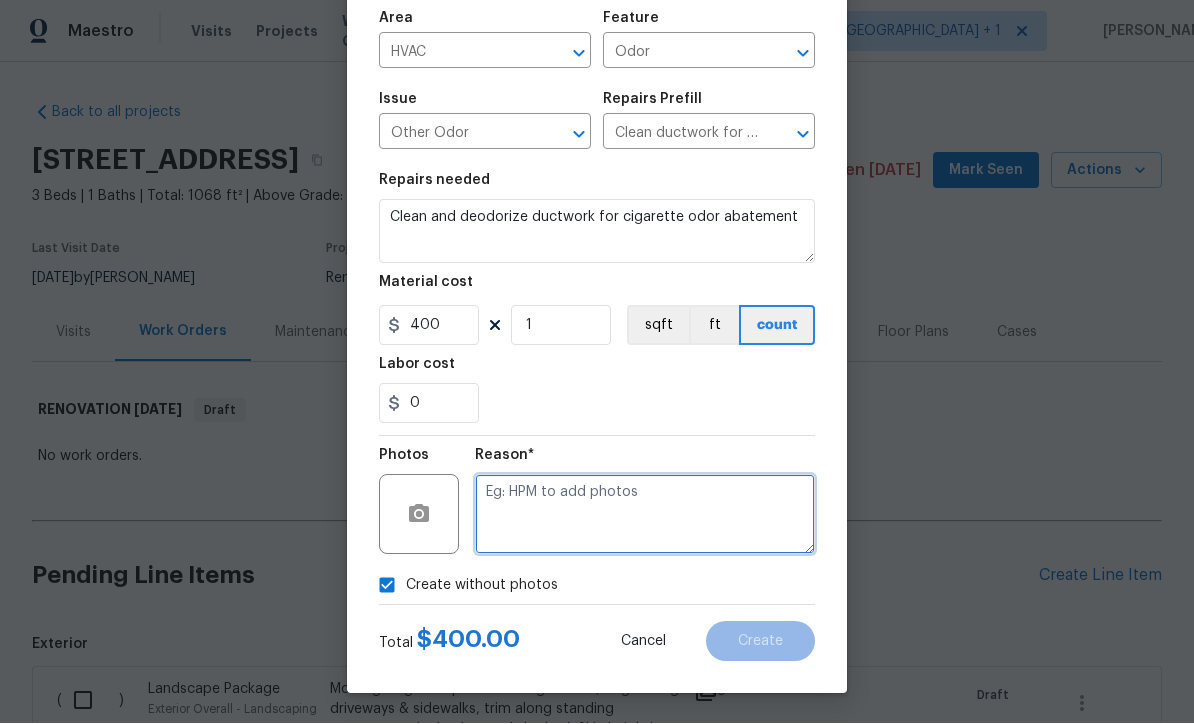click at bounding box center (645, 515) 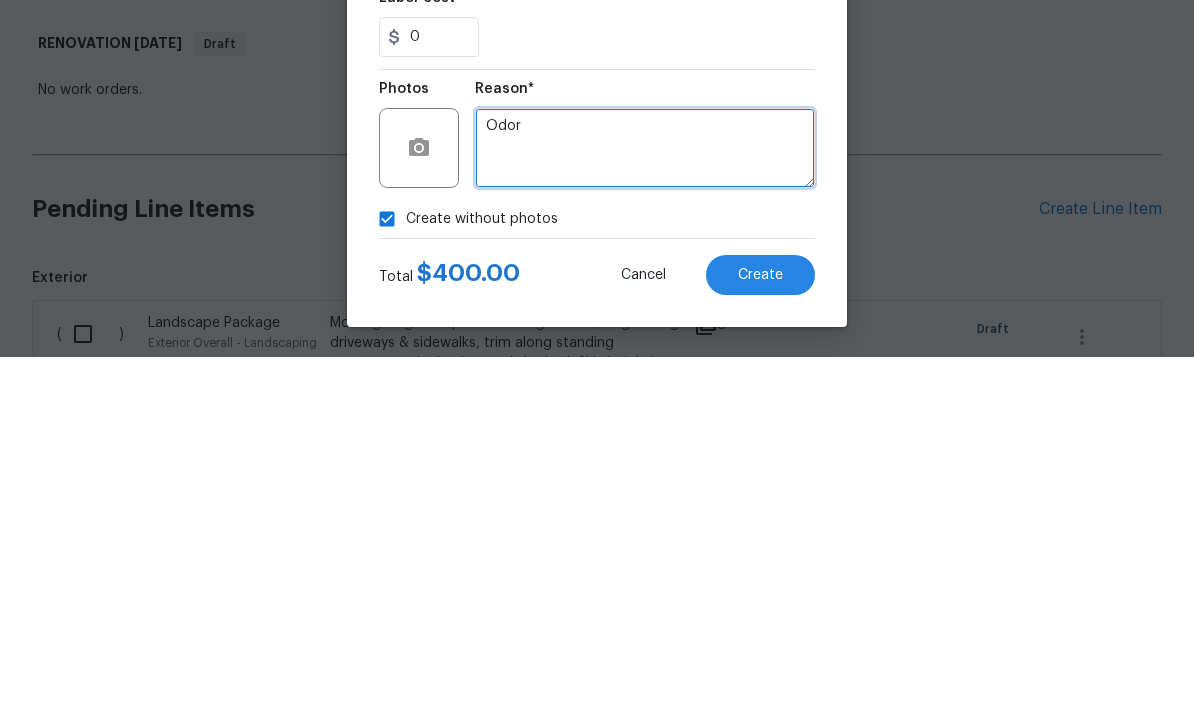 type on "Odor" 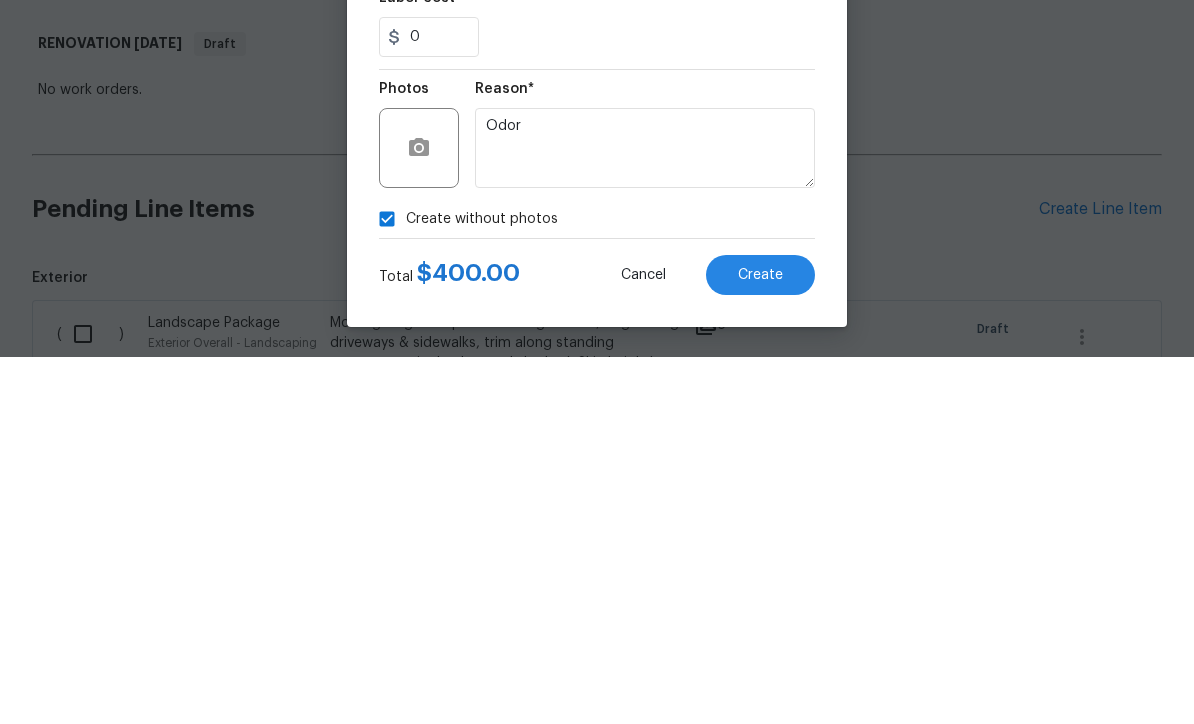 click on "Create" at bounding box center (760, 642) 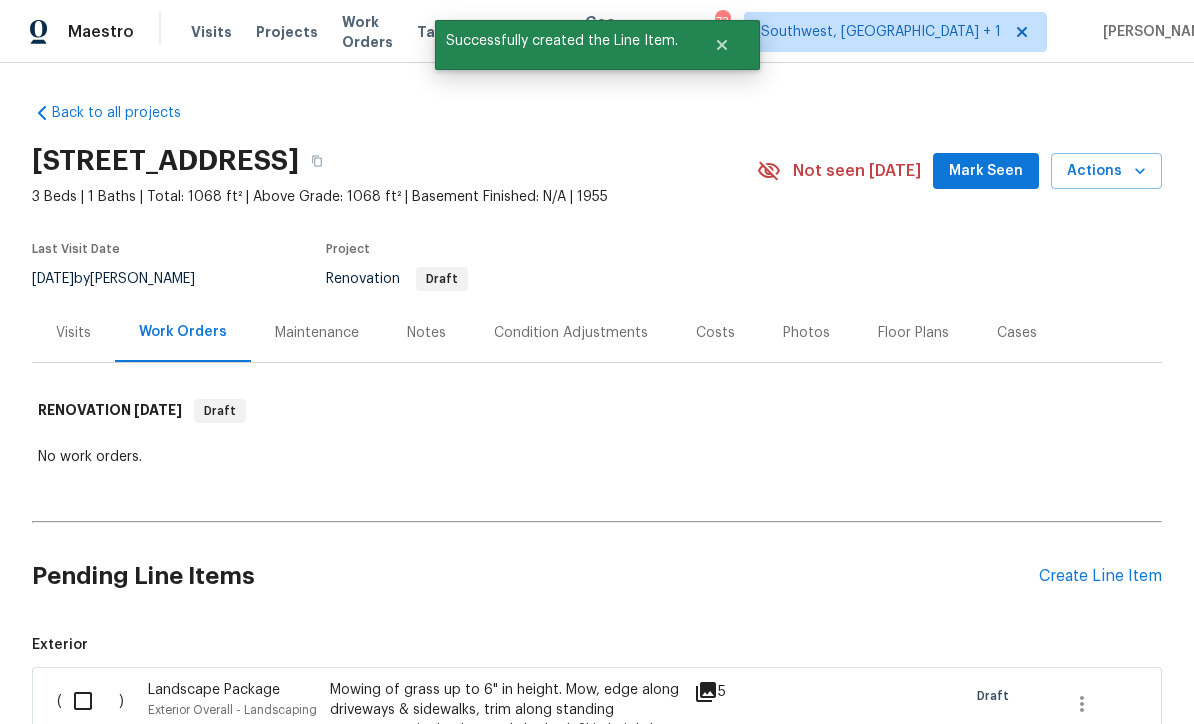 click on "Create Line Item" at bounding box center [1100, 576] 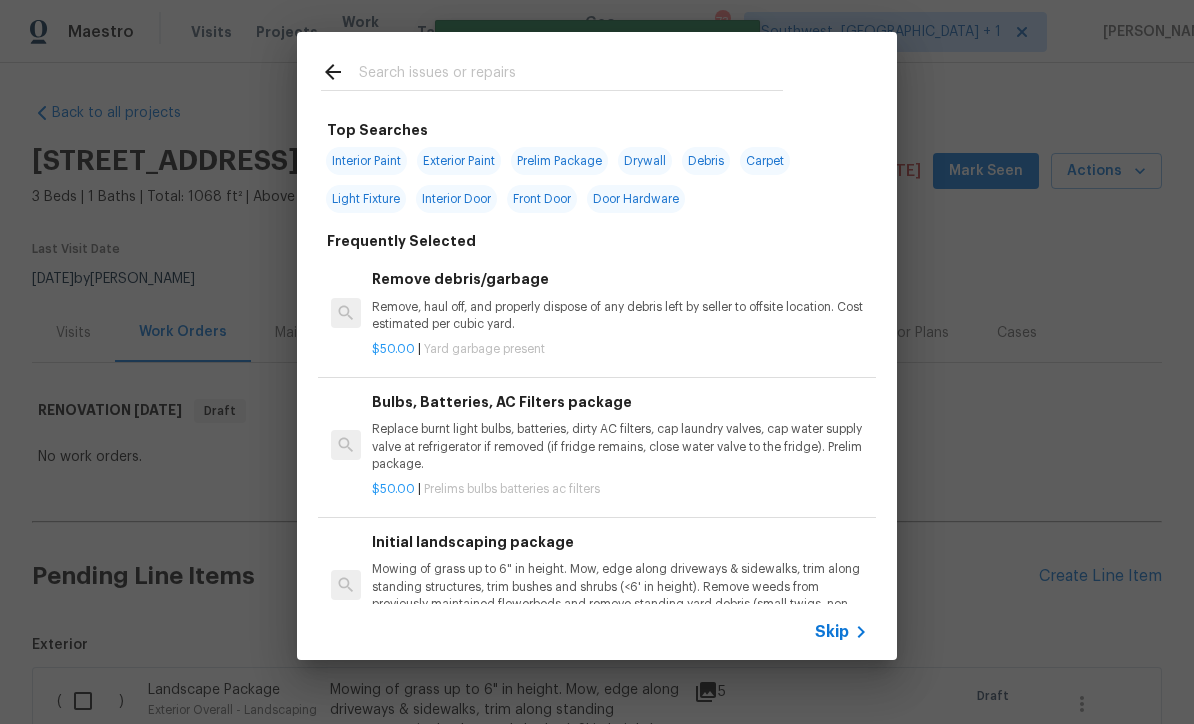 click 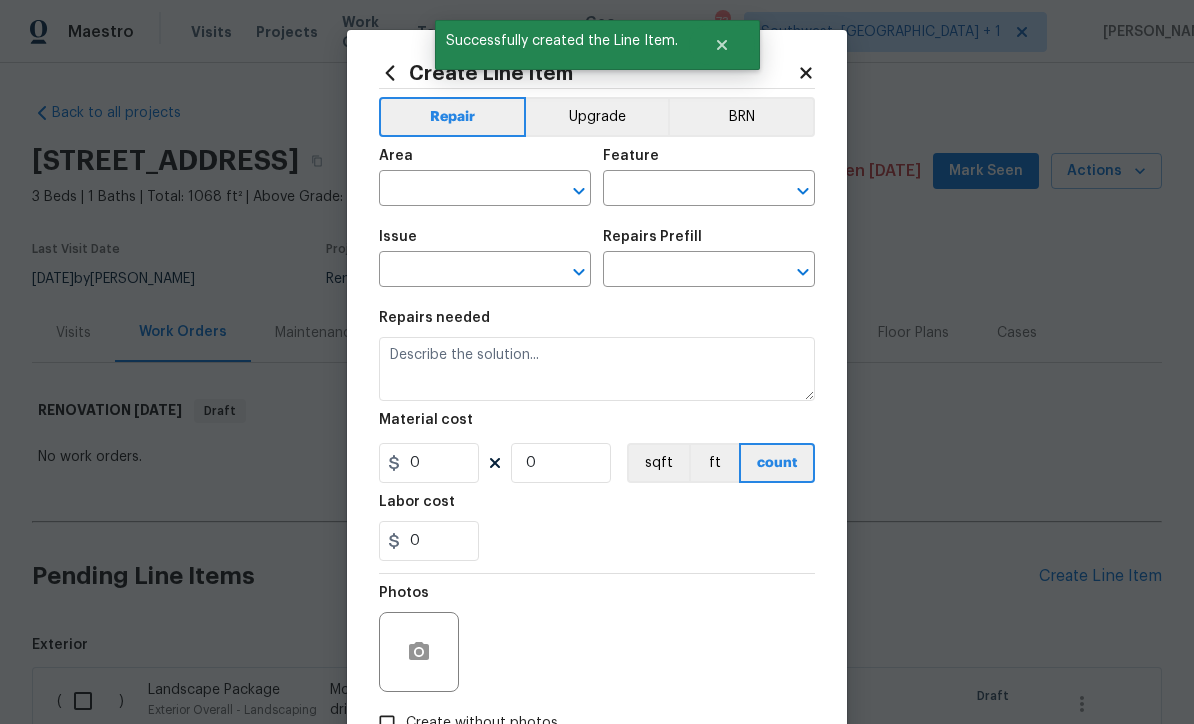 click at bounding box center [457, 190] 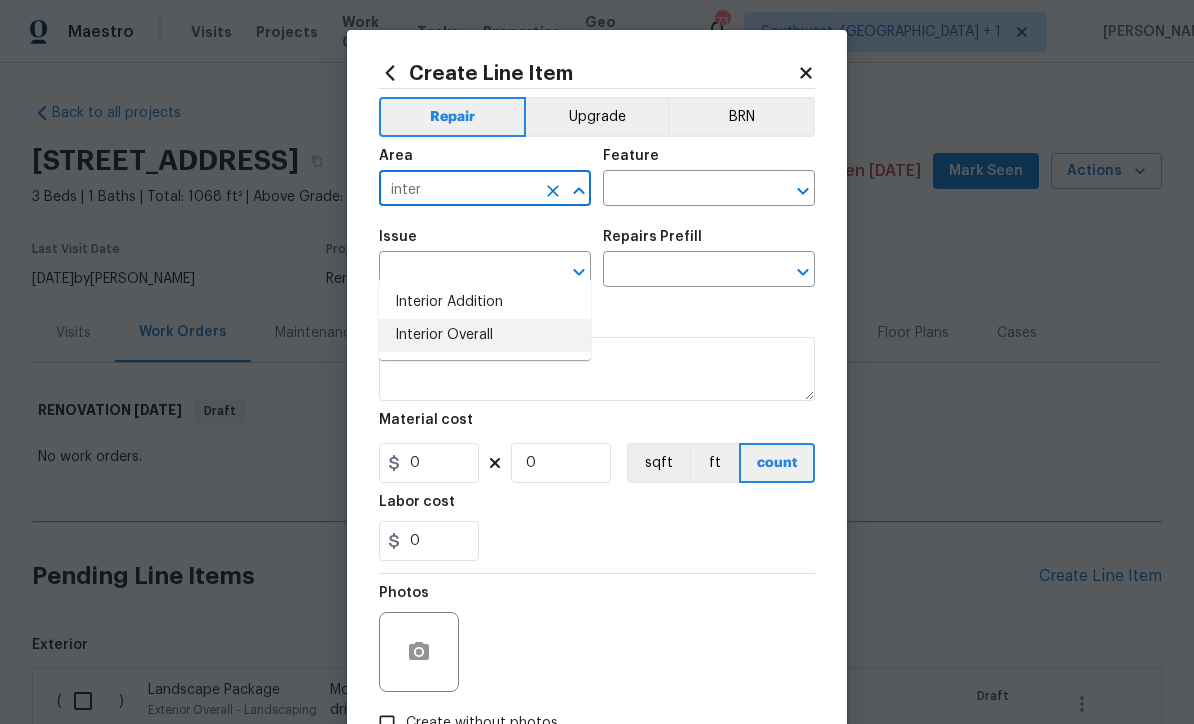 click on "Interior Overall" at bounding box center [485, 335] 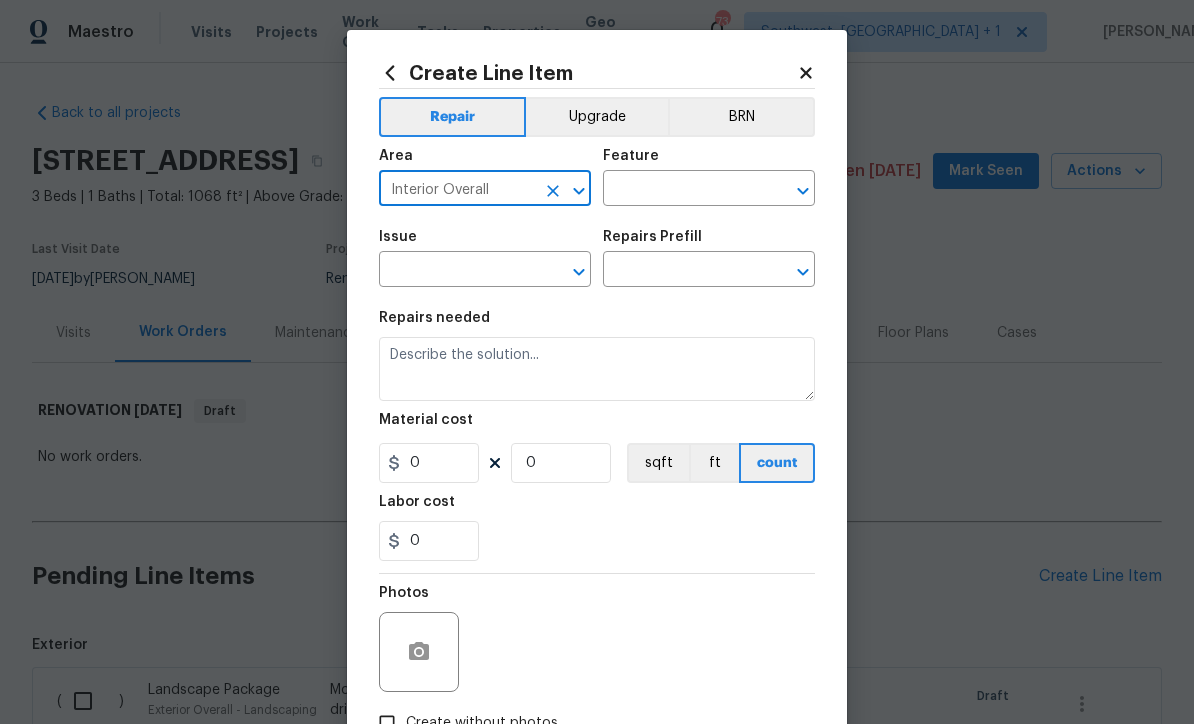 click at bounding box center (681, 190) 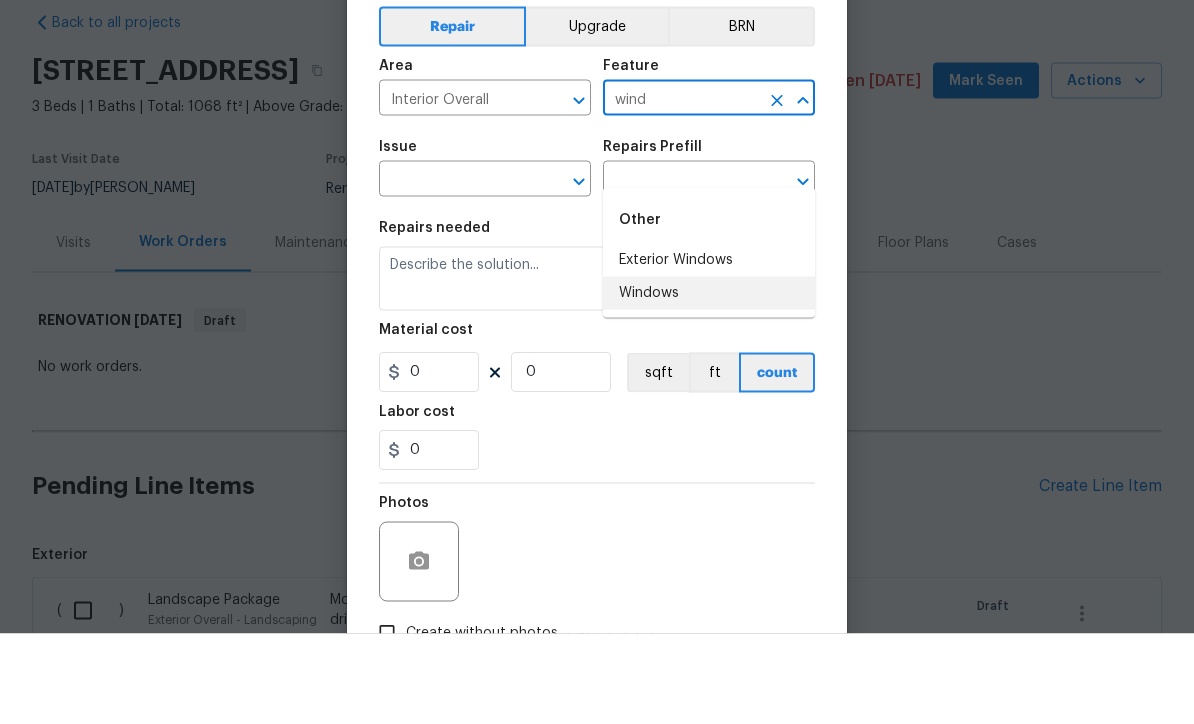 click on "Windows" at bounding box center (709, 383) 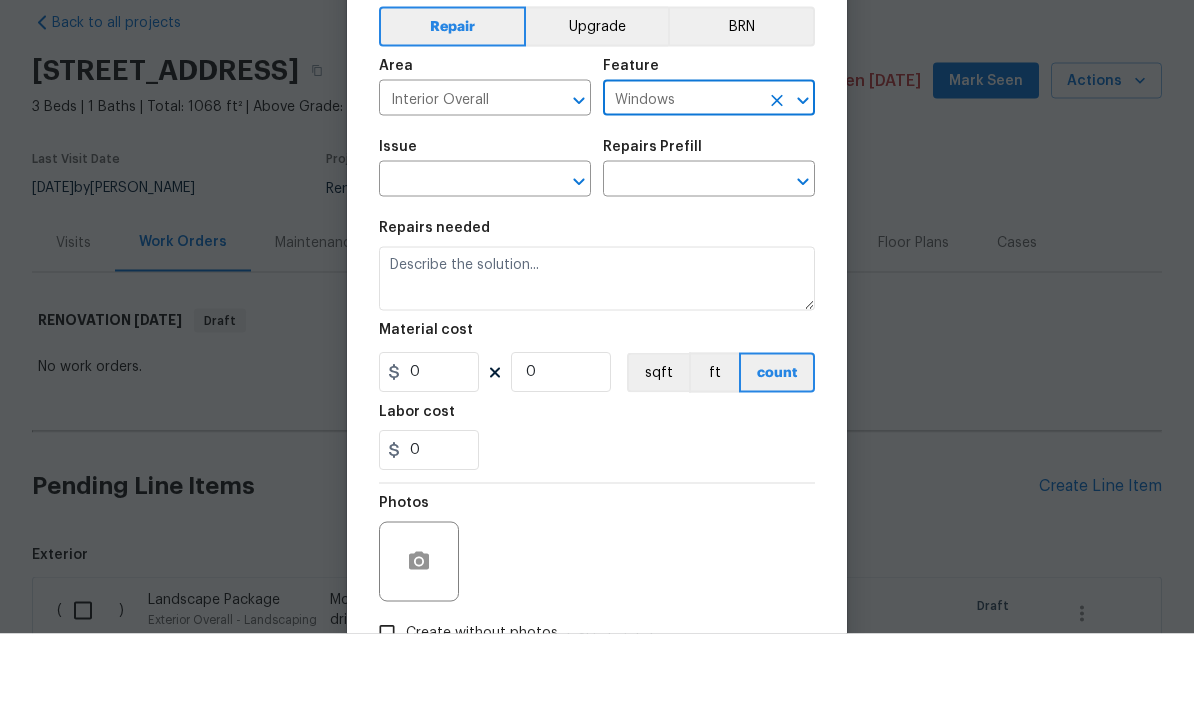 click at bounding box center [457, 271] 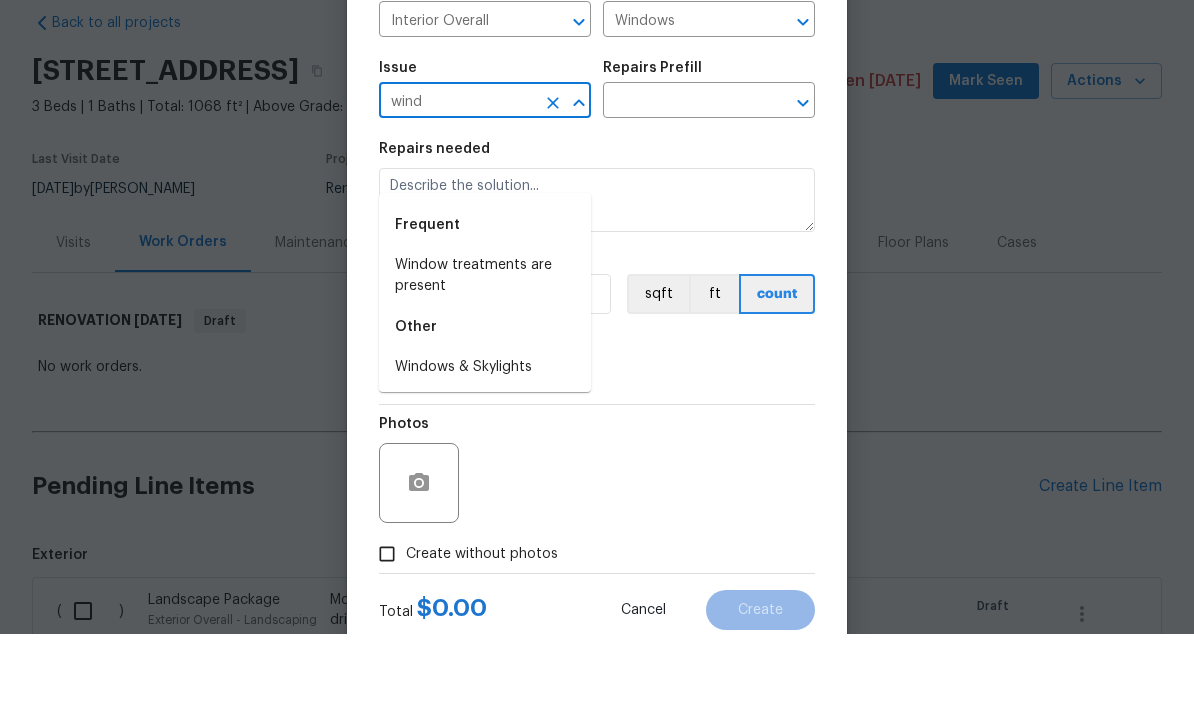 scroll, scrollTop: 78, scrollLeft: 0, axis: vertical 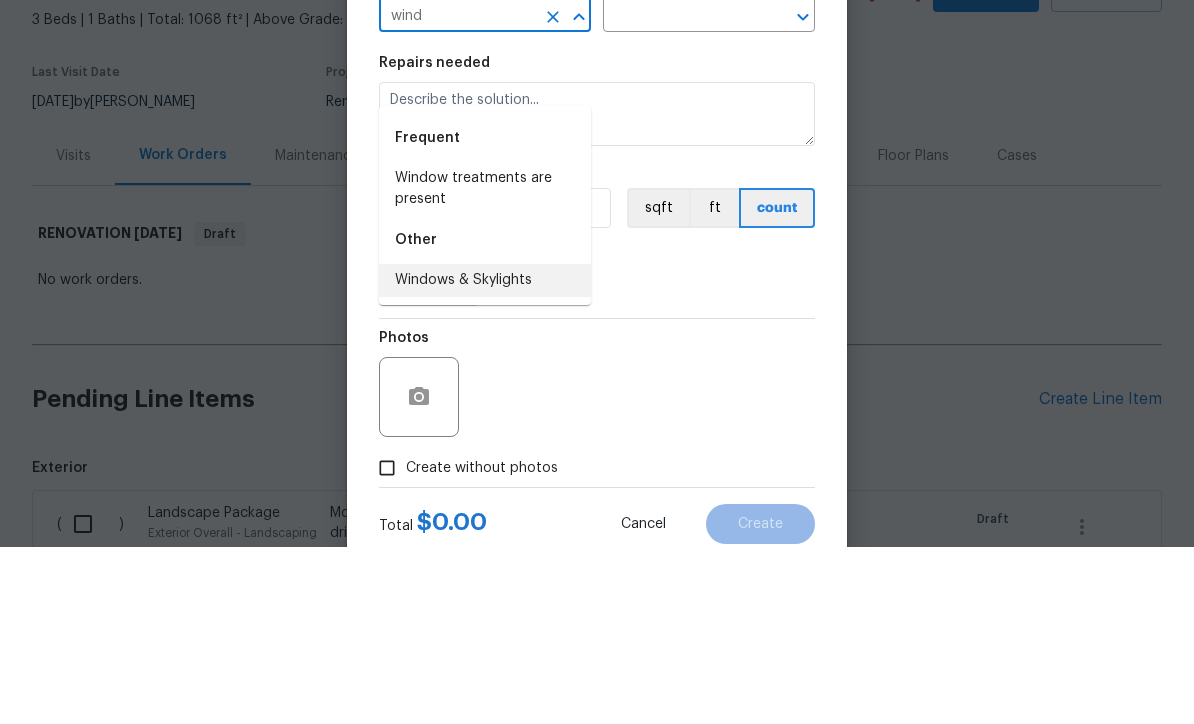 click on "Windows & Skylights" at bounding box center (485, 457) 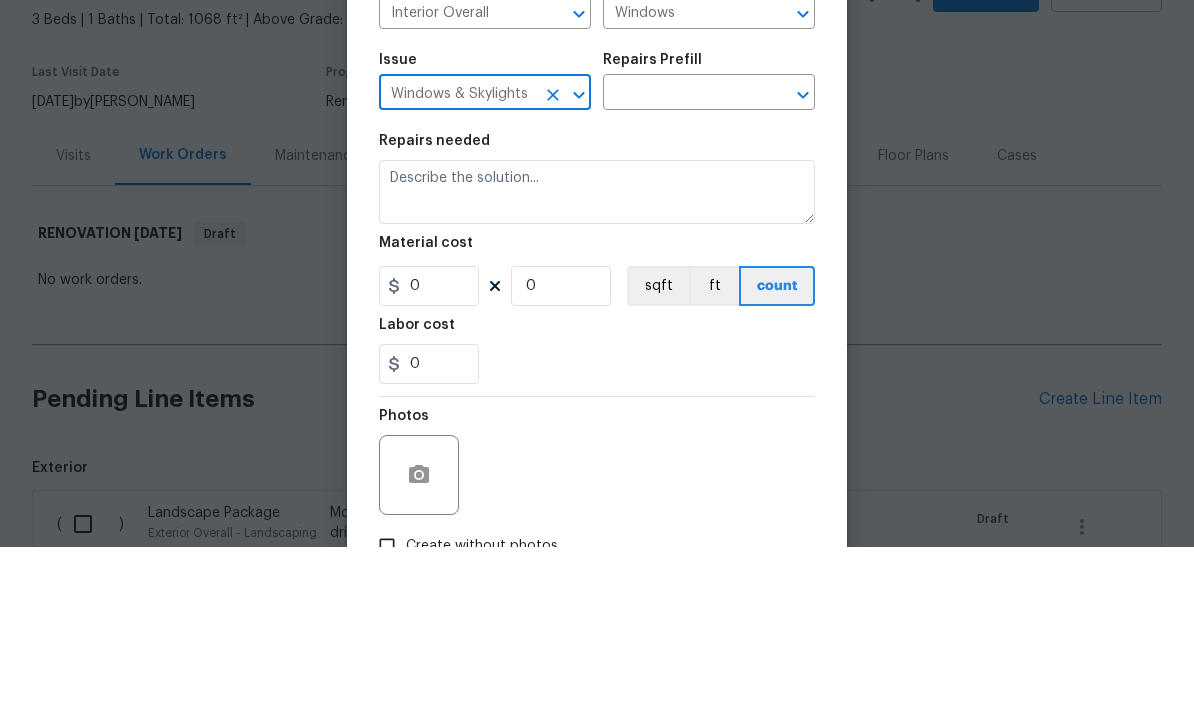 scroll, scrollTop: 0, scrollLeft: 0, axis: both 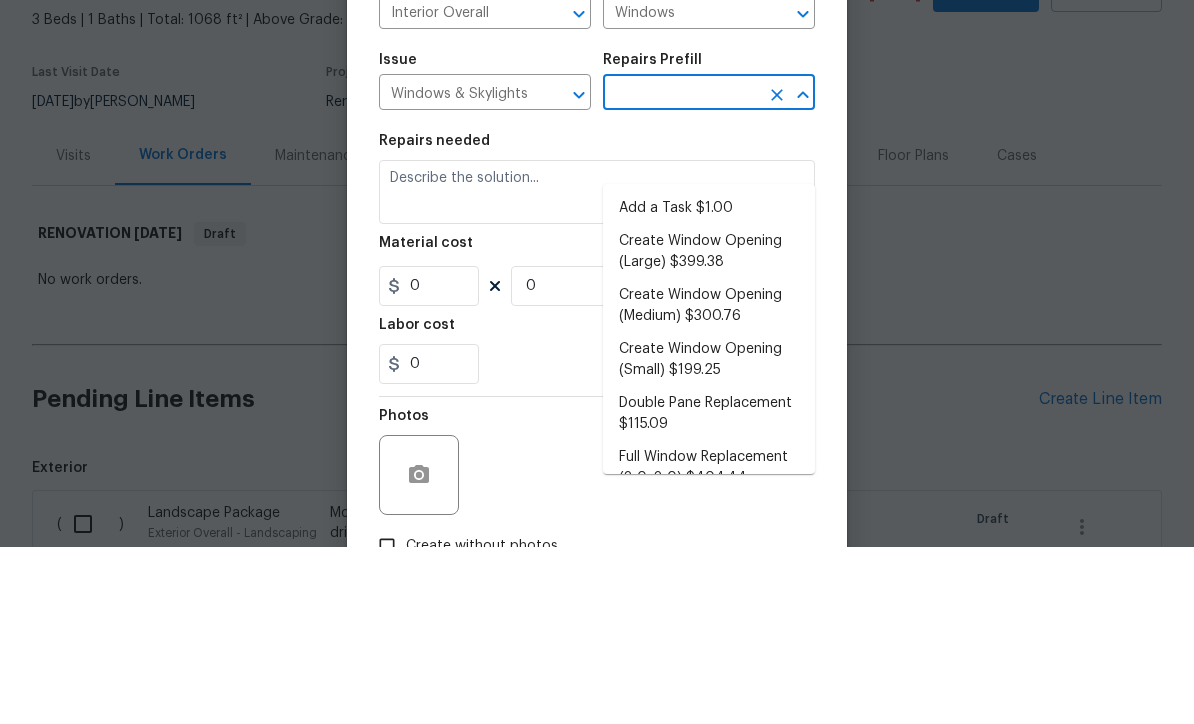 click on "Add a Task $1.00" at bounding box center (709, 385) 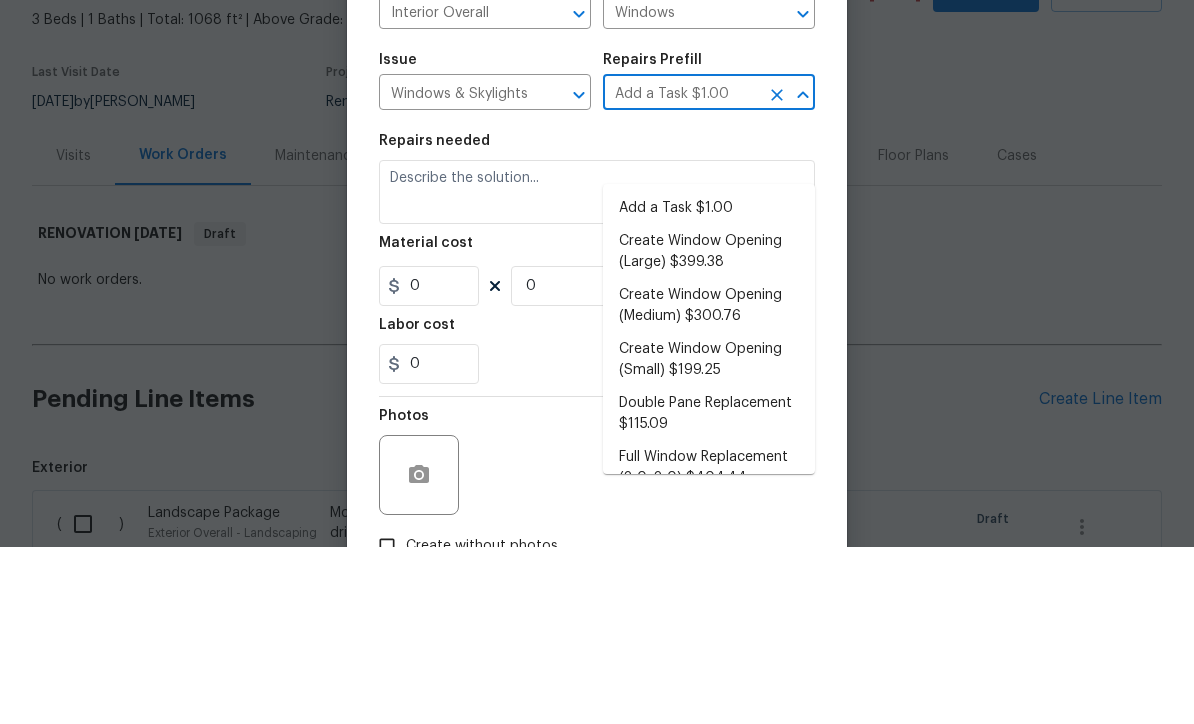 type on "HPM to detail" 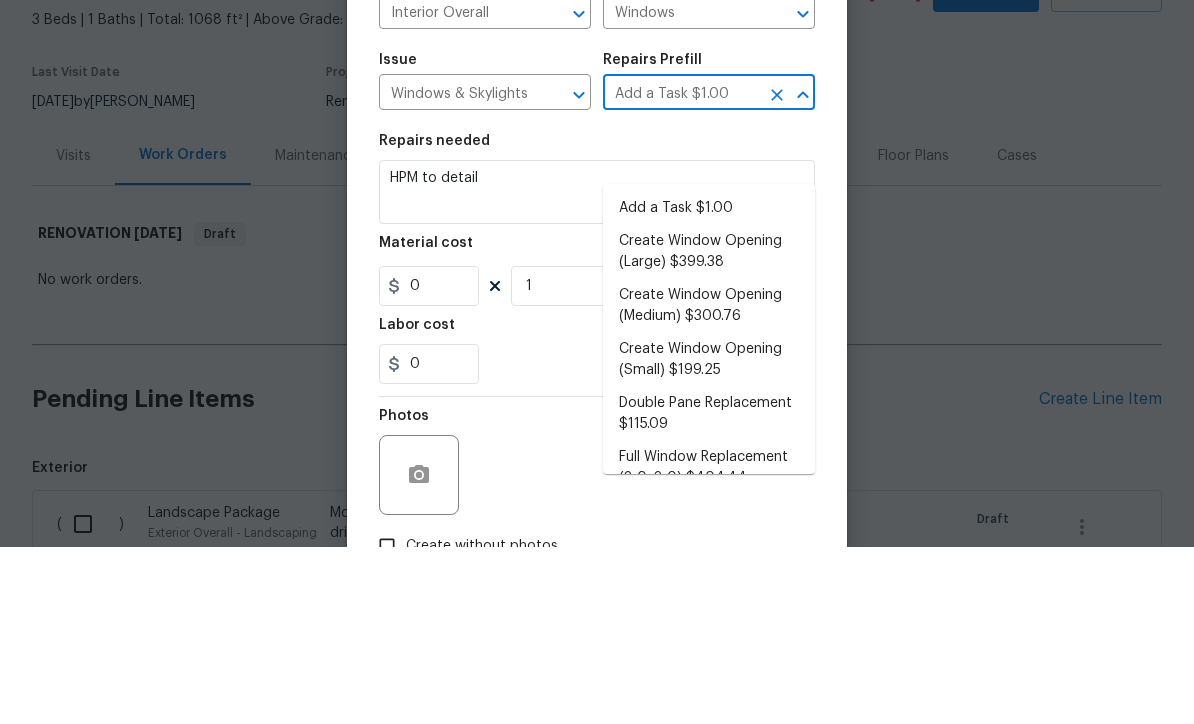 type on "1" 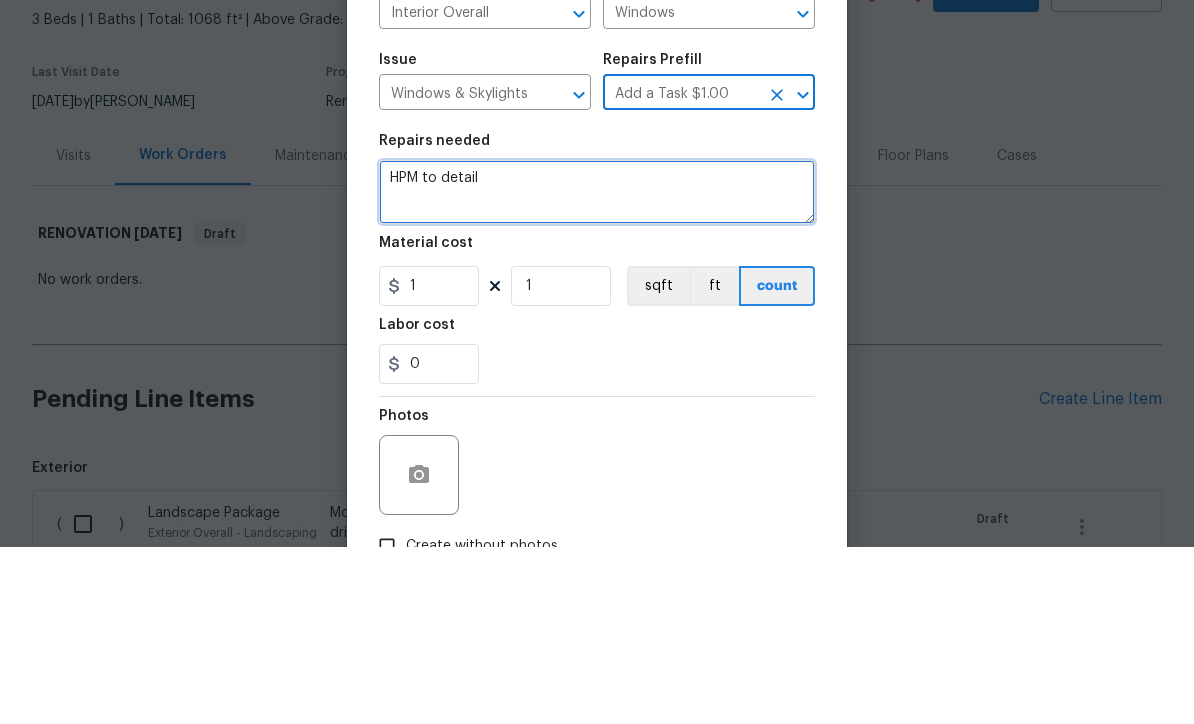 click on "HPM to detail" at bounding box center (597, 369) 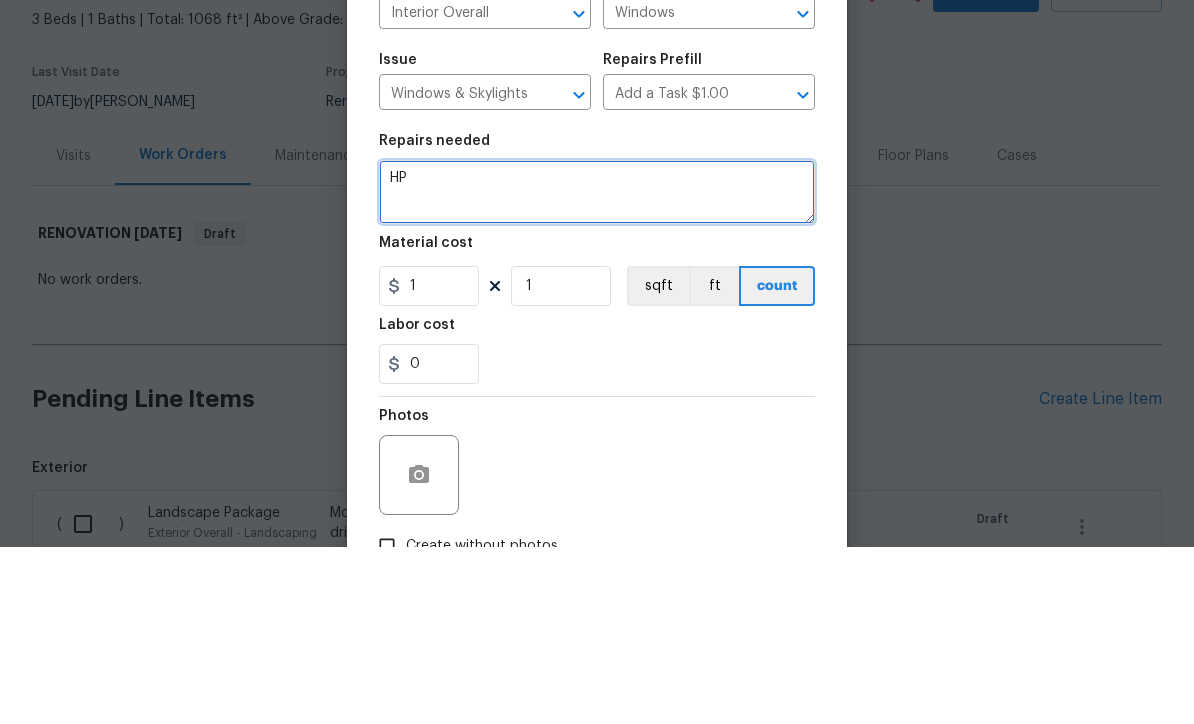 type on "H" 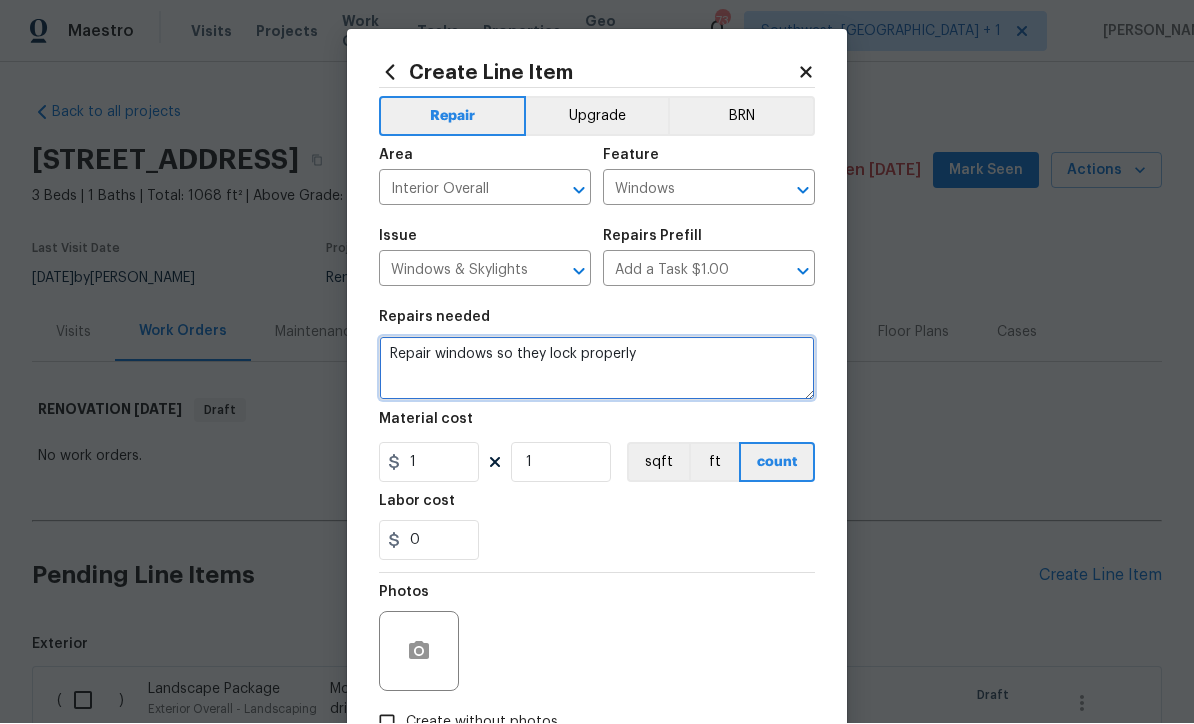 type on "Repair windows so they lock properly" 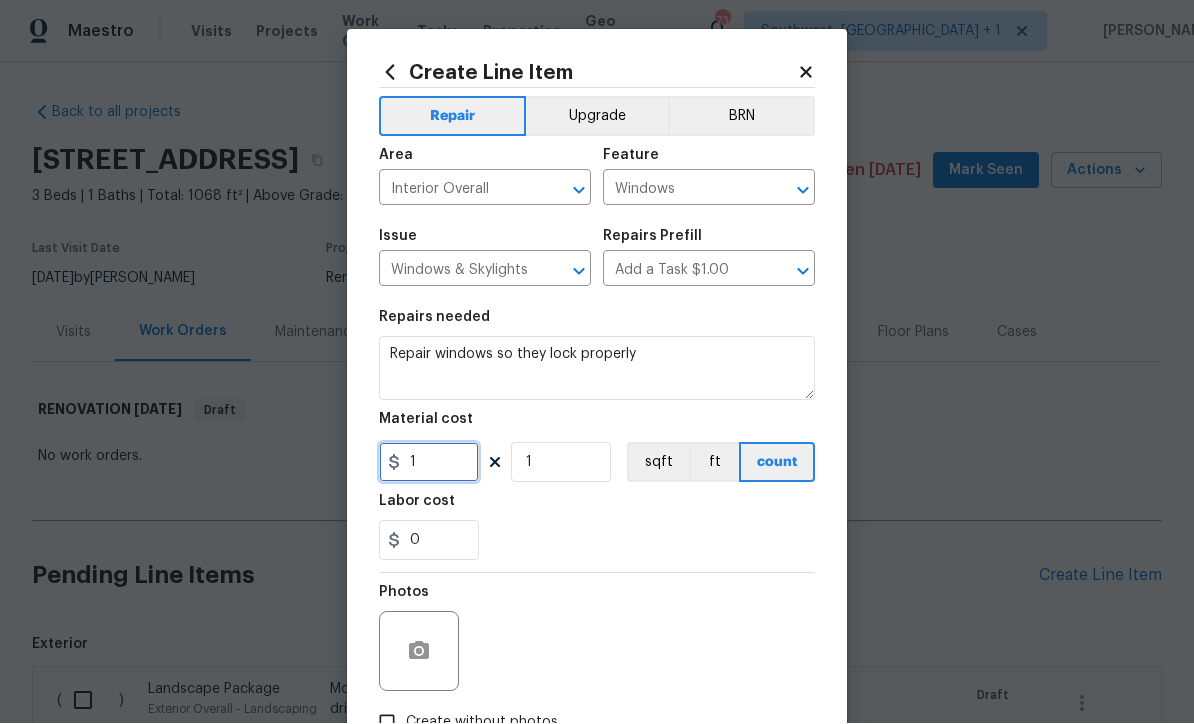 click on "1" at bounding box center (429, 463) 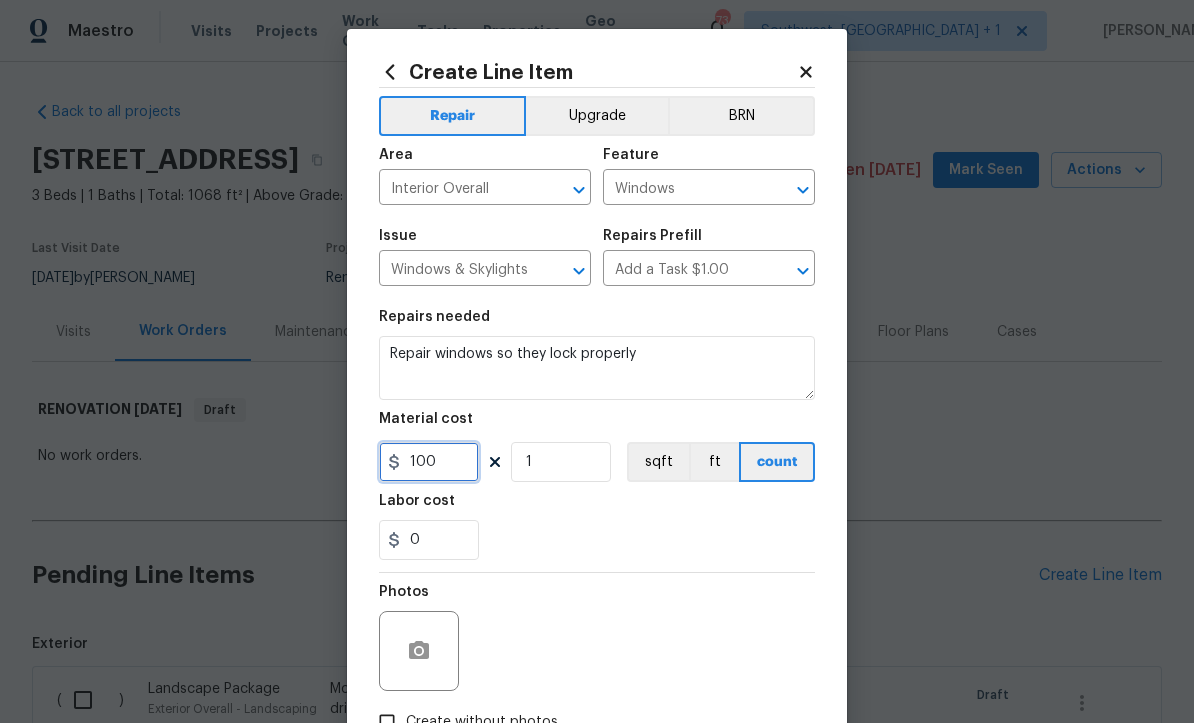 type on "100" 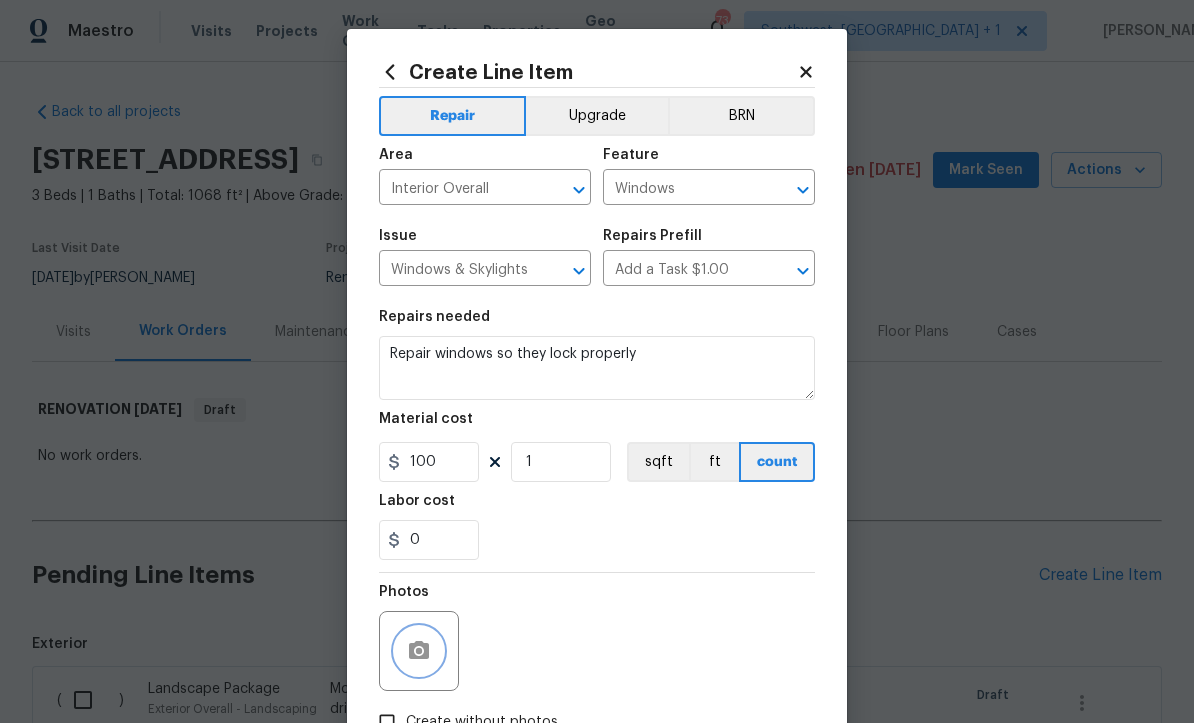 click 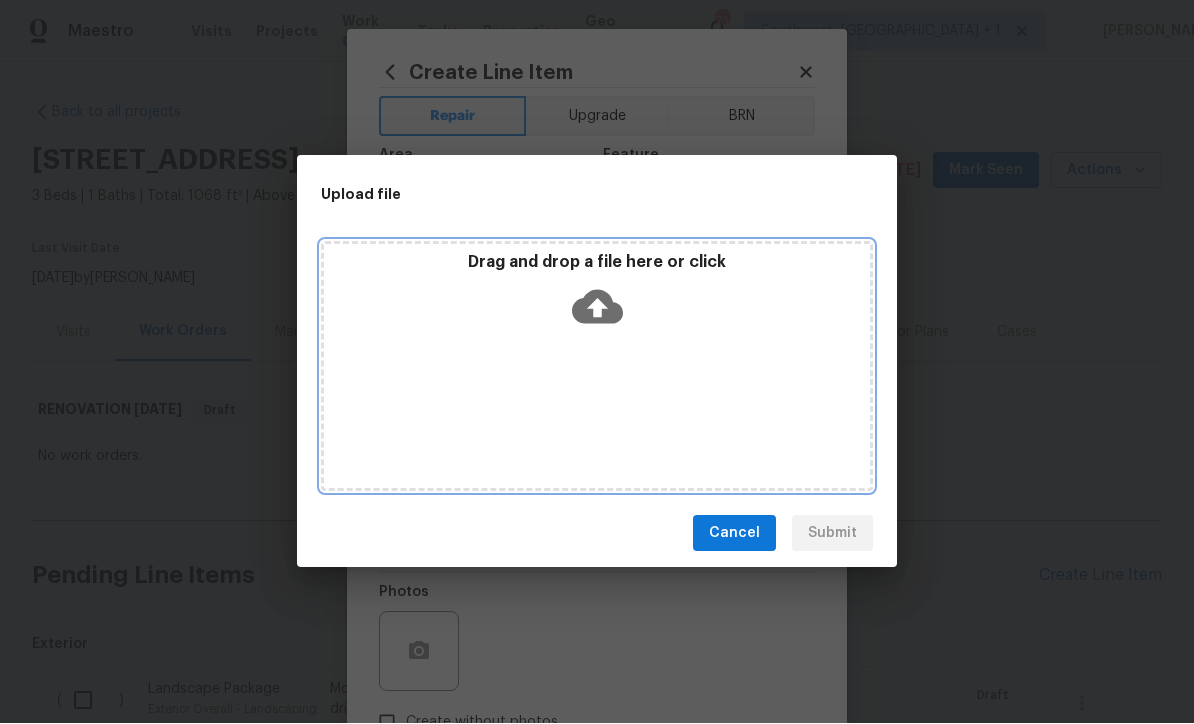 click 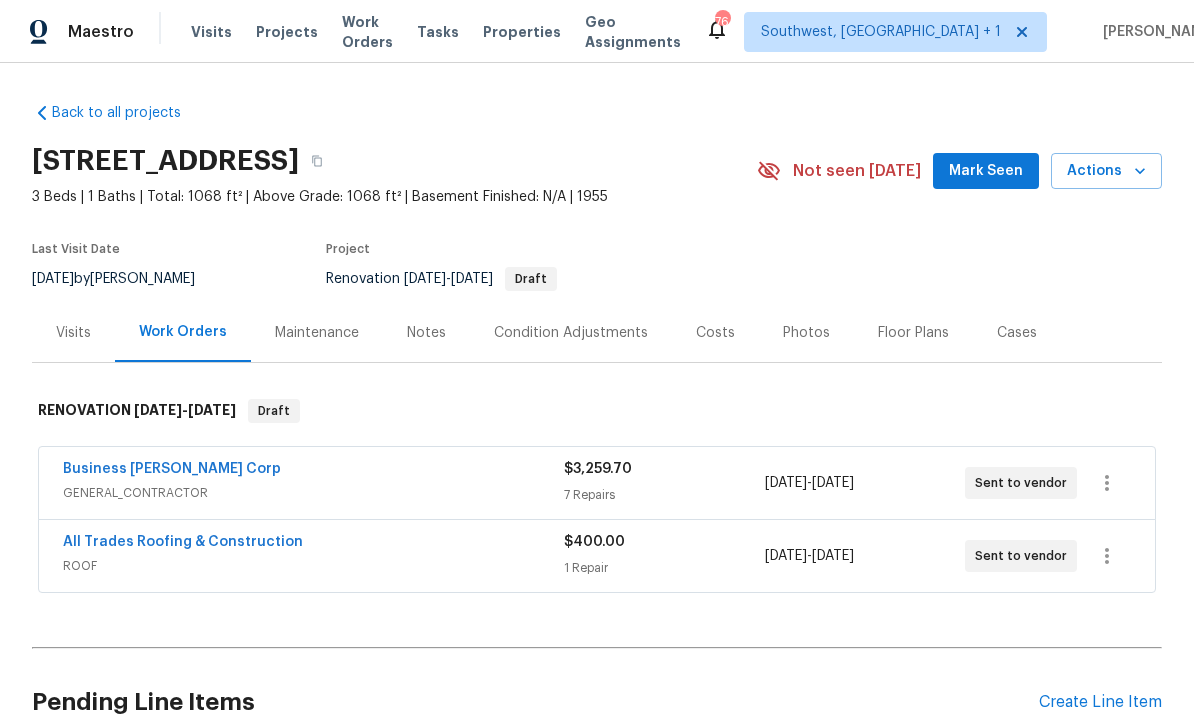scroll, scrollTop: 0, scrollLeft: 0, axis: both 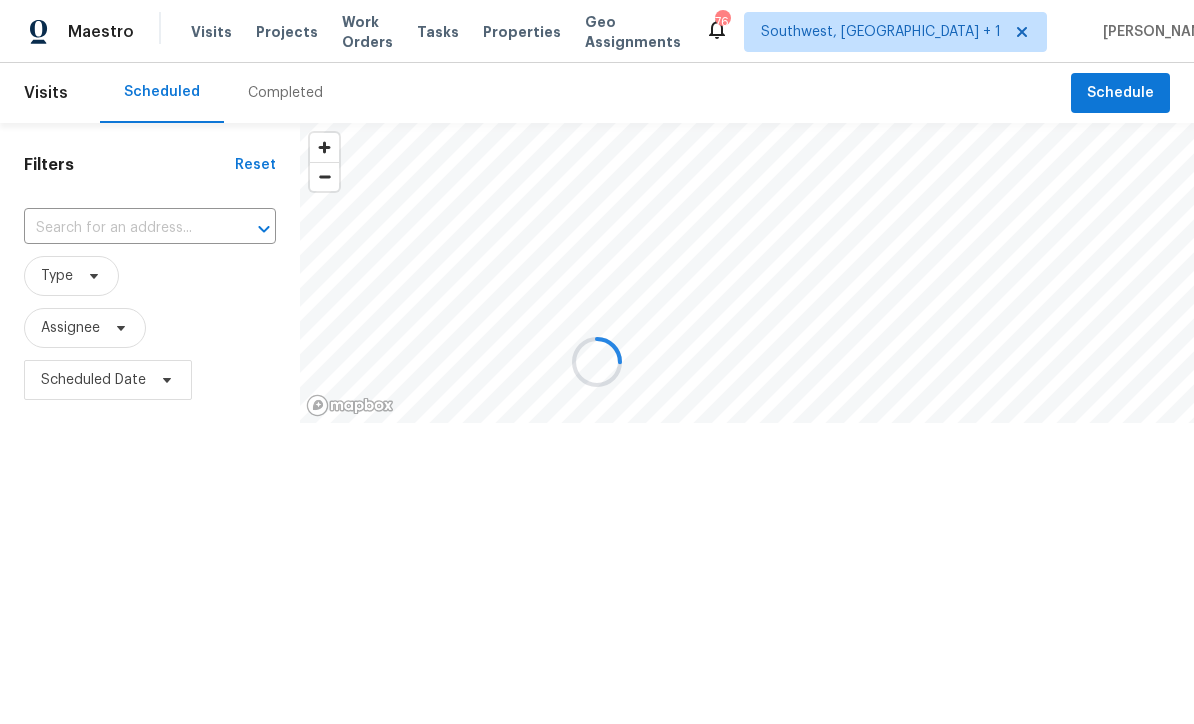 click at bounding box center [597, 362] 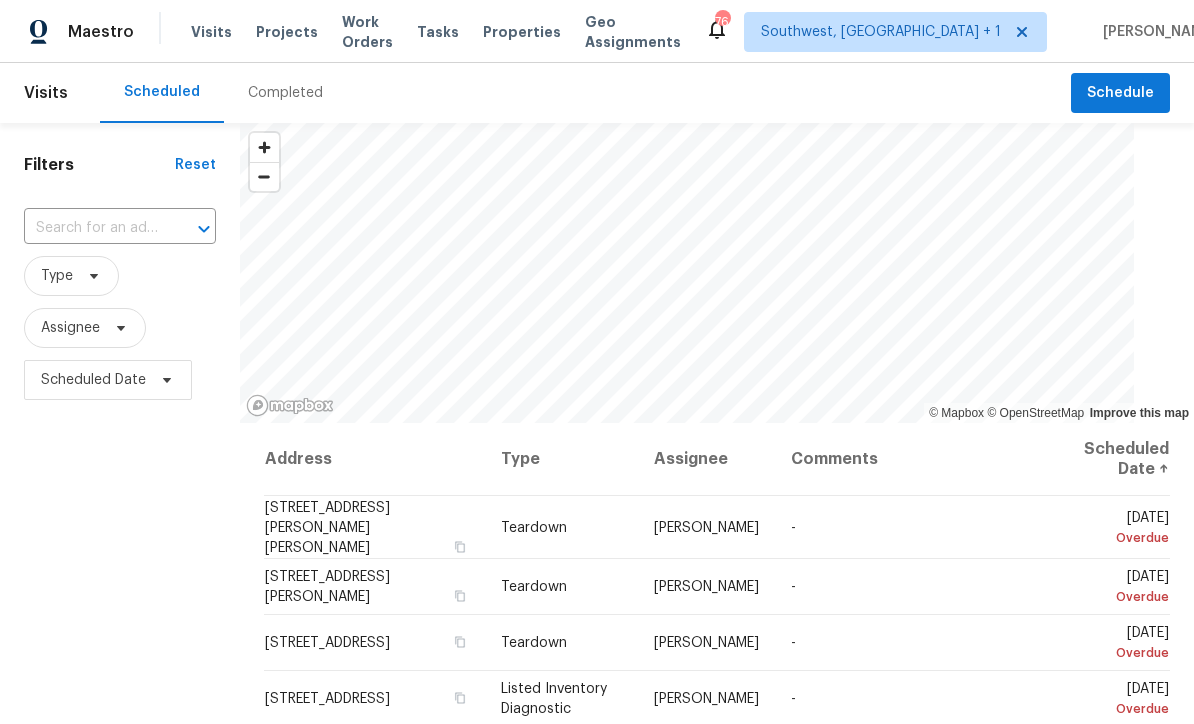 click at bounding box center [92, 228] 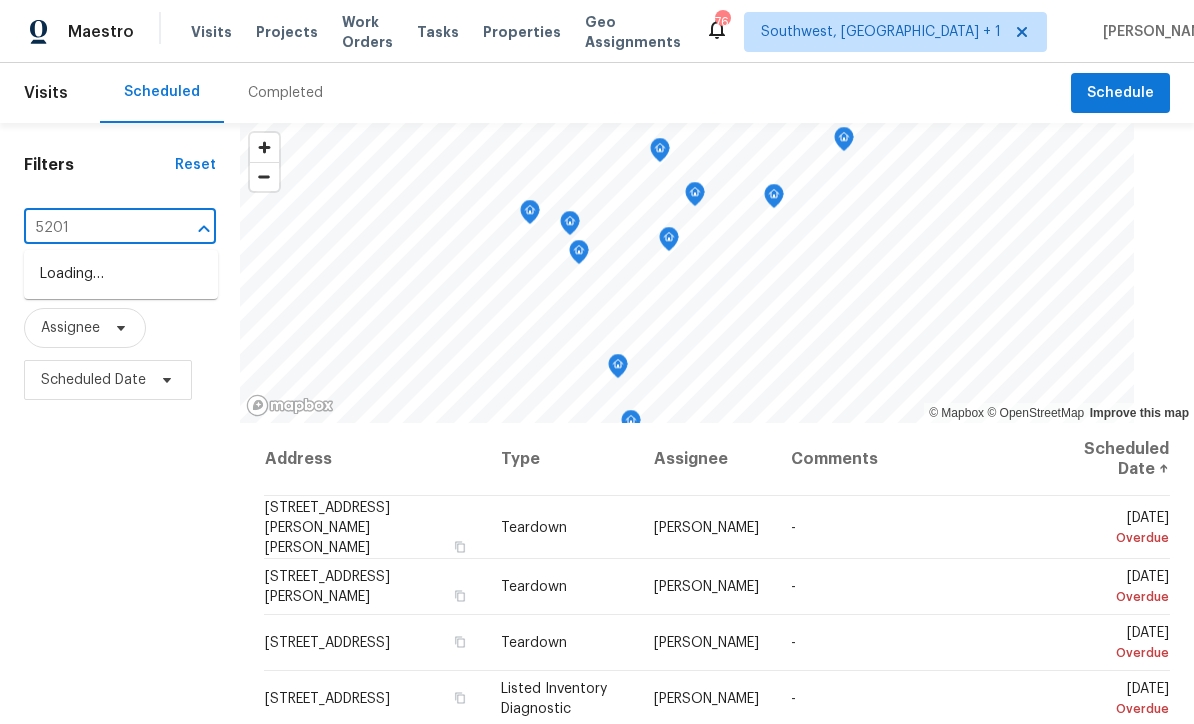 type on "5201 7" 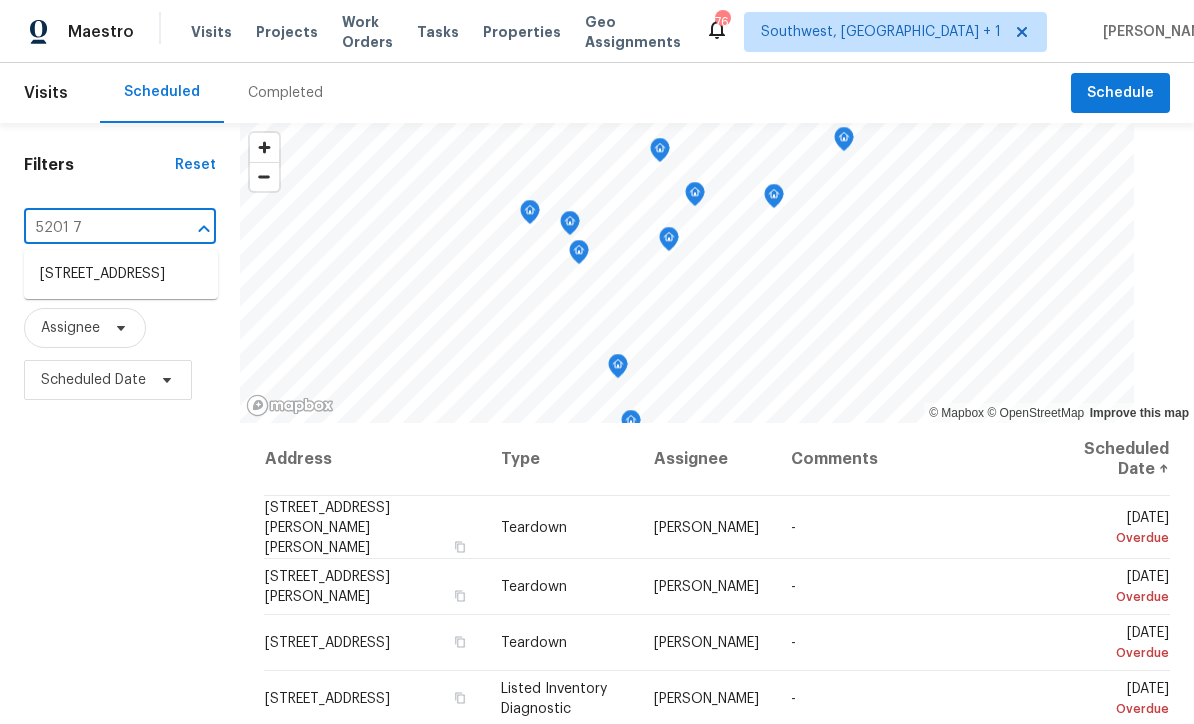 click on "5201 72nd Way N, Saint Petersburg, FL 33709" at bounding box center (121, 274) 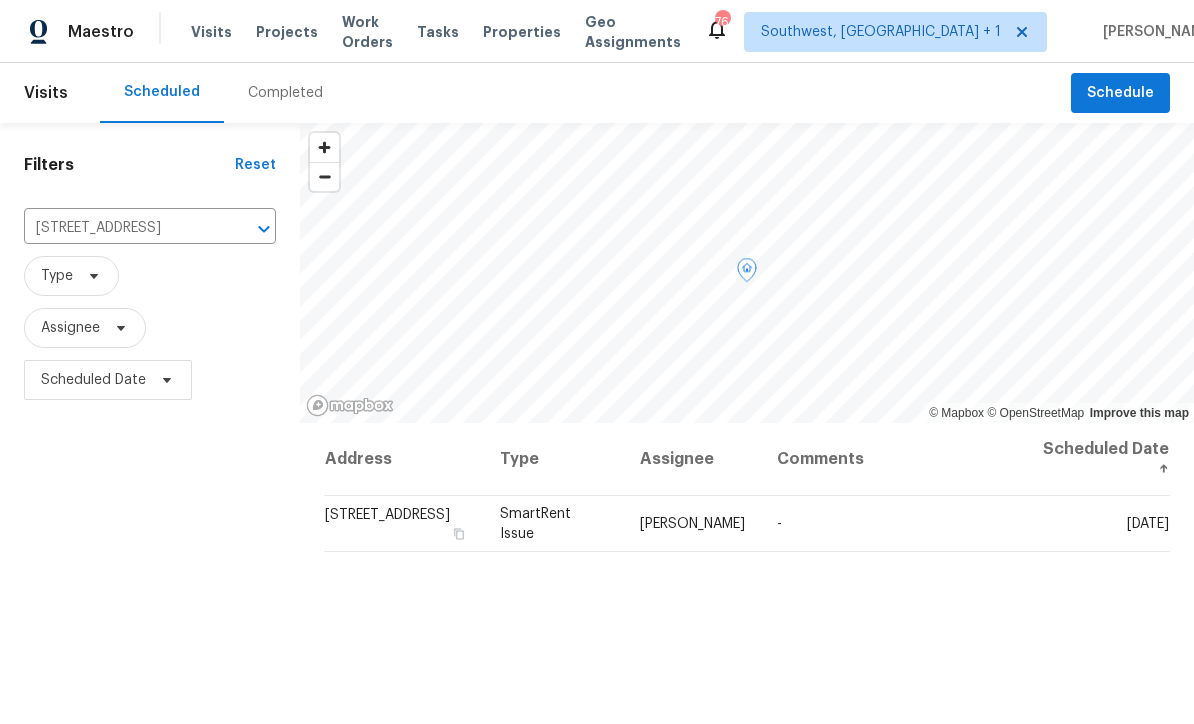 click at bounding box center [0, 0] 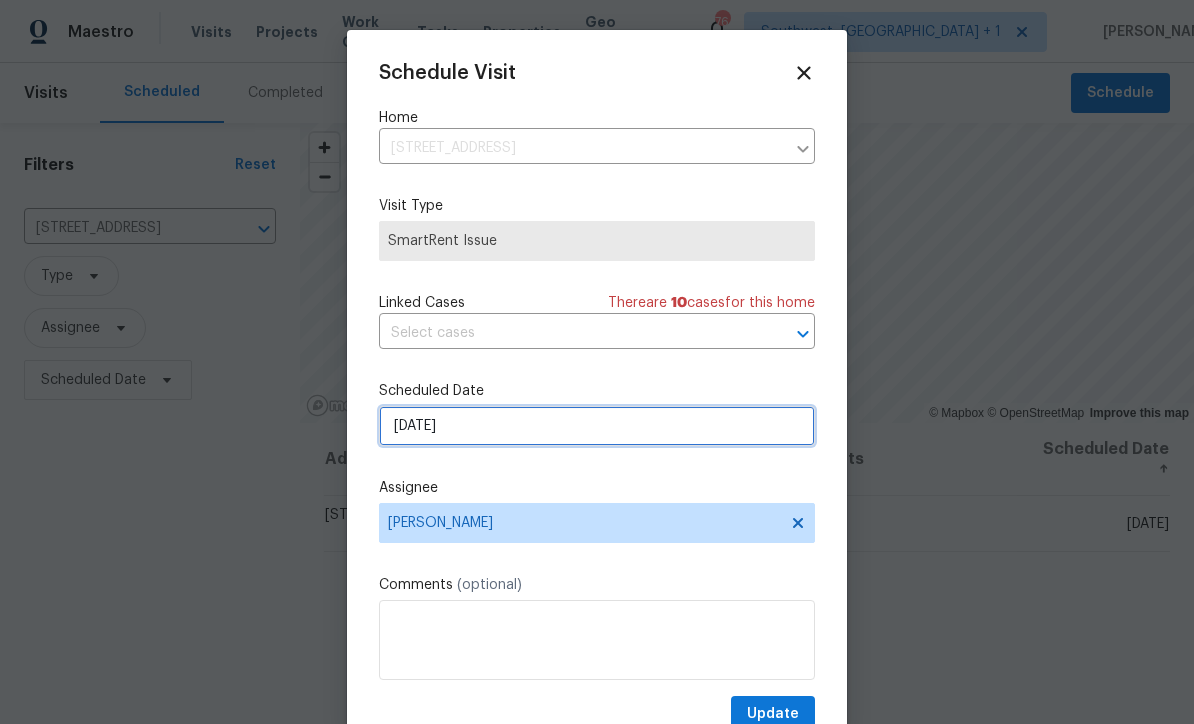 click on "7/21/2025" at bounding box center (597, 426) 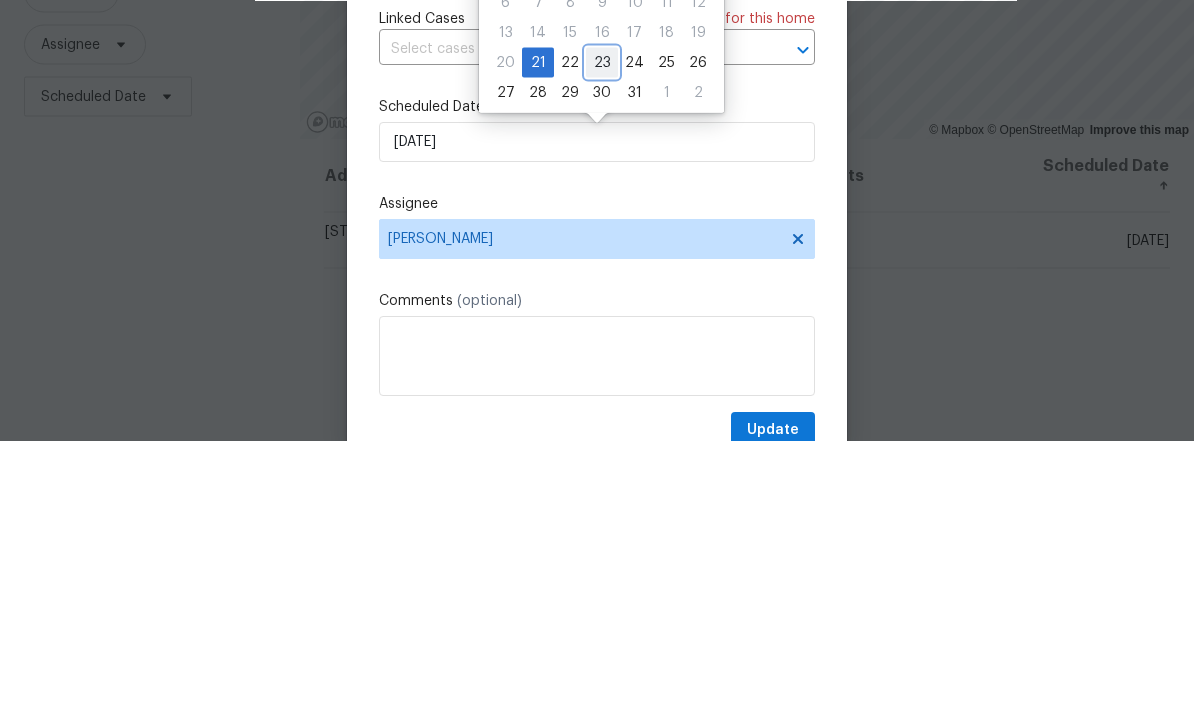 click on "23" at bounding box center (602, 346) 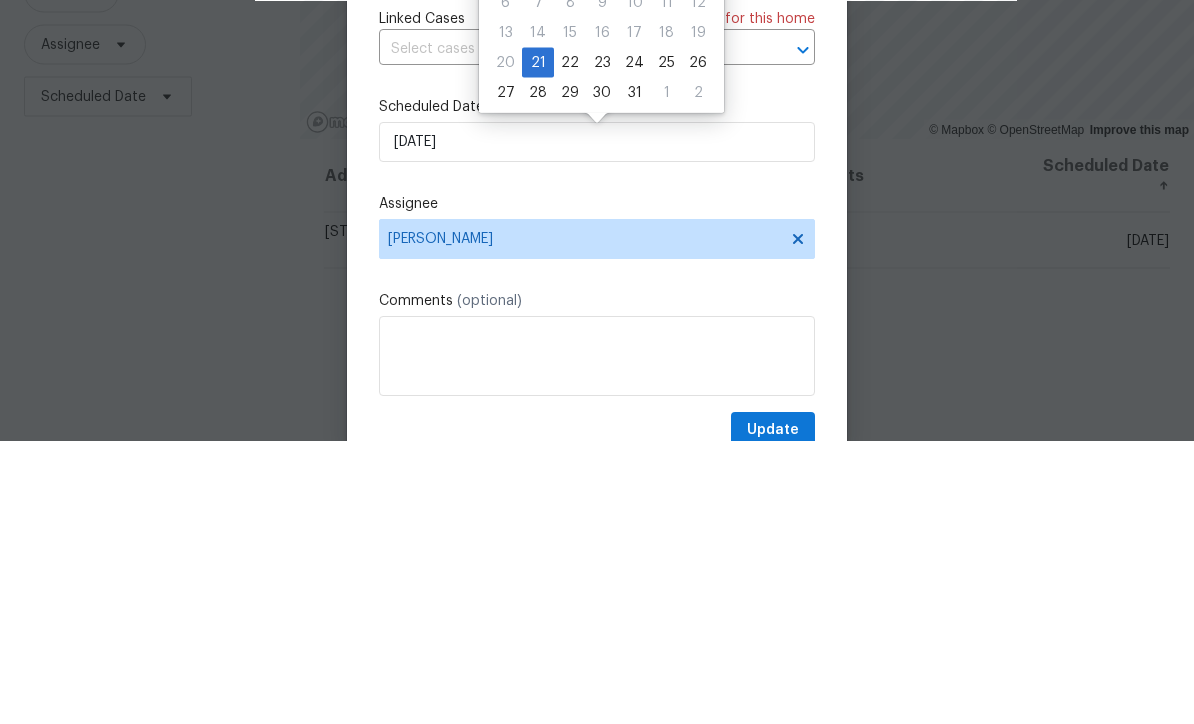 scroll, scrollTop: 66, scrollLeft: 0, axis: vertical 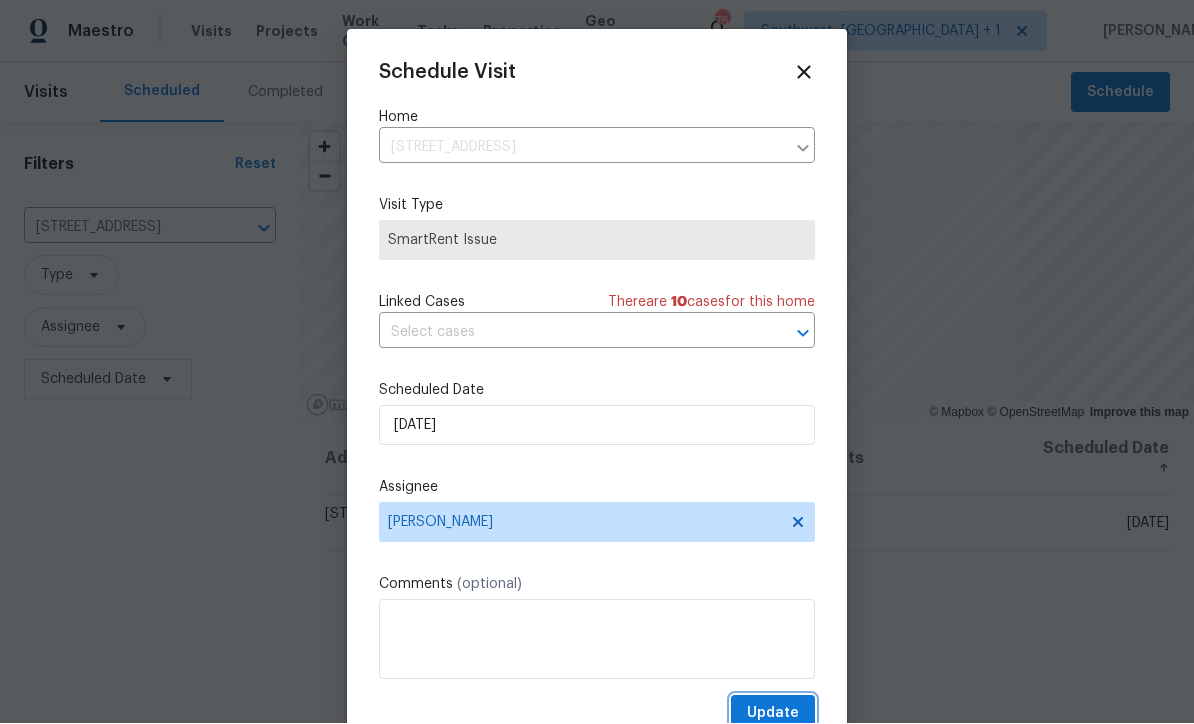 click on "Update" at bounding box center [773, 714] 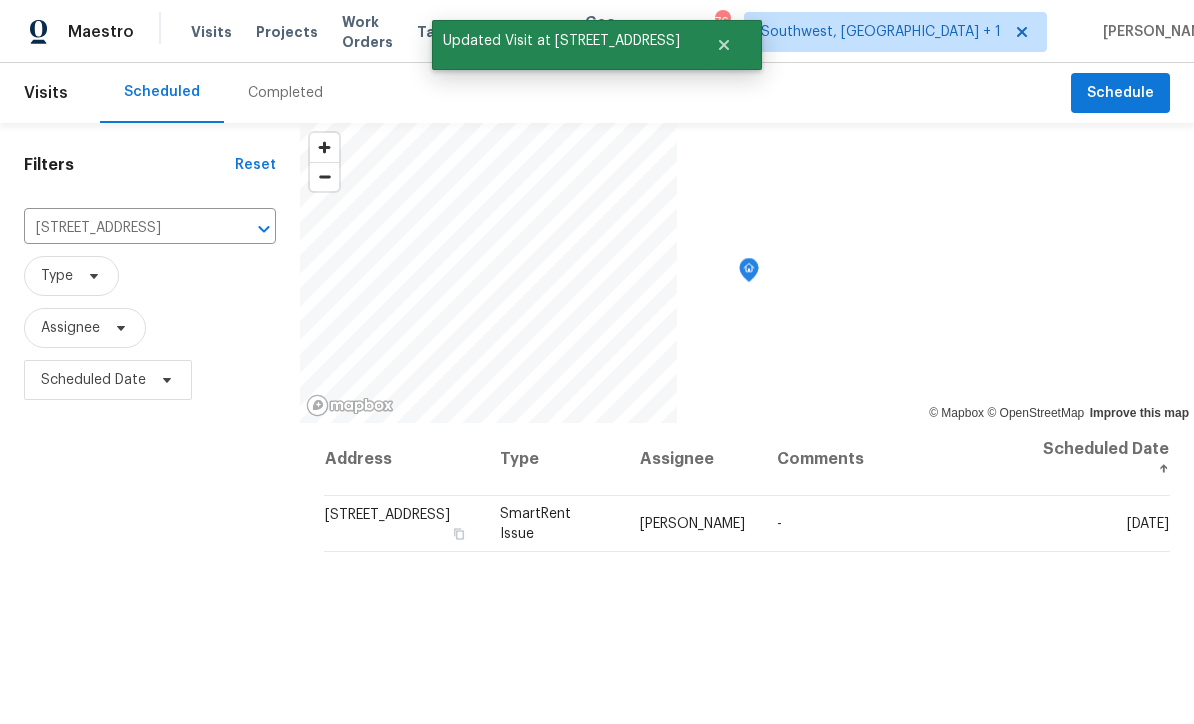 scroll, scrollTop: 0, scrollLeft: 0, axis: both 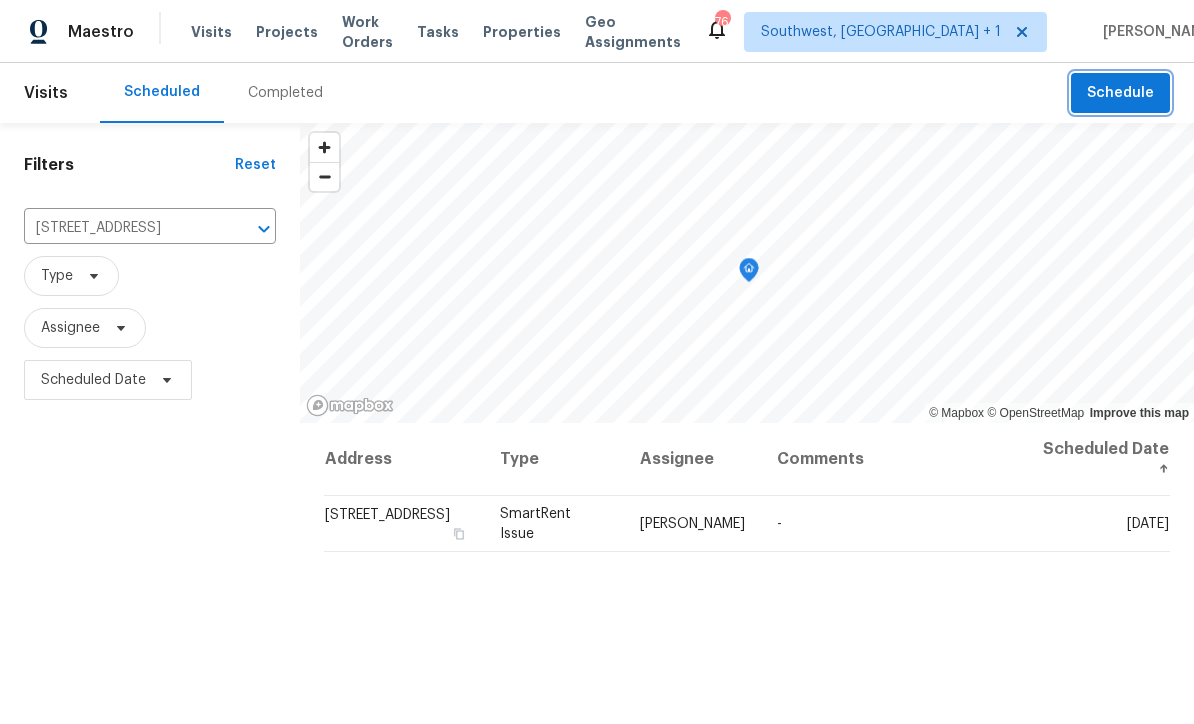 click on "Schedule" at bounding box center [1120, 93] 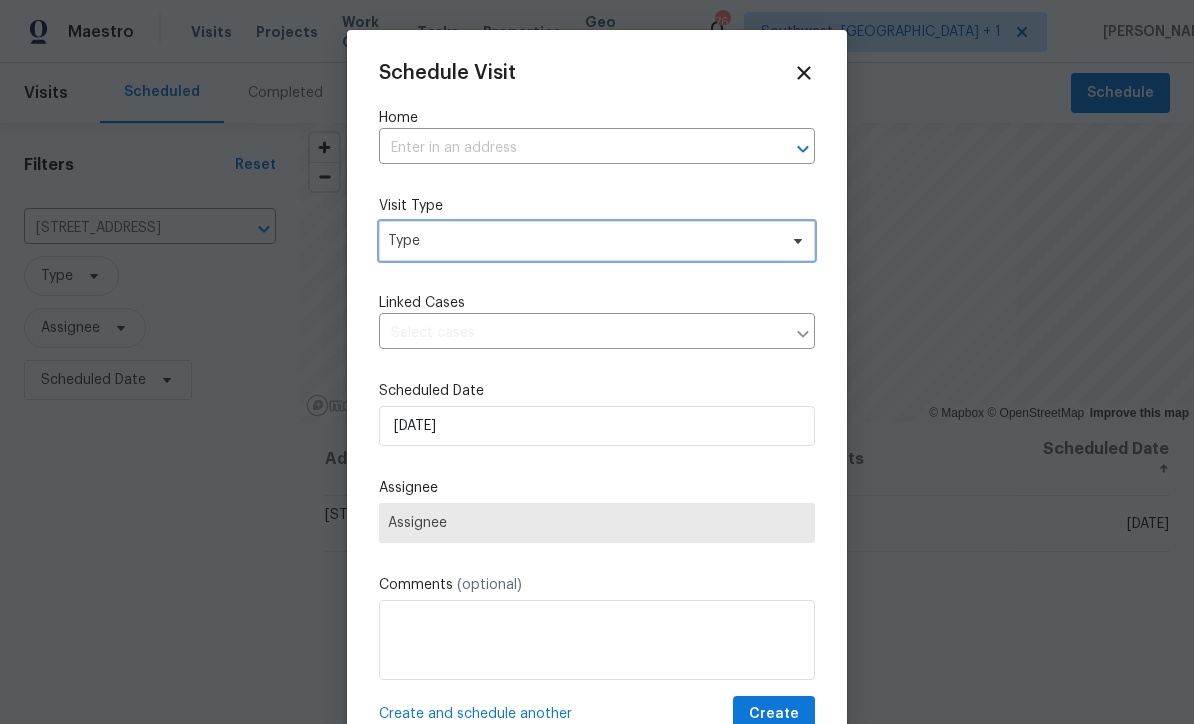 click on "Type" at bounding box center (582, 241) 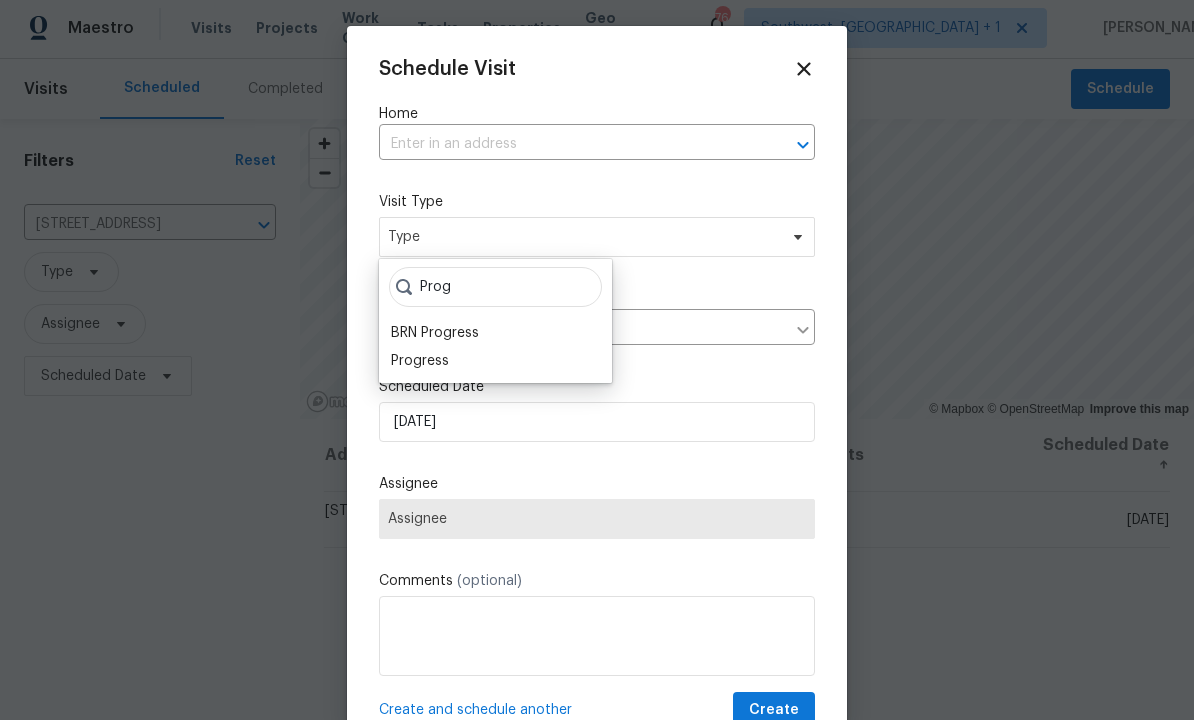 scroll, scrollTop: 4, scrollLeft: 0, axis: vertical 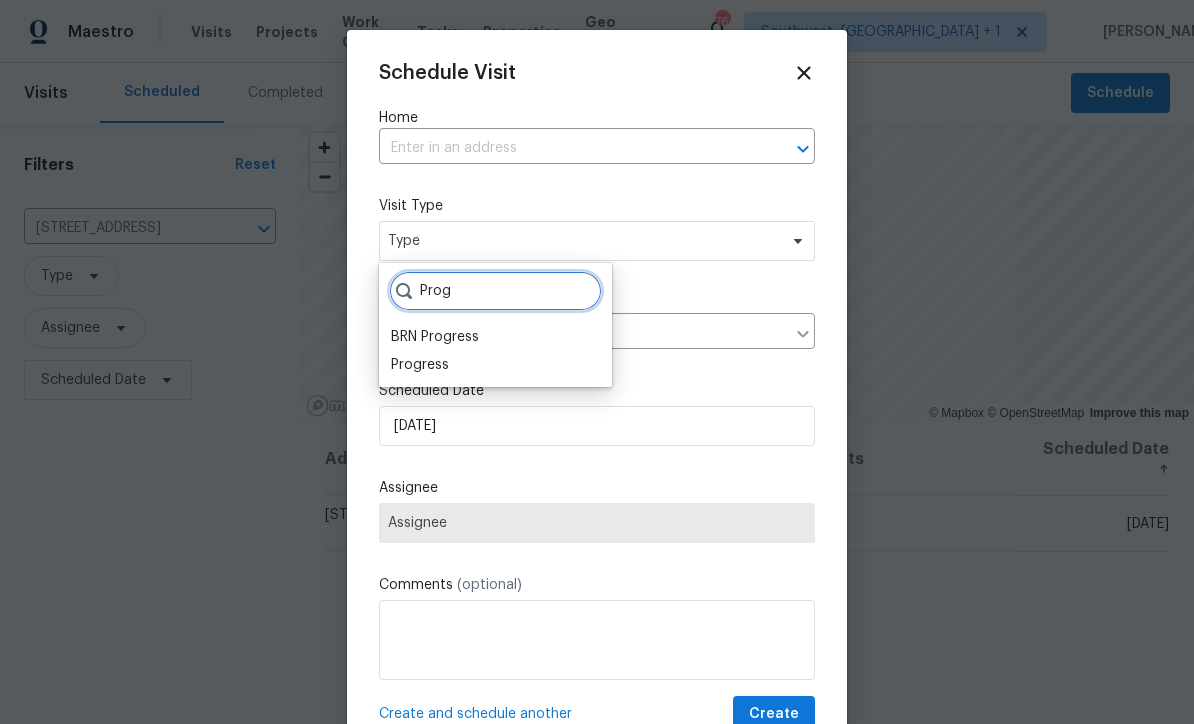 type on "Prog" 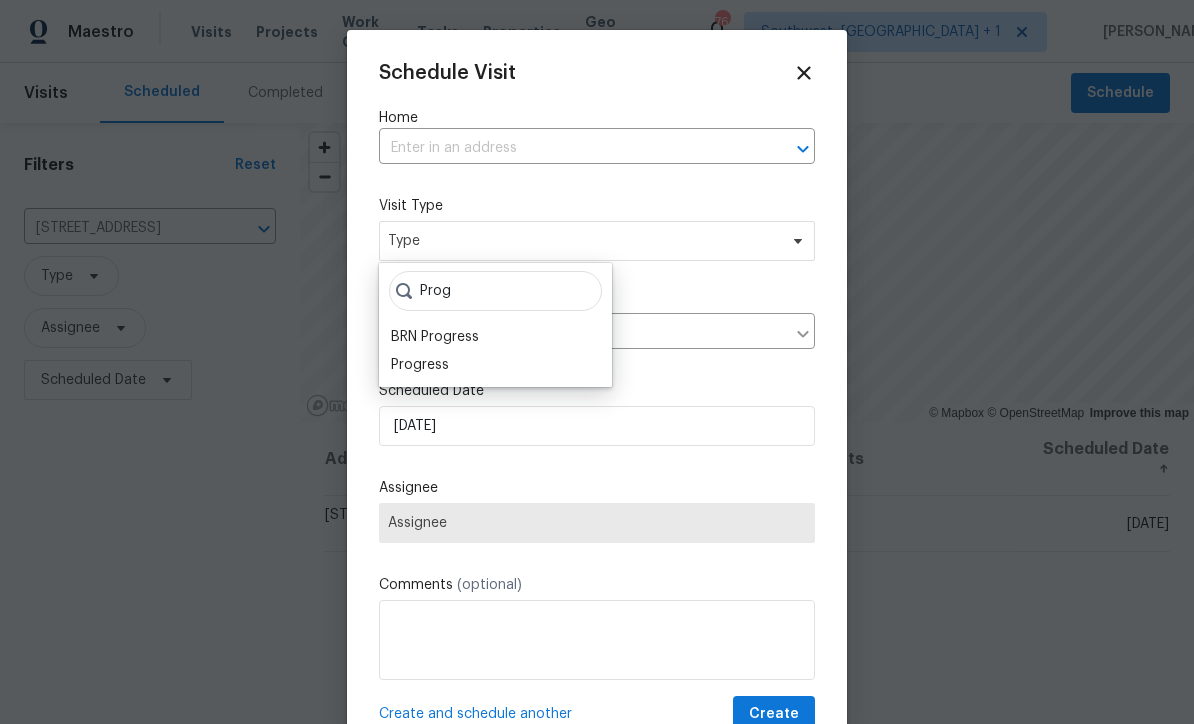 click on "Progress" at bounding box center (420, 365) 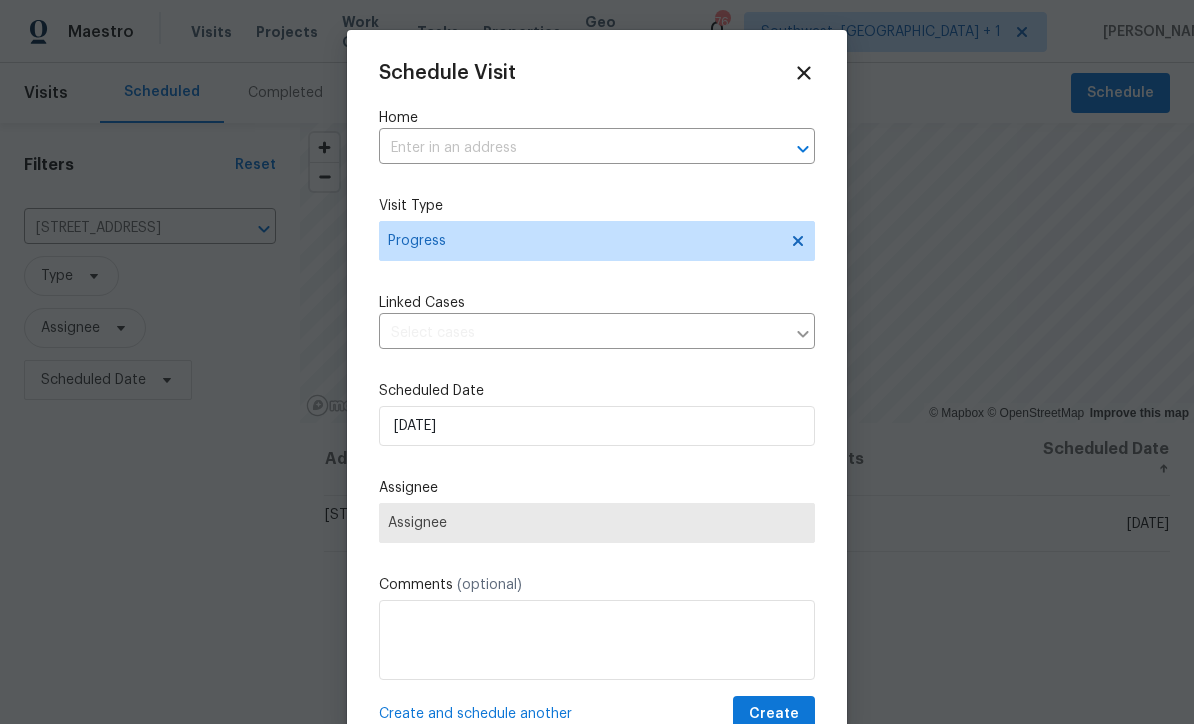 click at bounding box center [569, 148] 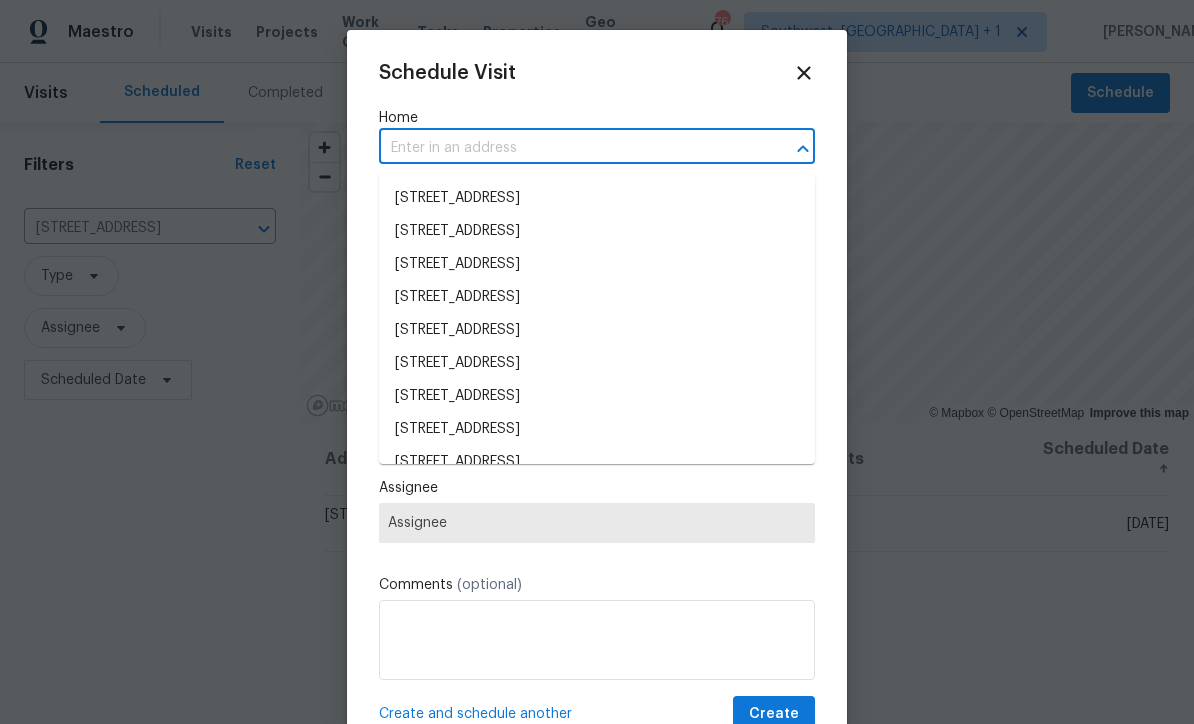 scroll, scrollTop: 3, scrollLeft: 0, axis: vertical 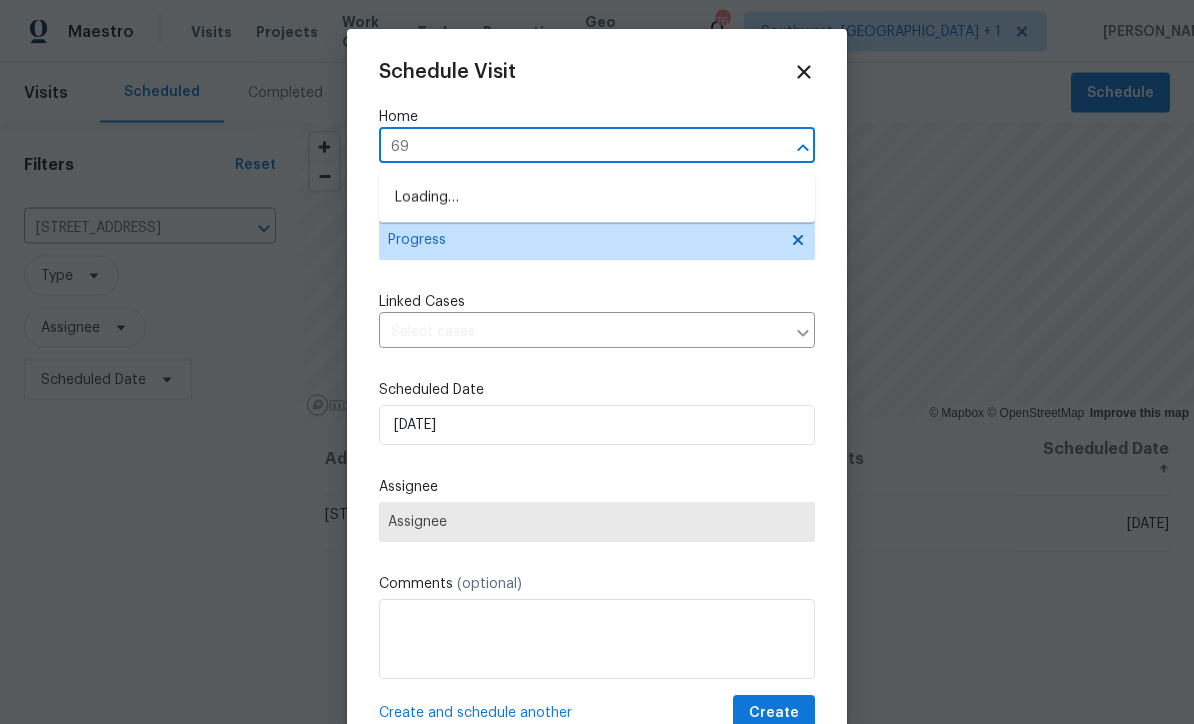 type on "6" 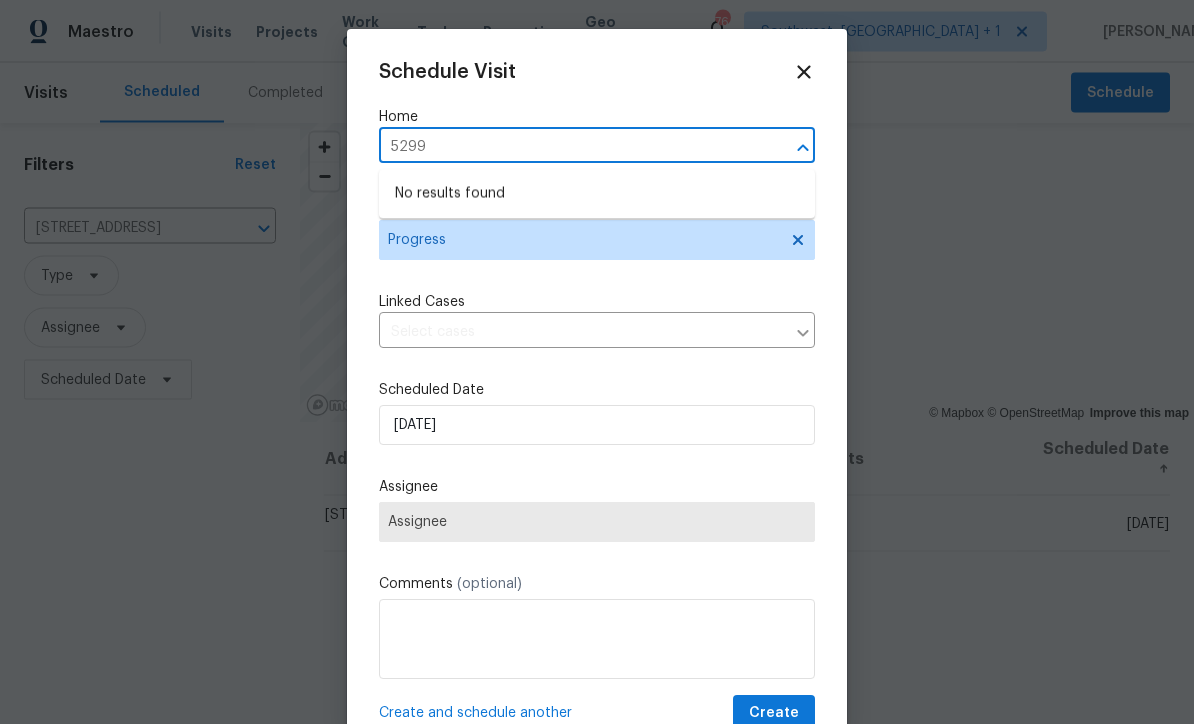 scroll, scrollTop: 0, scrollLeft: 0, axis: both 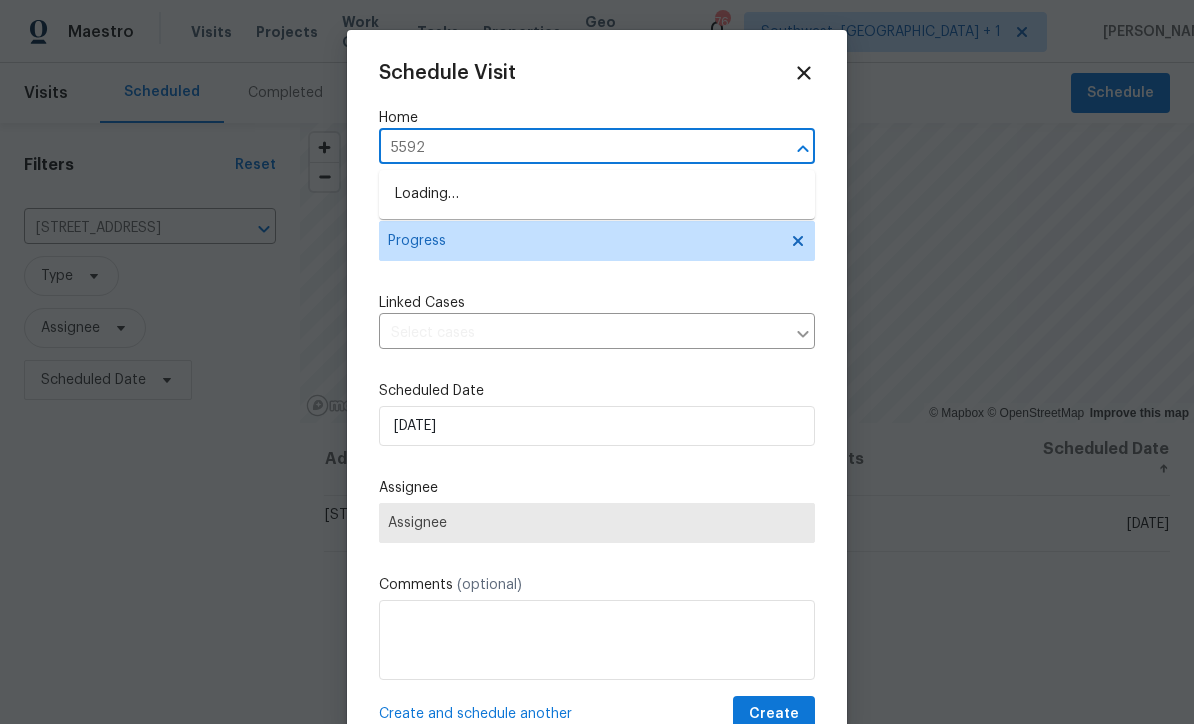 type on "5592" 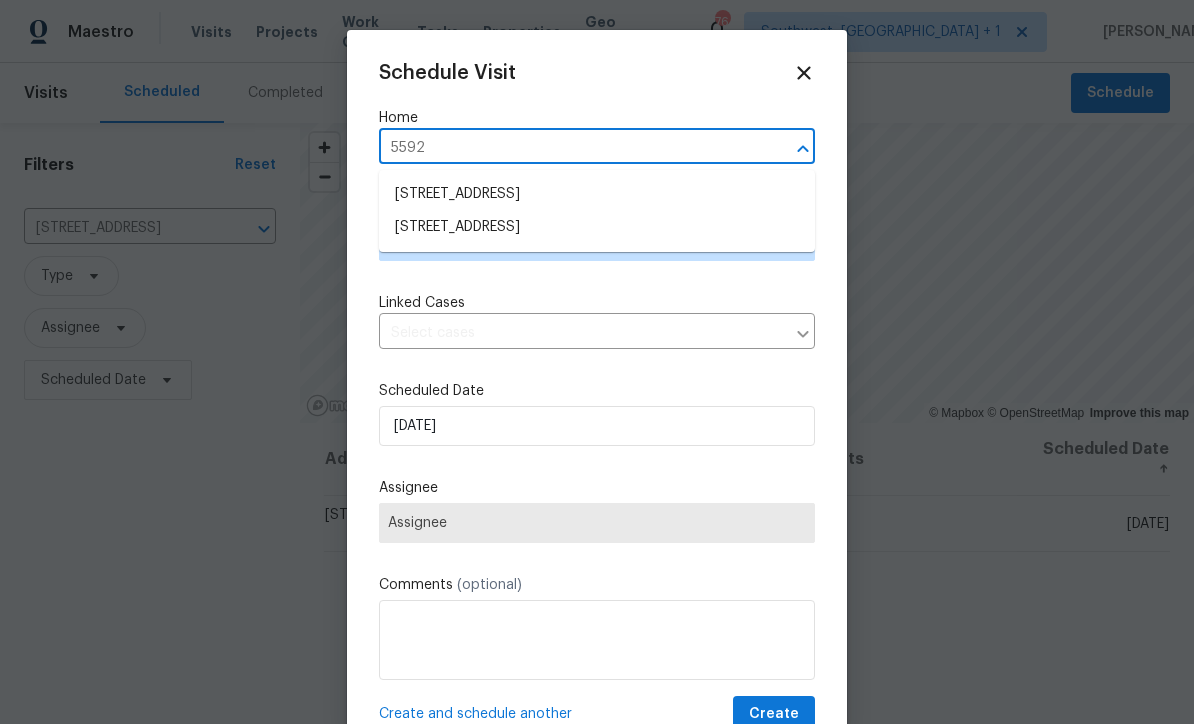click on "5592 61st St N, Saint Petersburg, FL 33709" at bounding box center [597, 227] 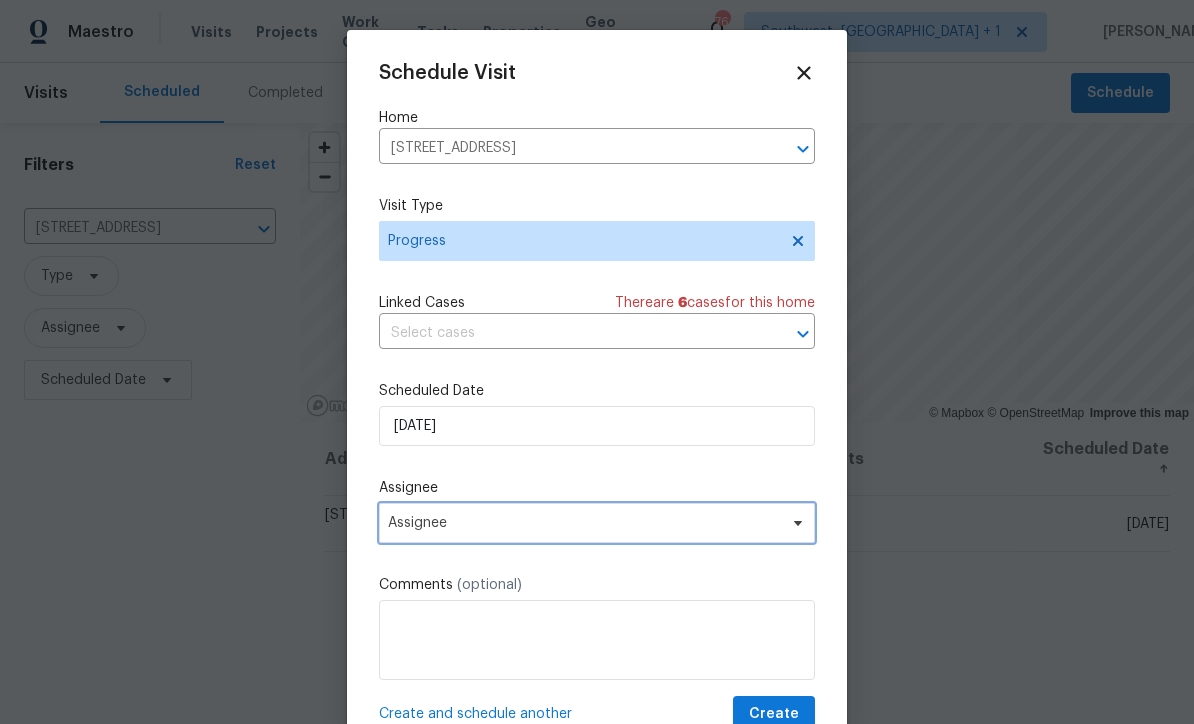 click on "Assignee" at bounding box center (597, 523) 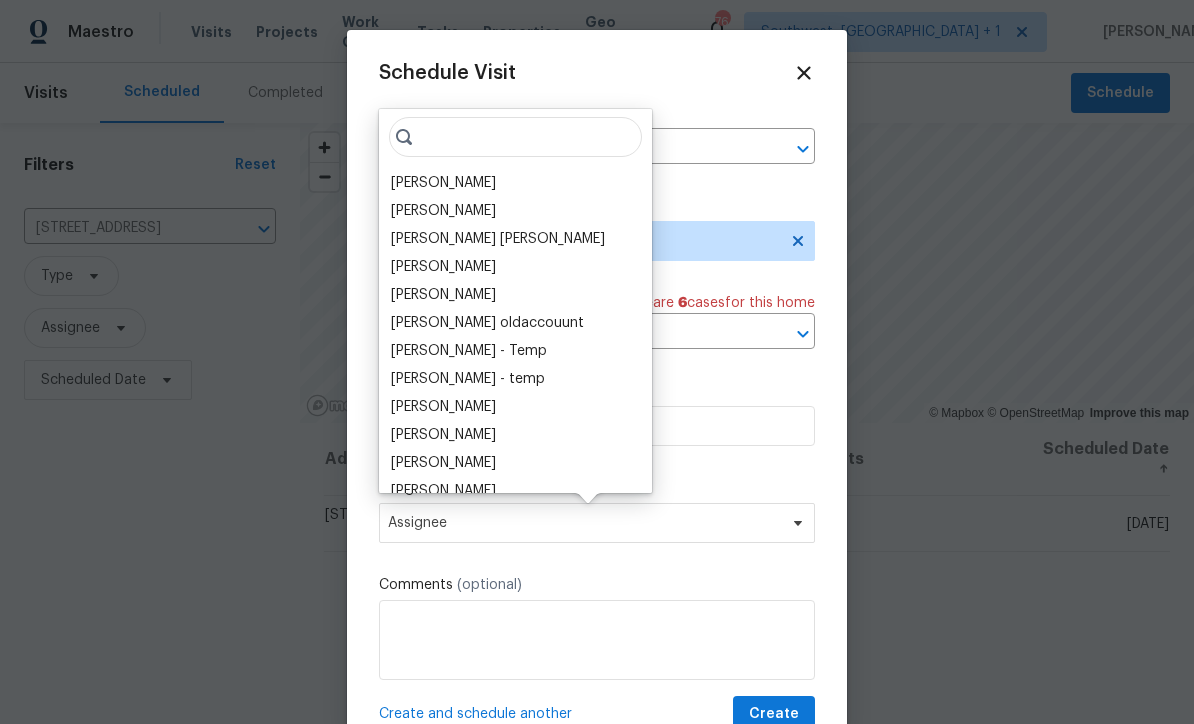 click on "[PERSON_NAME]" at bounding box center [443, 183] 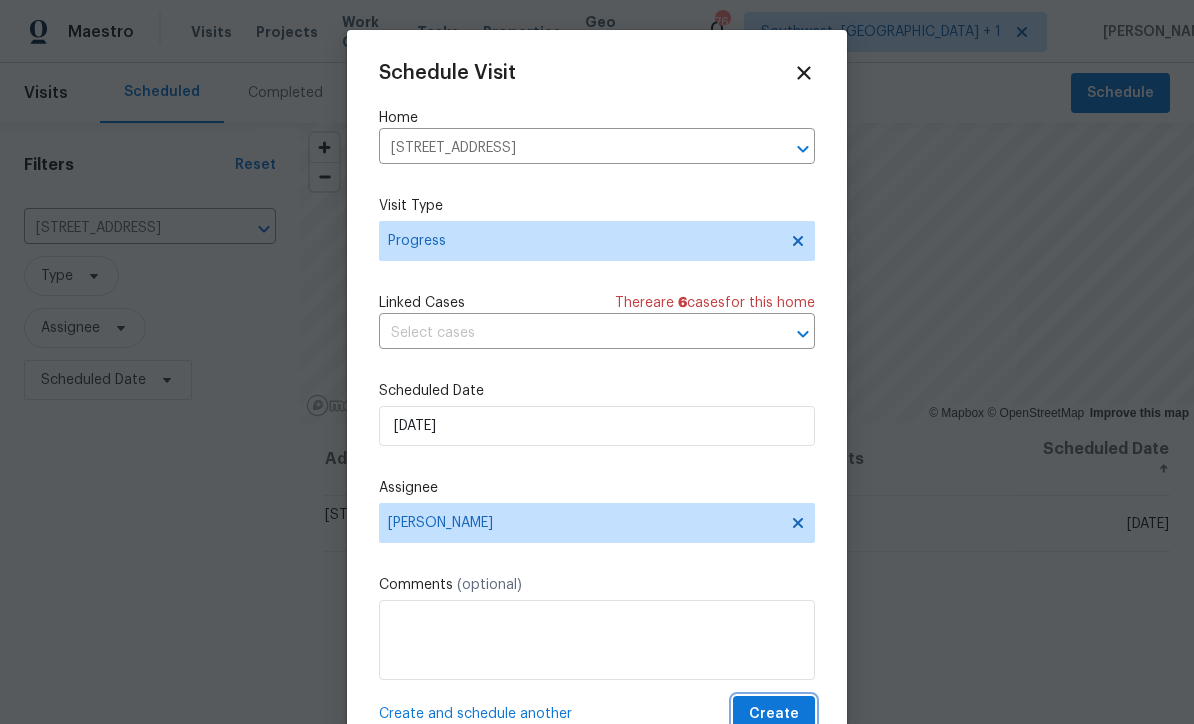 click on "Create" at bounding box center (774, 714) 